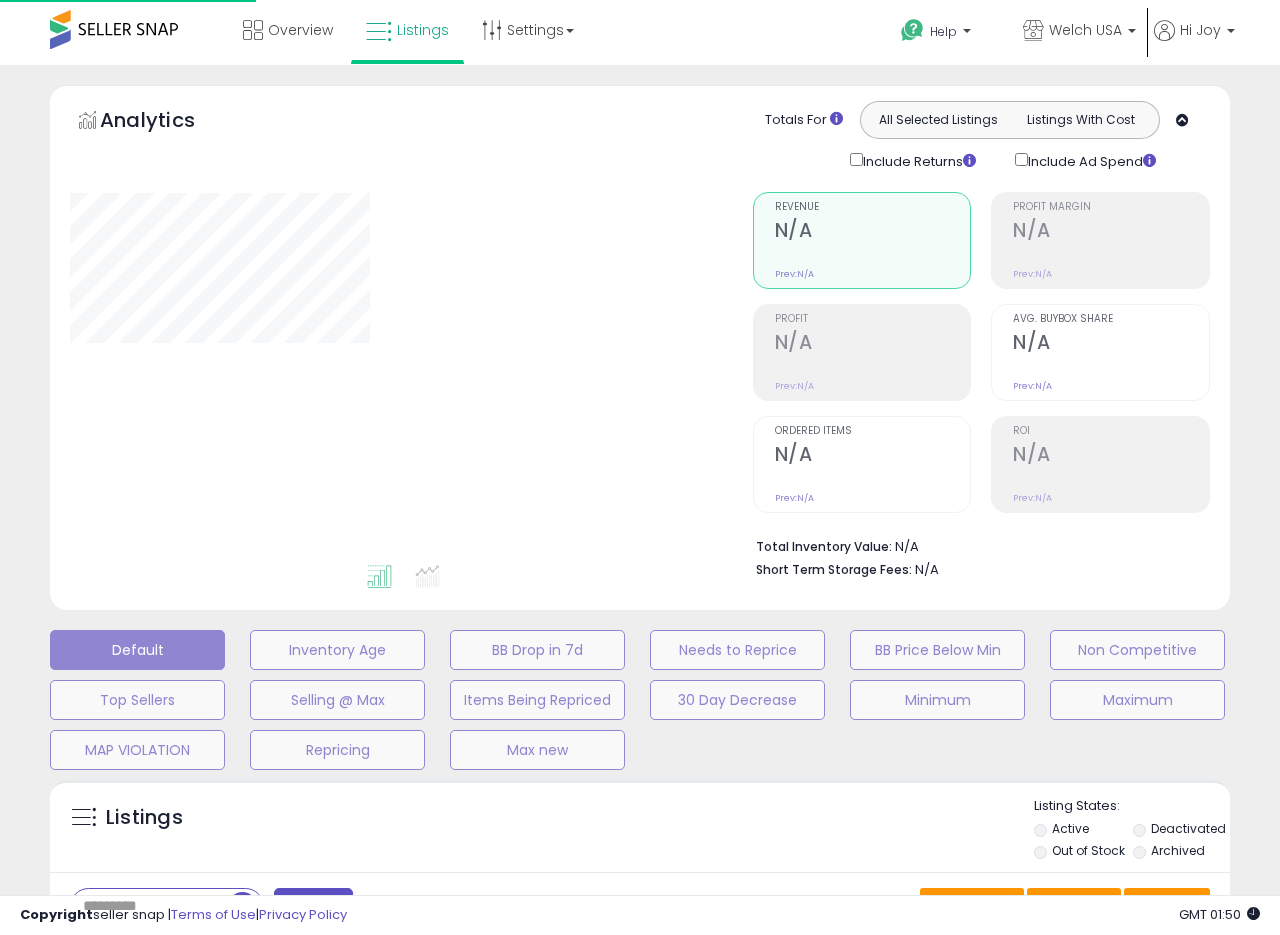 type on "**********" 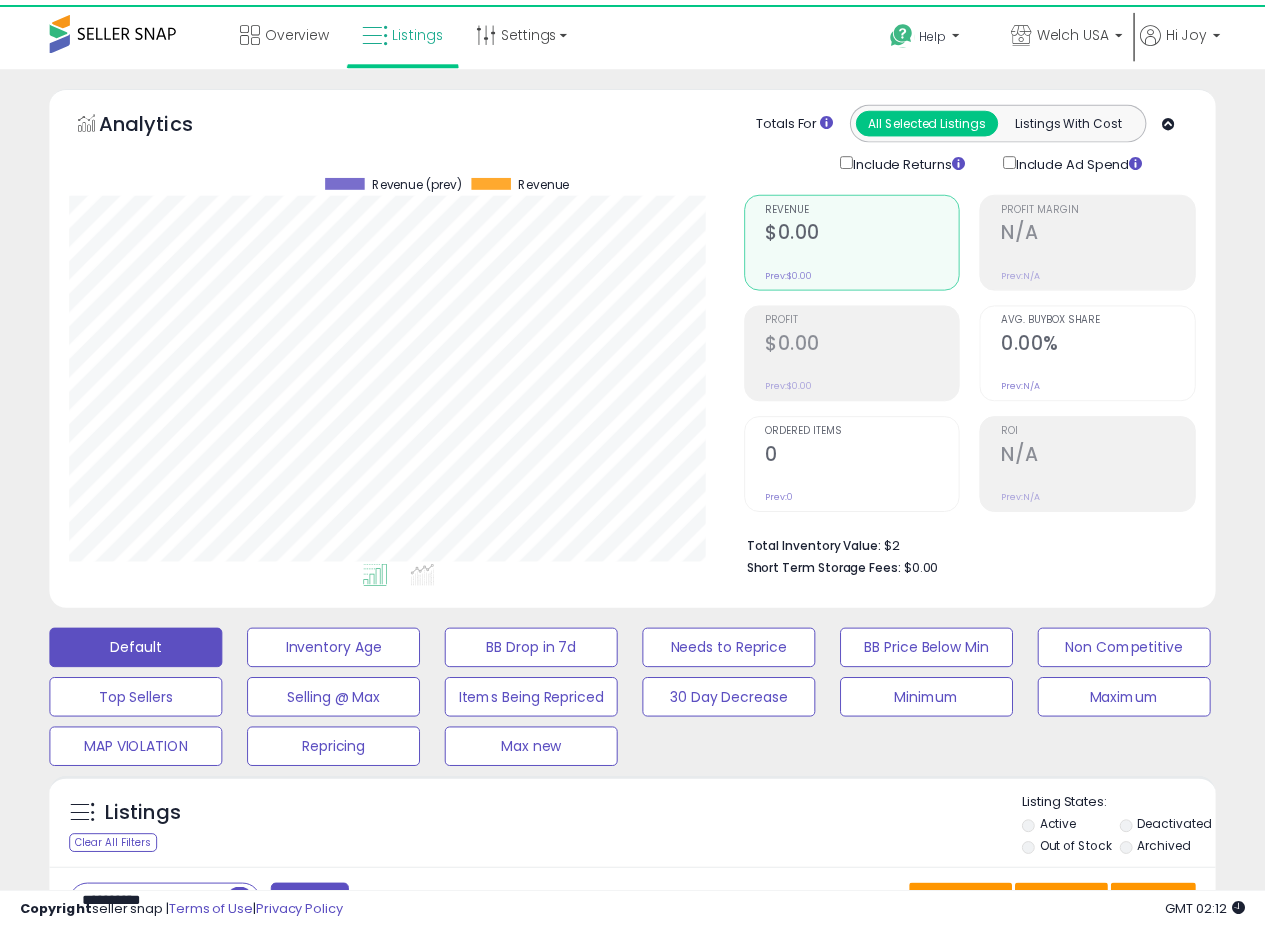 scroll, scrollTop: 356, scrollLeft: 0, axis: vertical 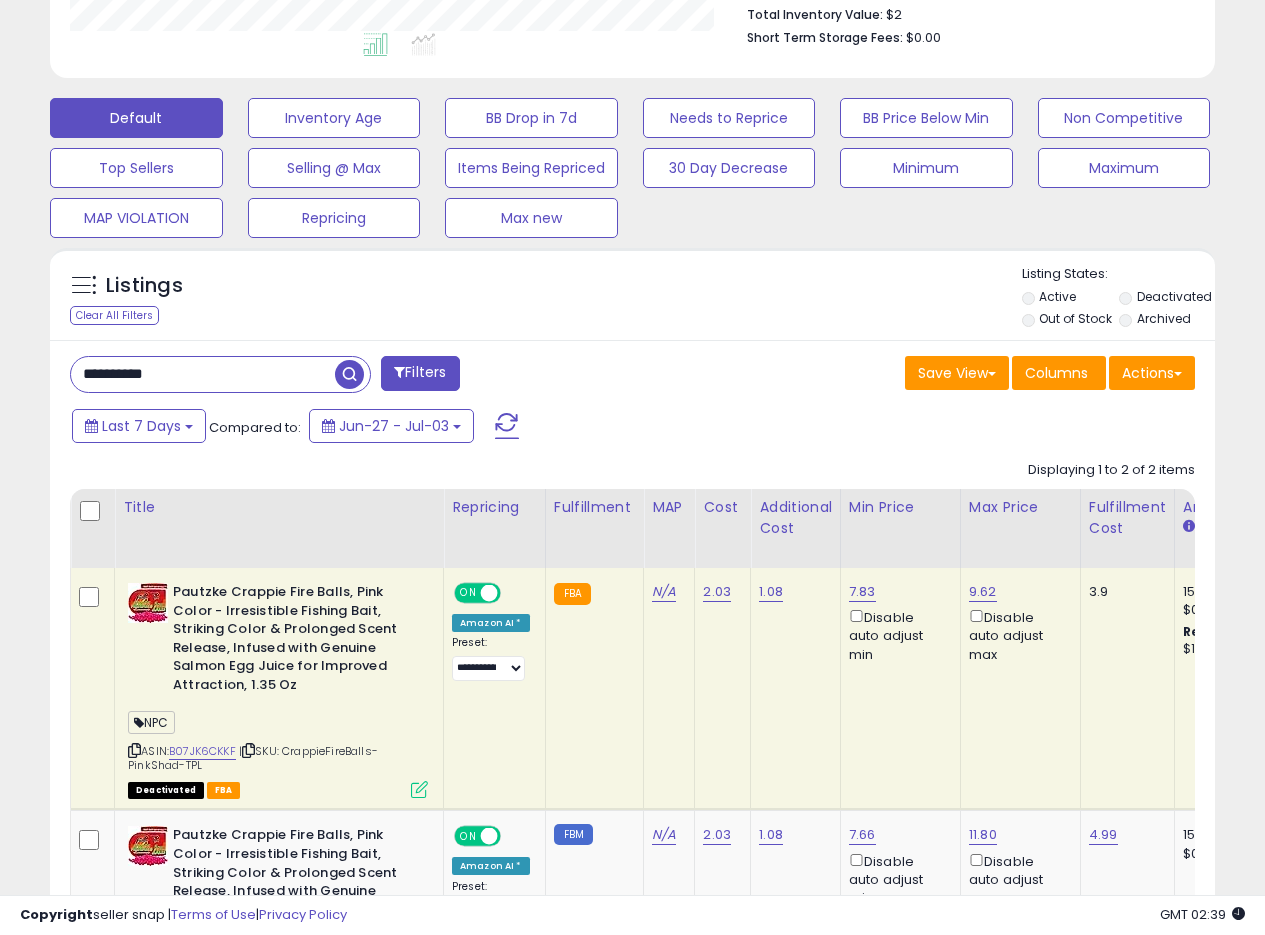 drag, startPoint x: 208, startPoint y: 370, endPoint x: 0, endPoint y: 364, distance: 208.08652 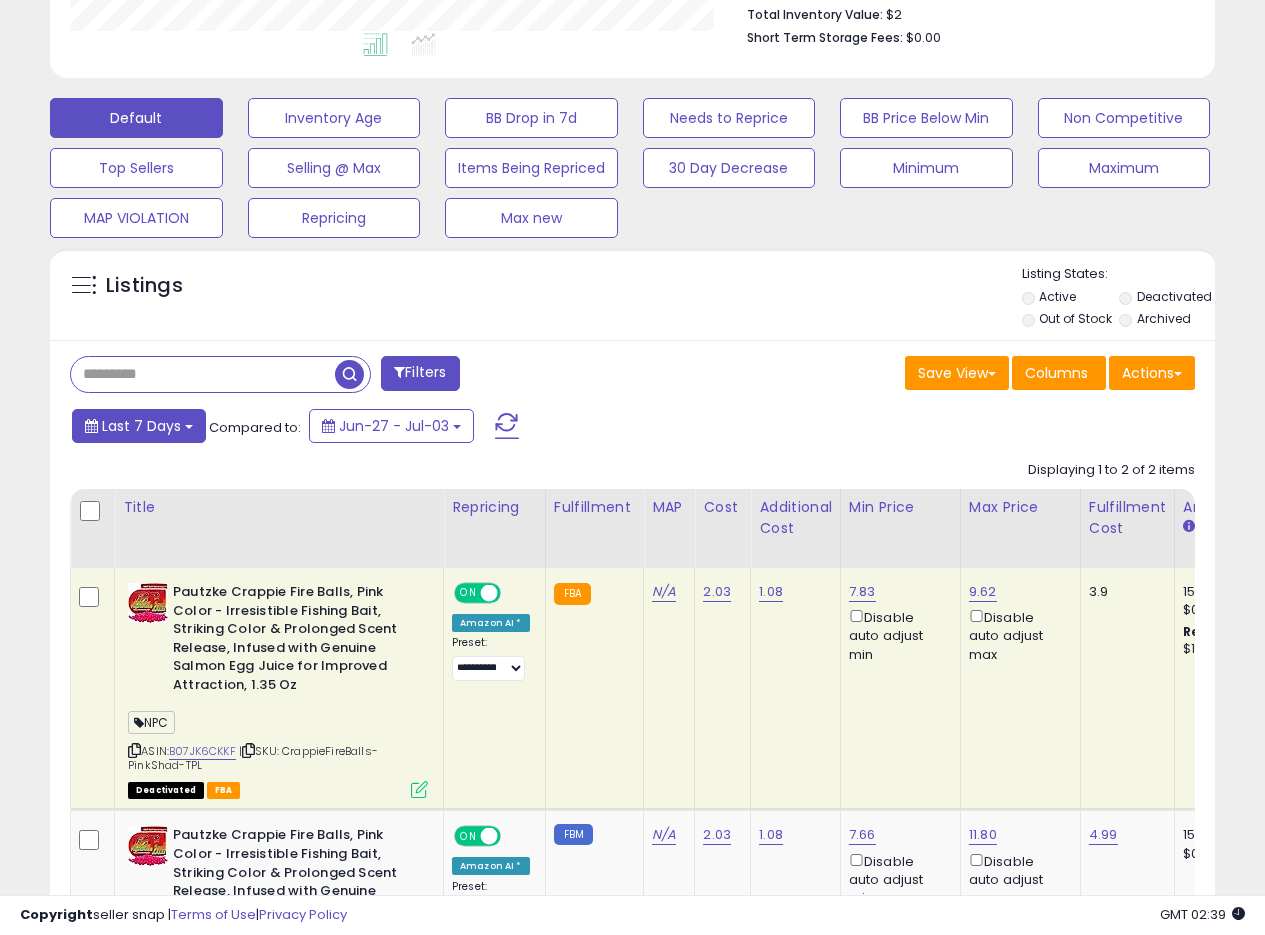 type 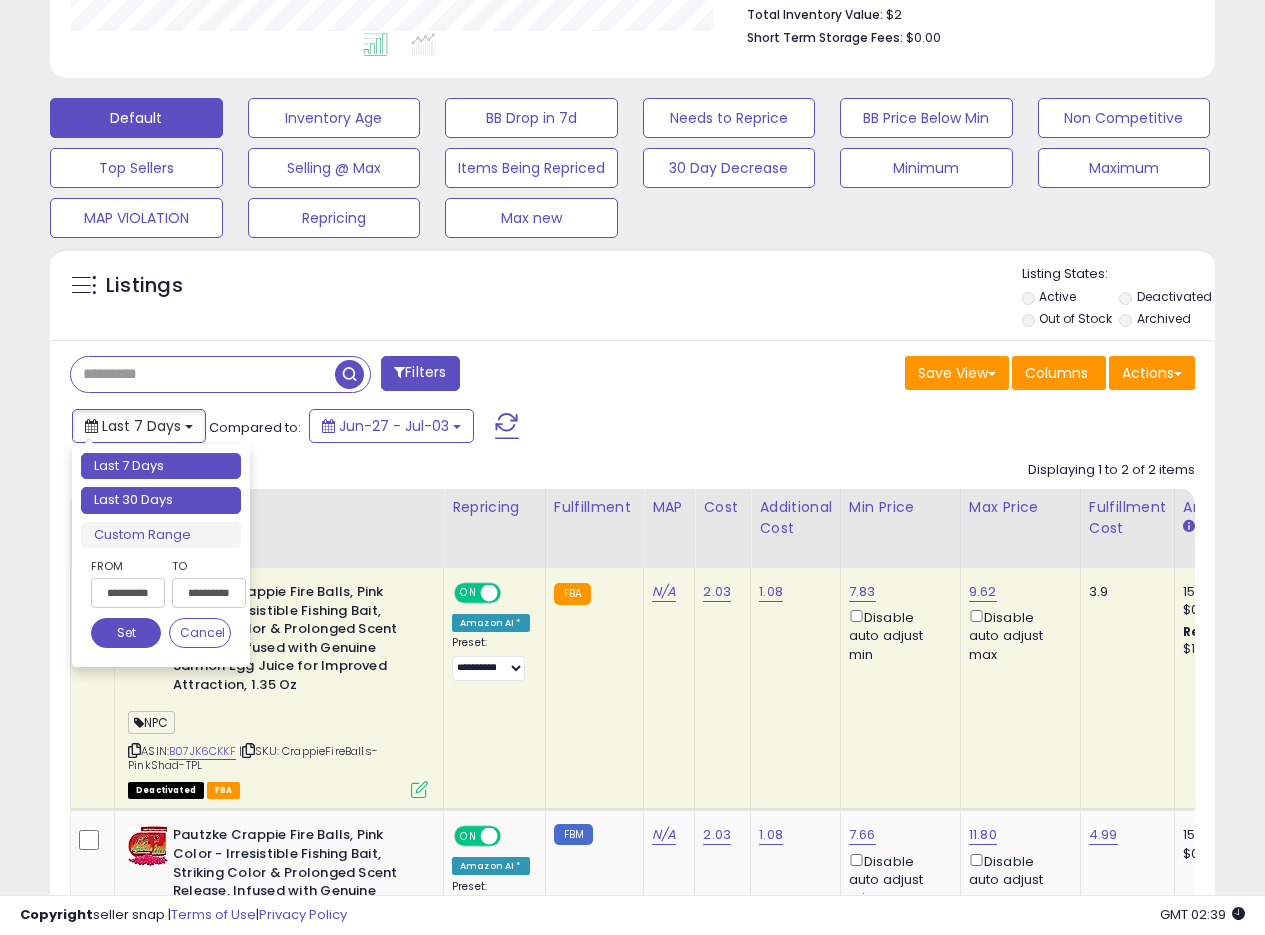 type on "**********" 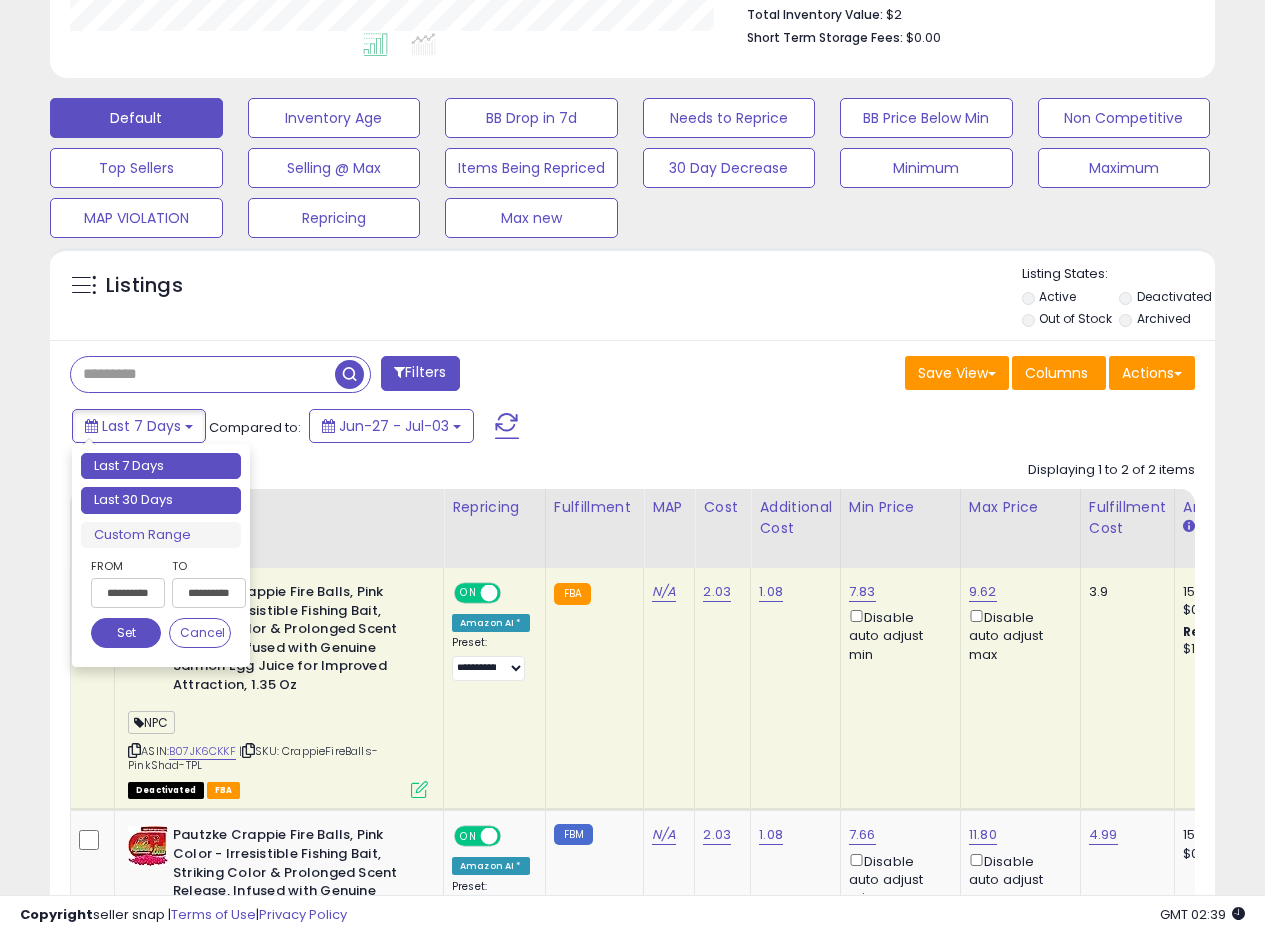 click on "Last 30 Days" at bounding box center [161, 500] 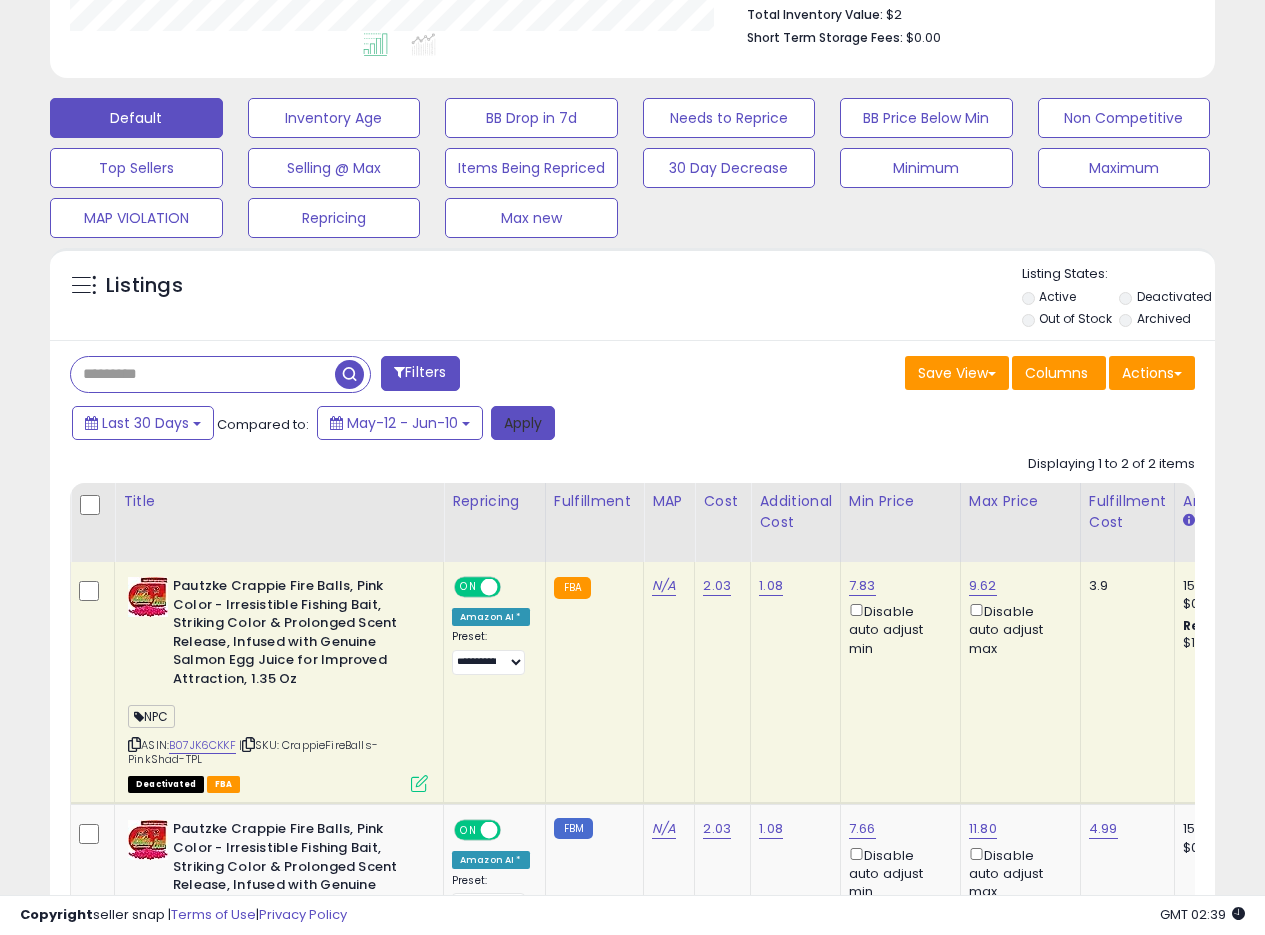 click on "Apply" at bounding box center (523, 423) 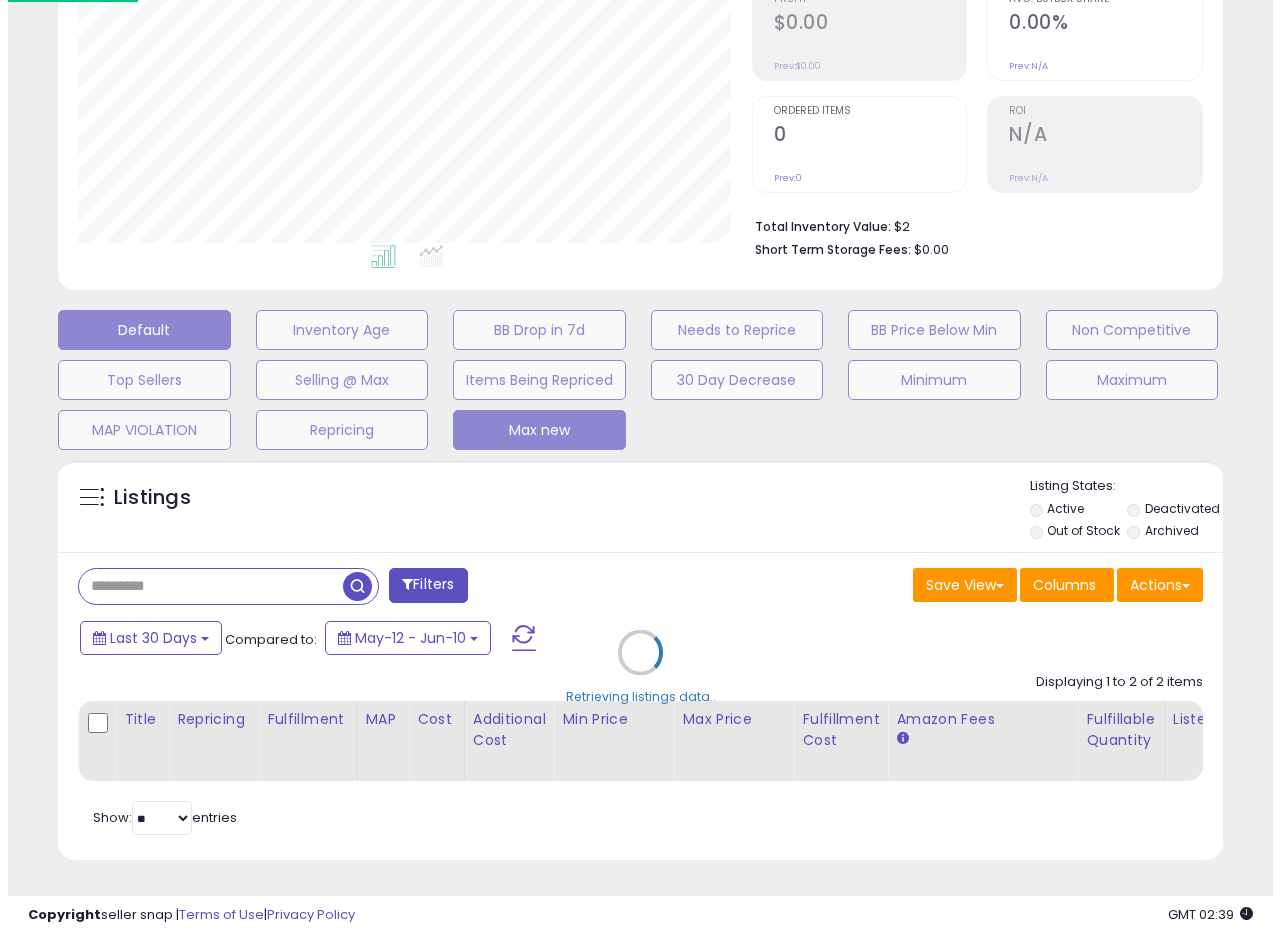 scroll, scrollTop: 335, scrollLeft: 0, axis: vertical 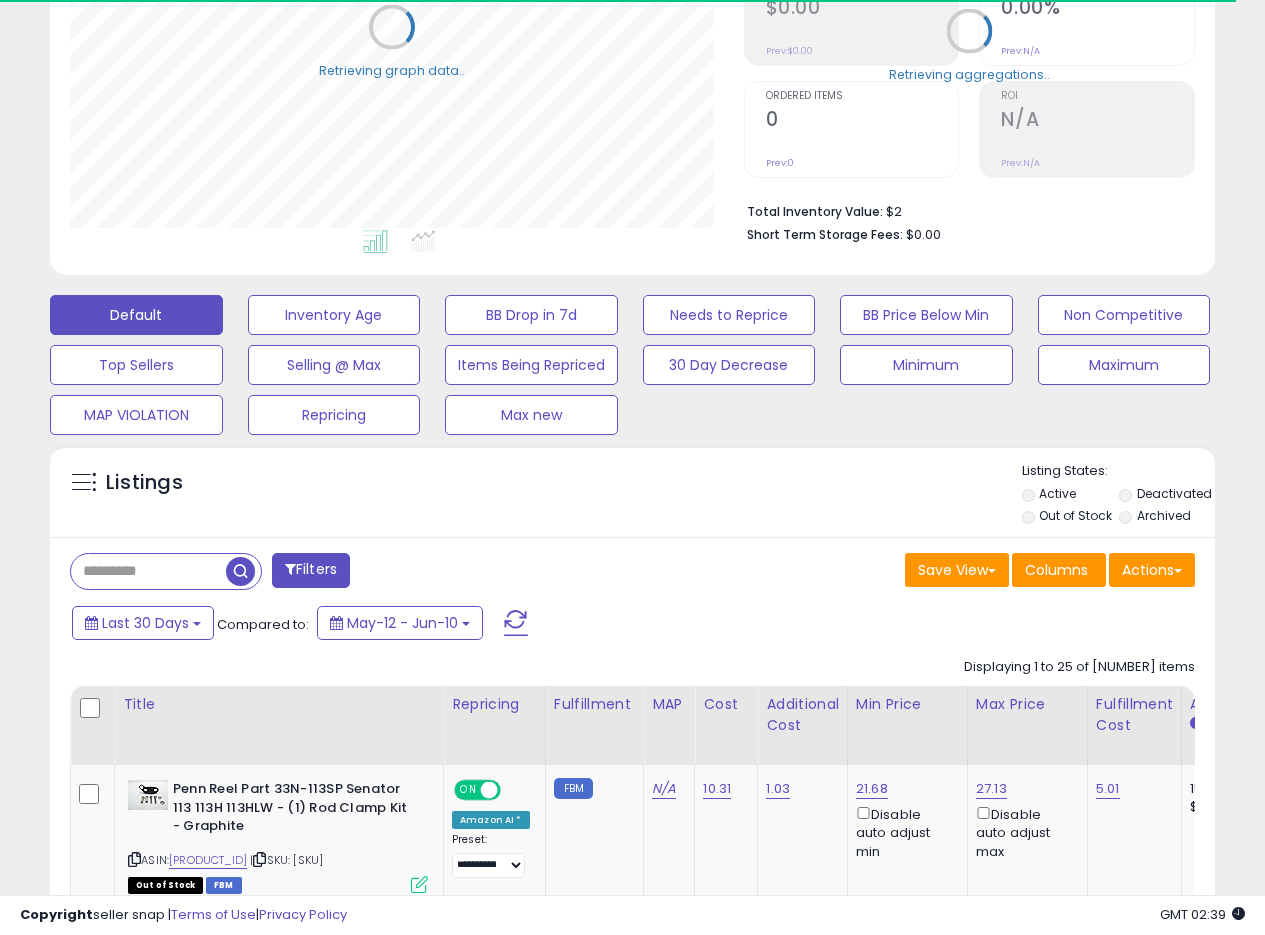 click on "Out of Stock" at bounding box center [1075, 515] 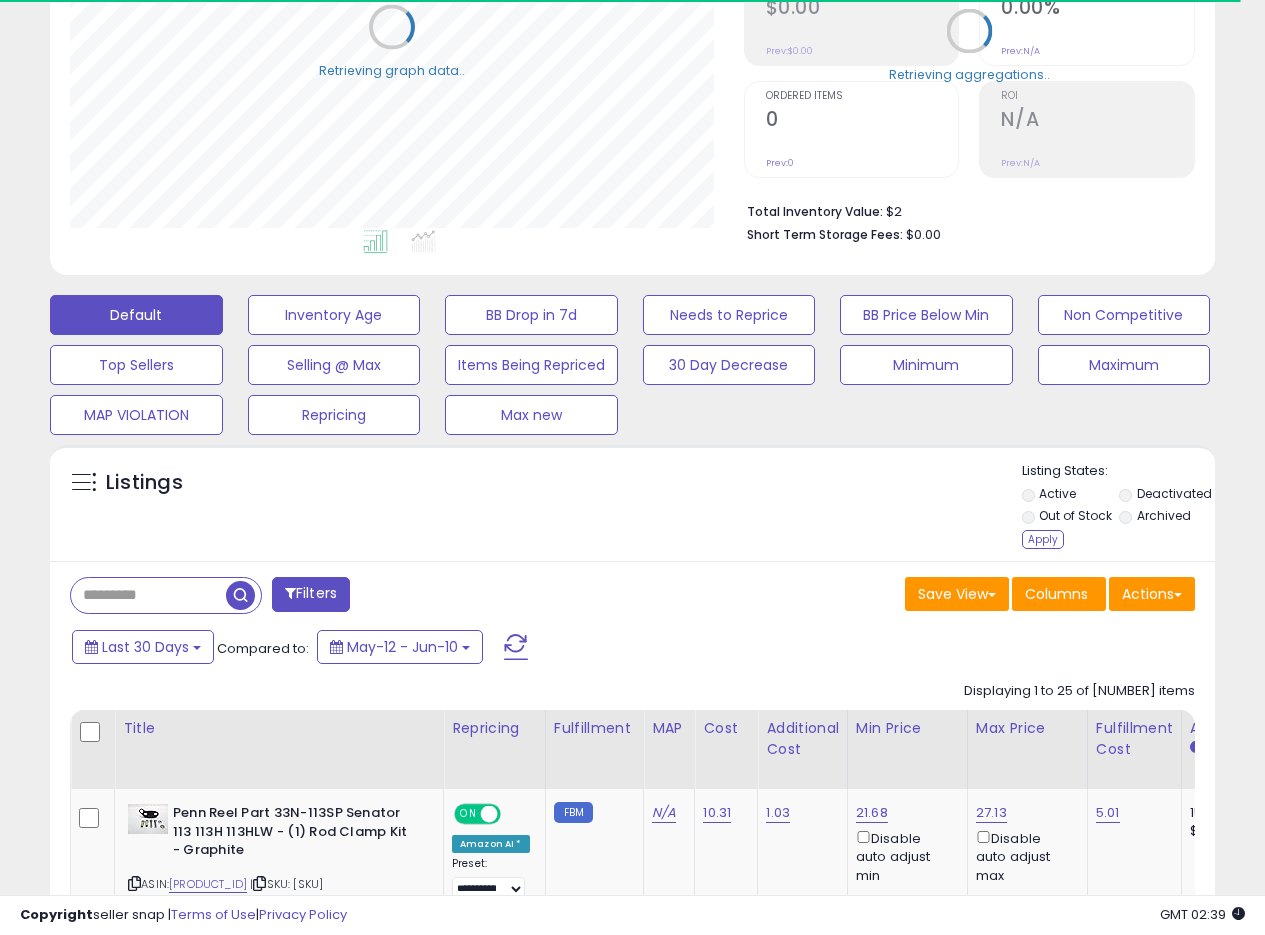 click on "Deactivated" at bounding box center [1174, 493] 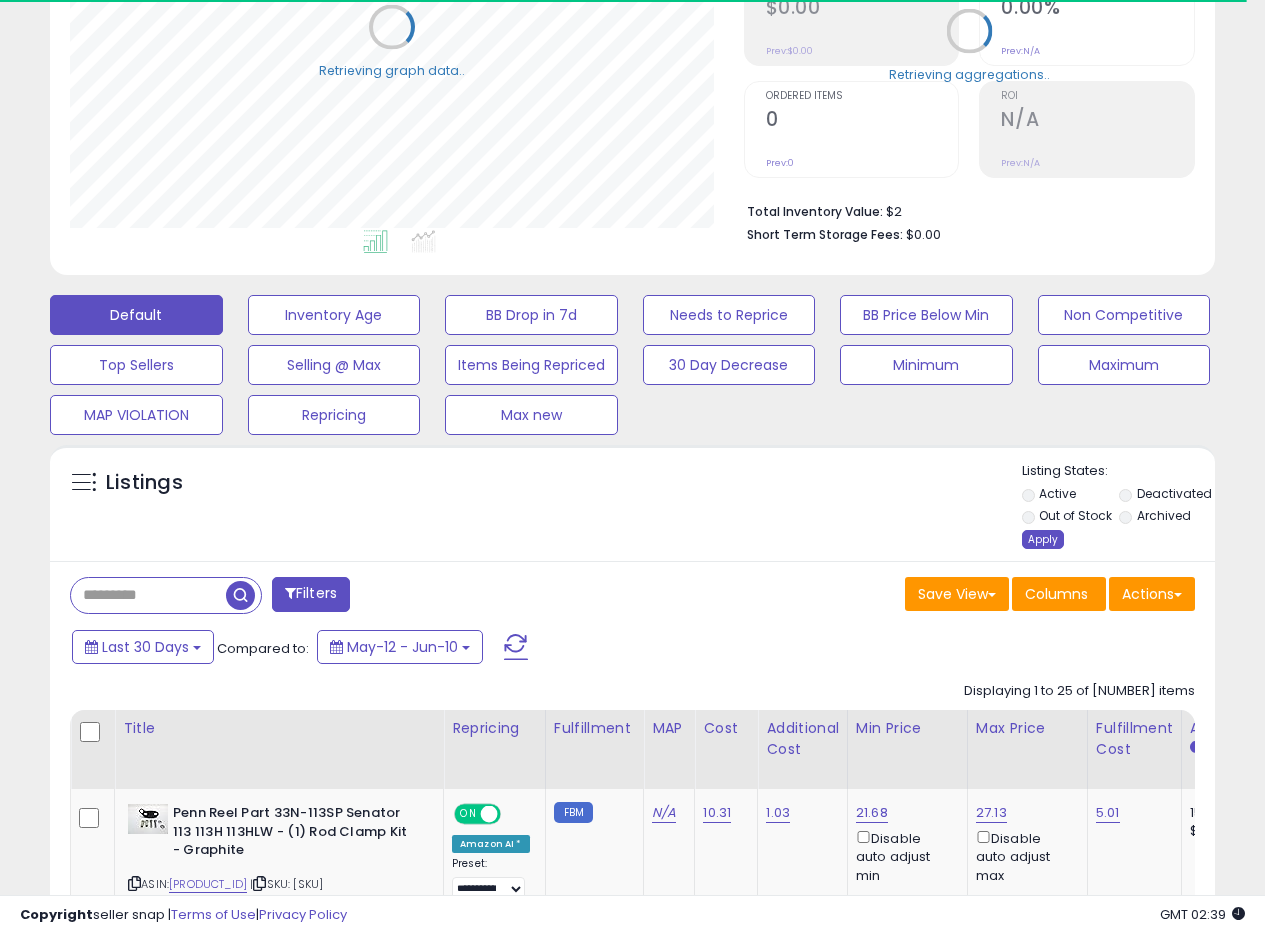 click on "Apply" at bounding box center (1043, 539) 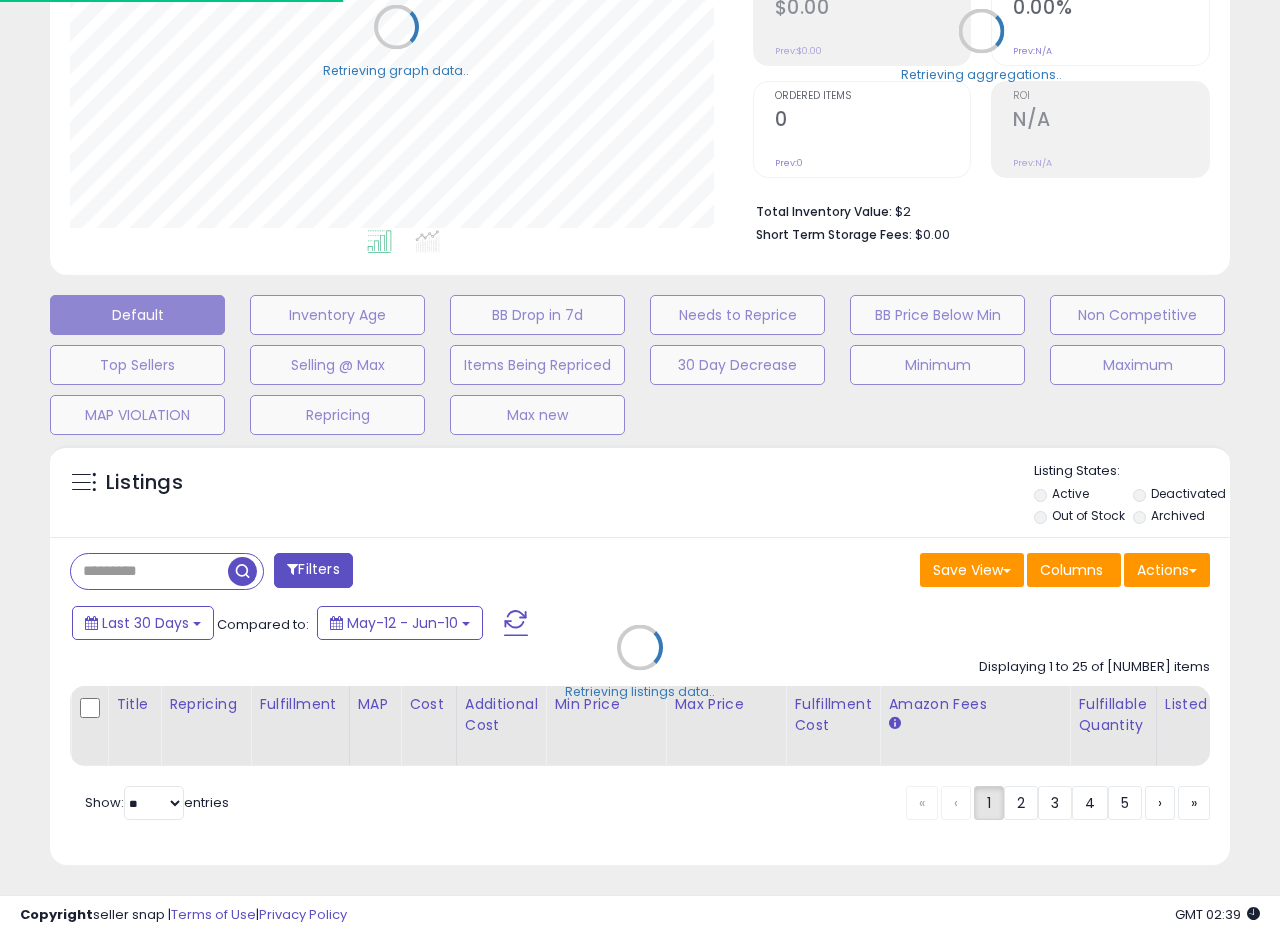 scroll, scrollTop: 999590, scrollLeft: 999317, axis: both 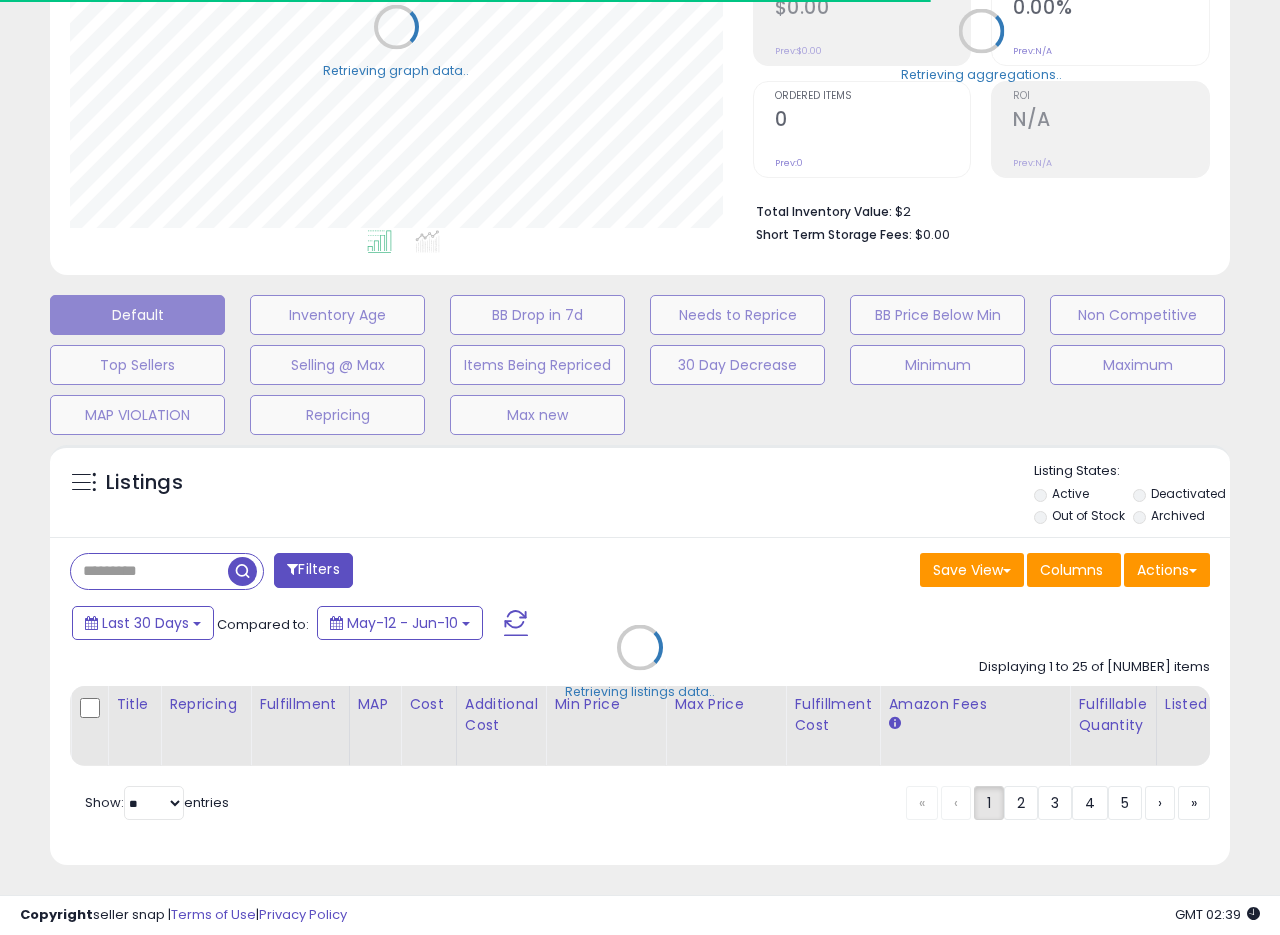 click on "Retrieving listings data.." at bounding box center (640, 662) 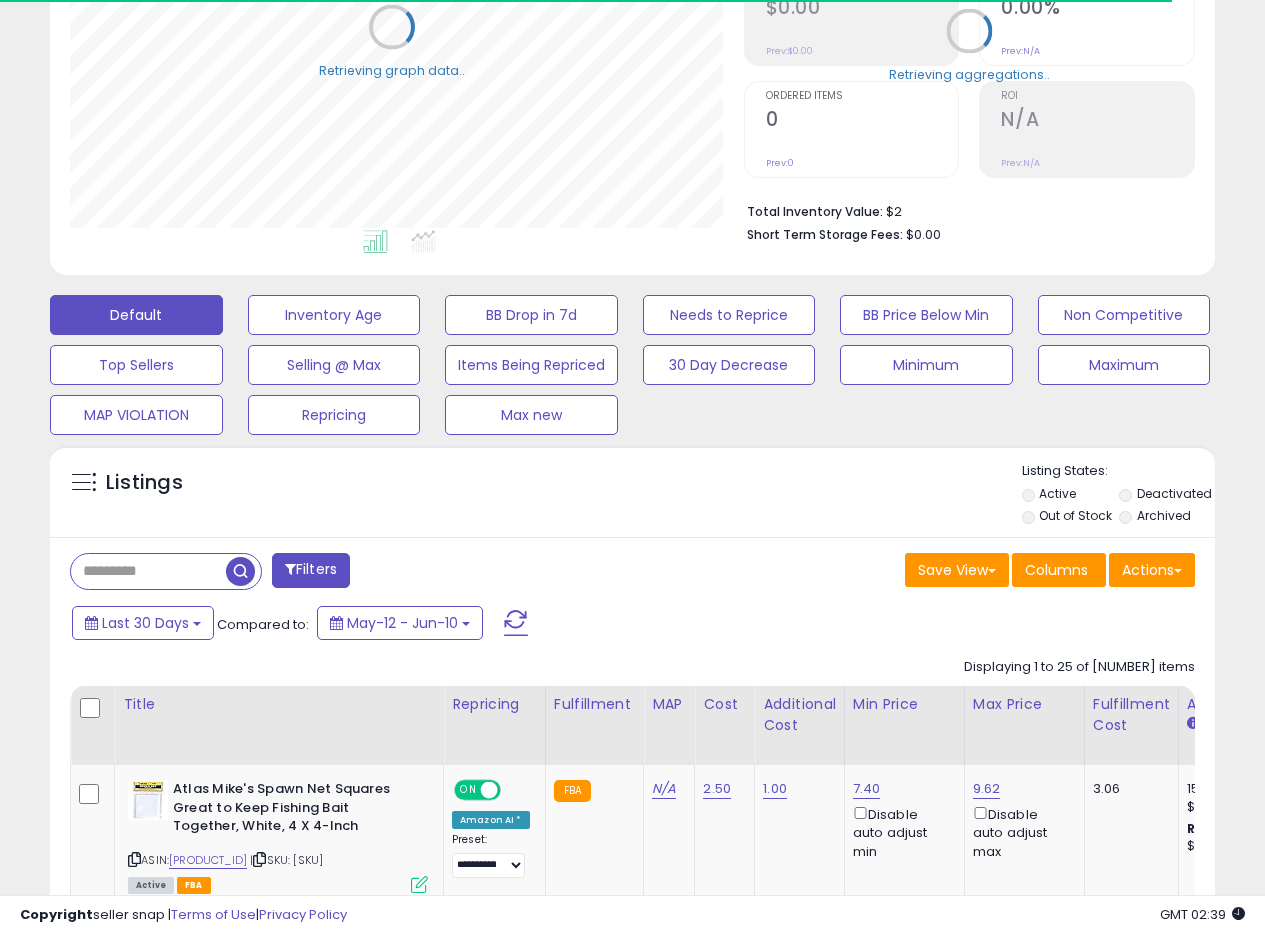 scroll, scrollTop: 410, scrollLeft: 674, axis: both 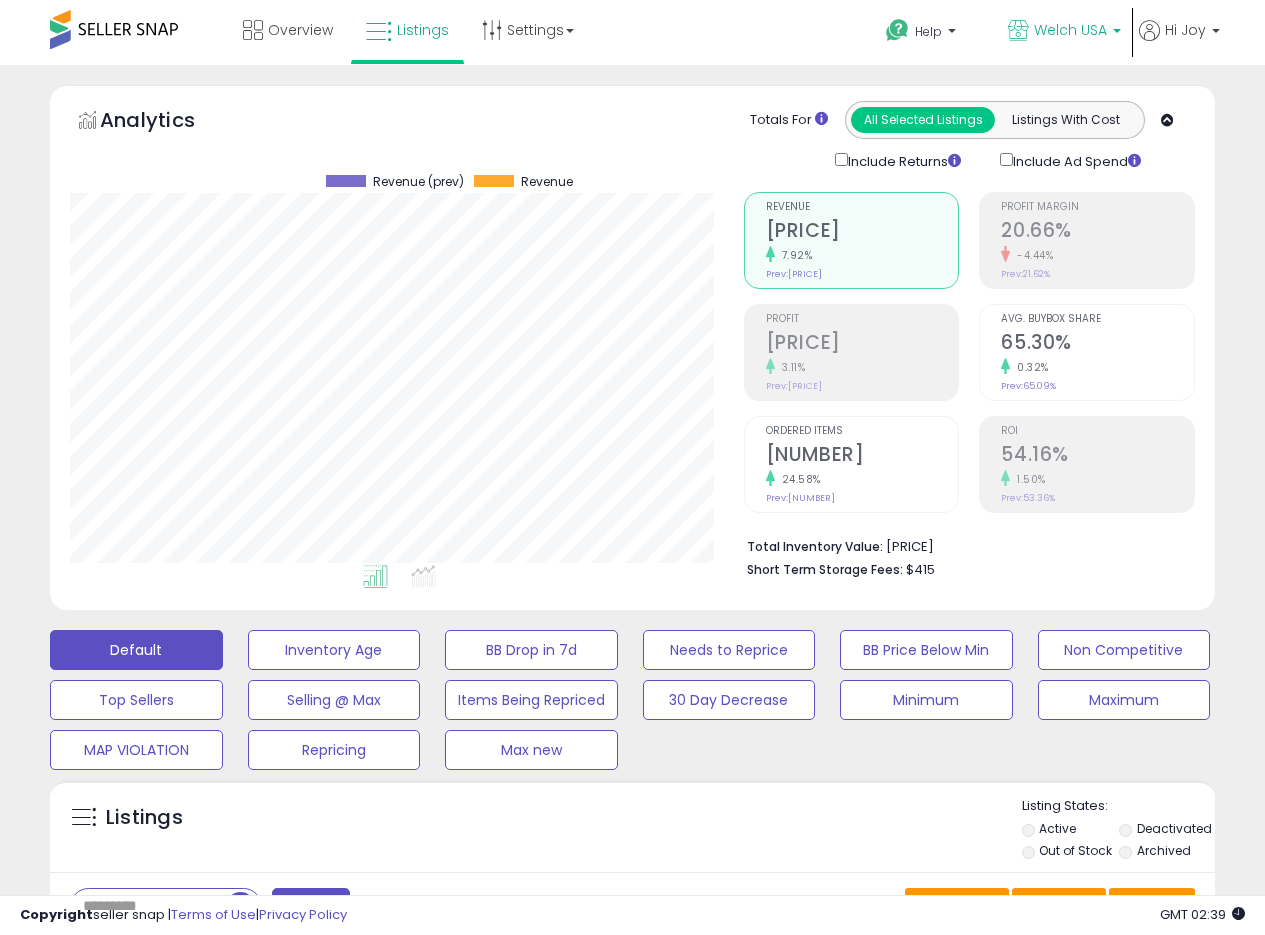 click on "Welch USA" at bounding box center (1070, 30) 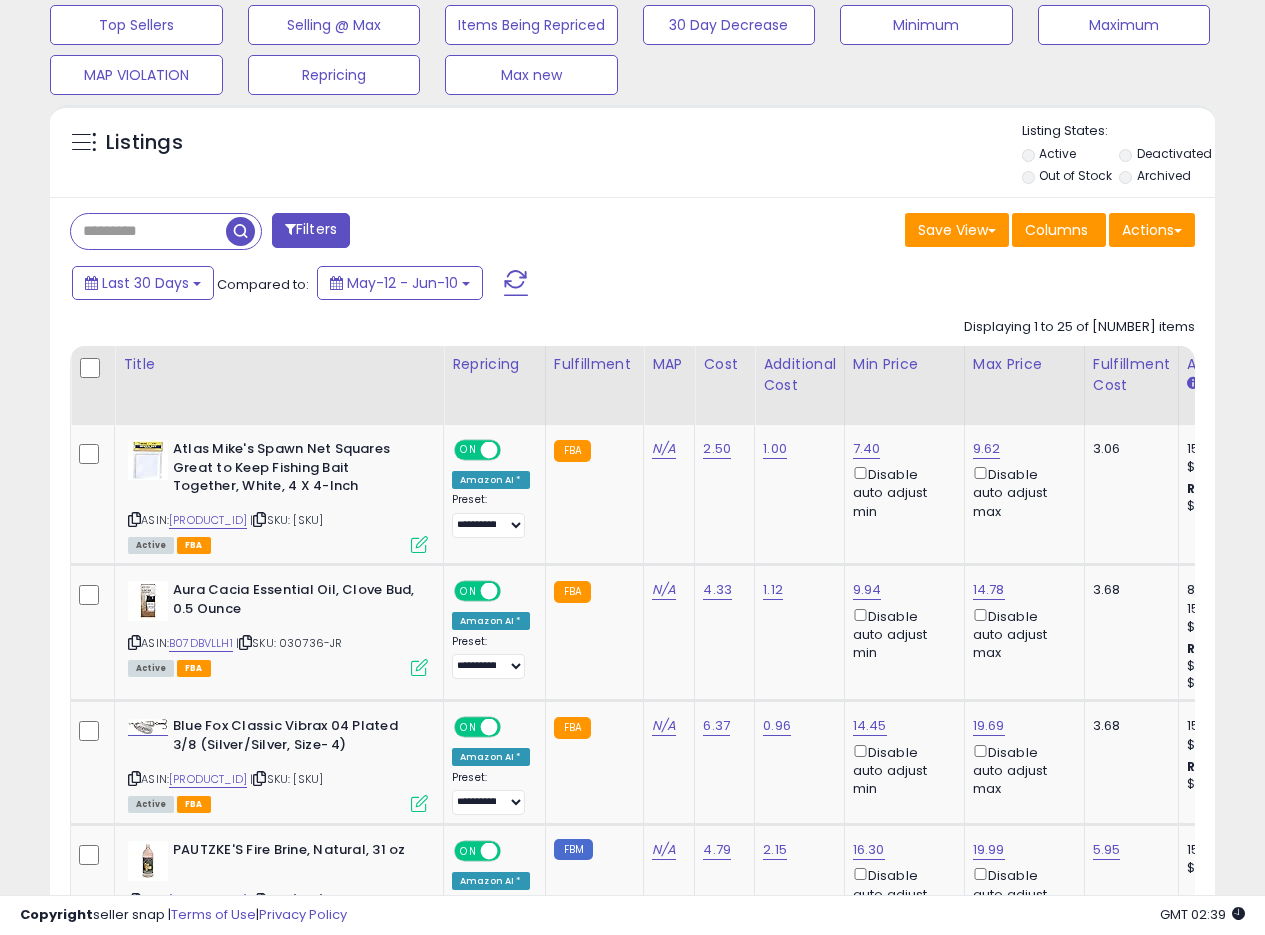 scroll, scrollTop: 670, scrollLeft: 0, axis: vertical 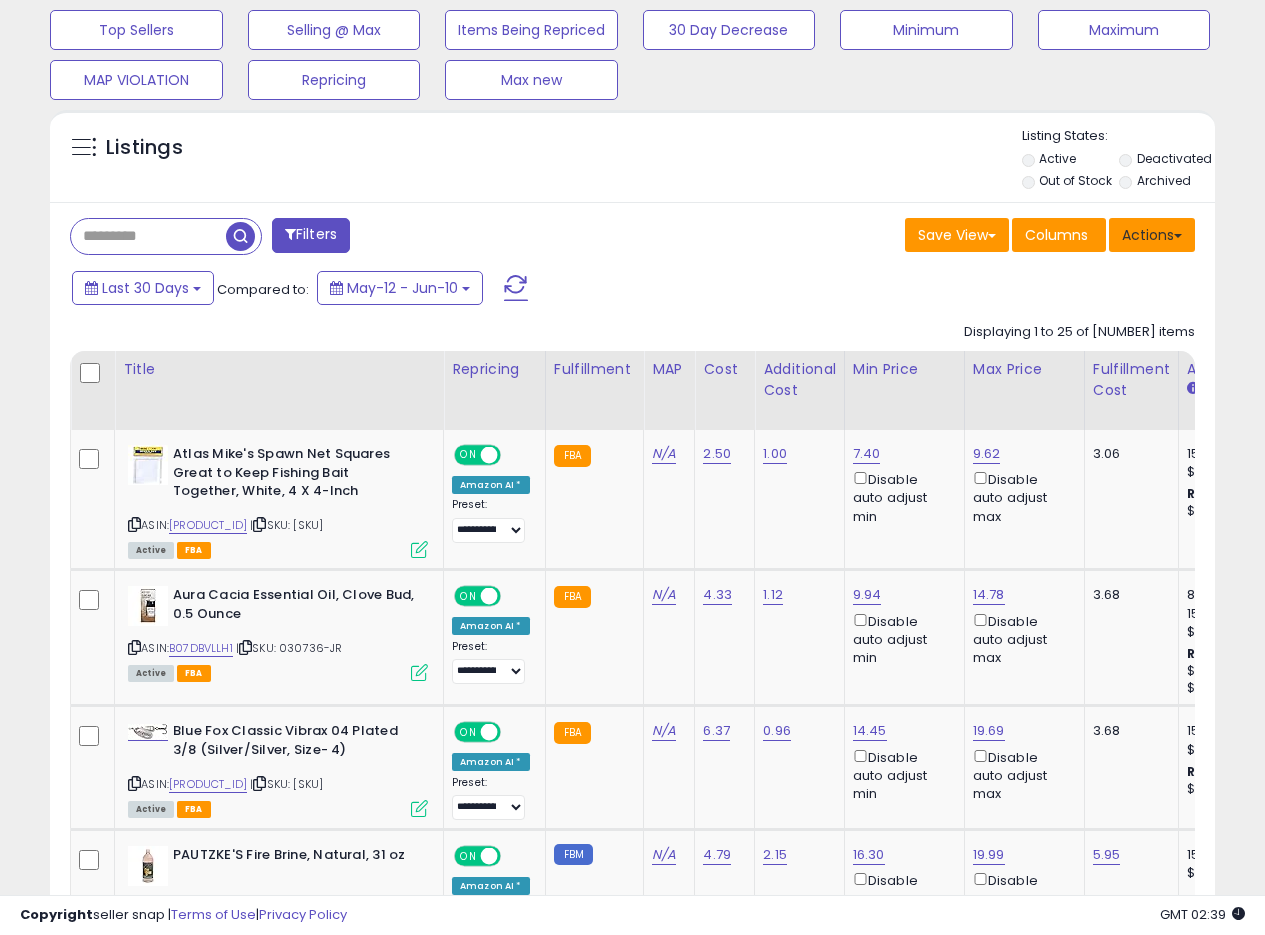 click on "Actions" at bounding box center (1152, 235) 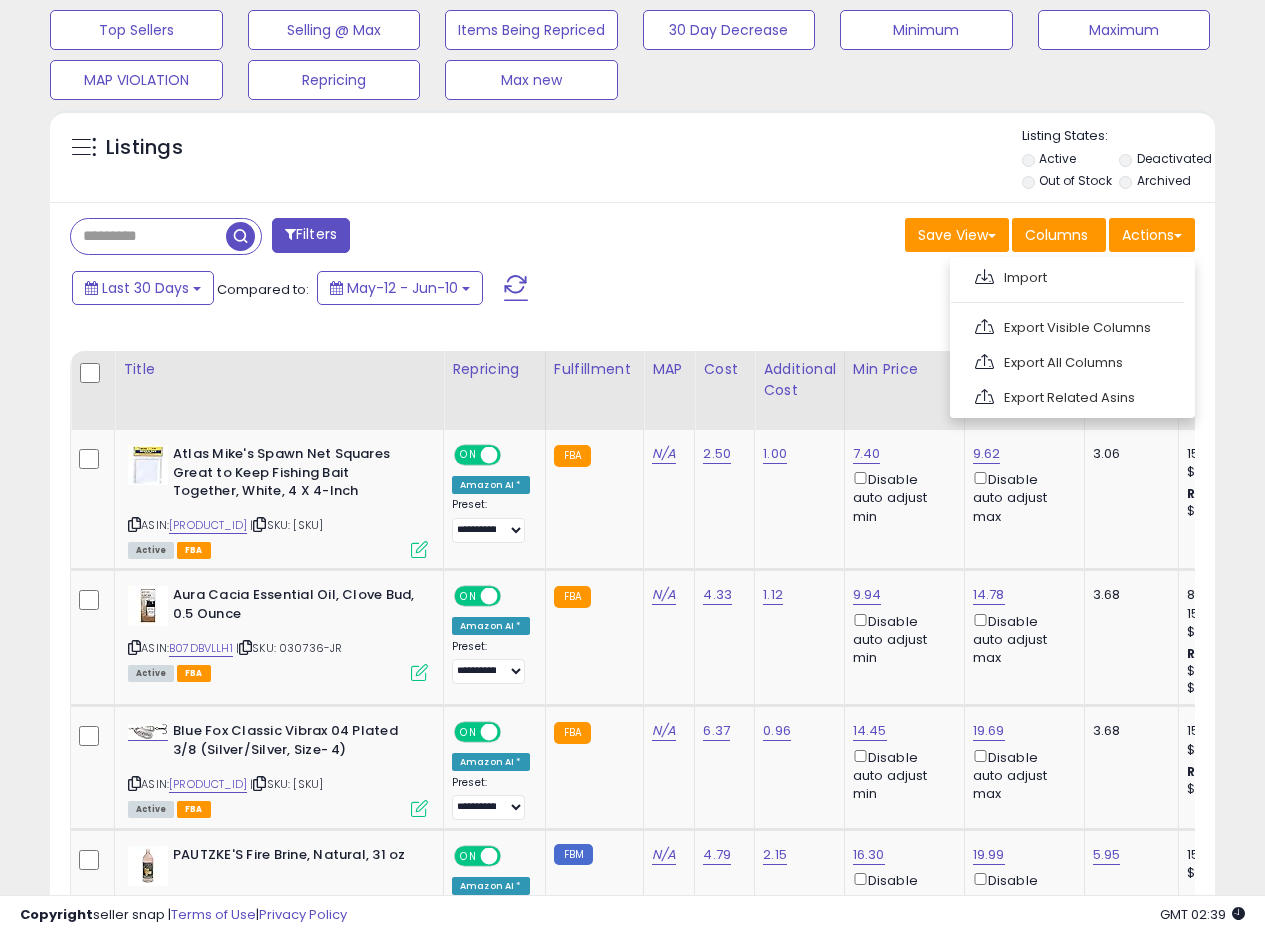 click on "Save View
Save As New View
Update Current View
Columns
Actions
Import  Export Visible Columns" at bounding box center (922, 237) 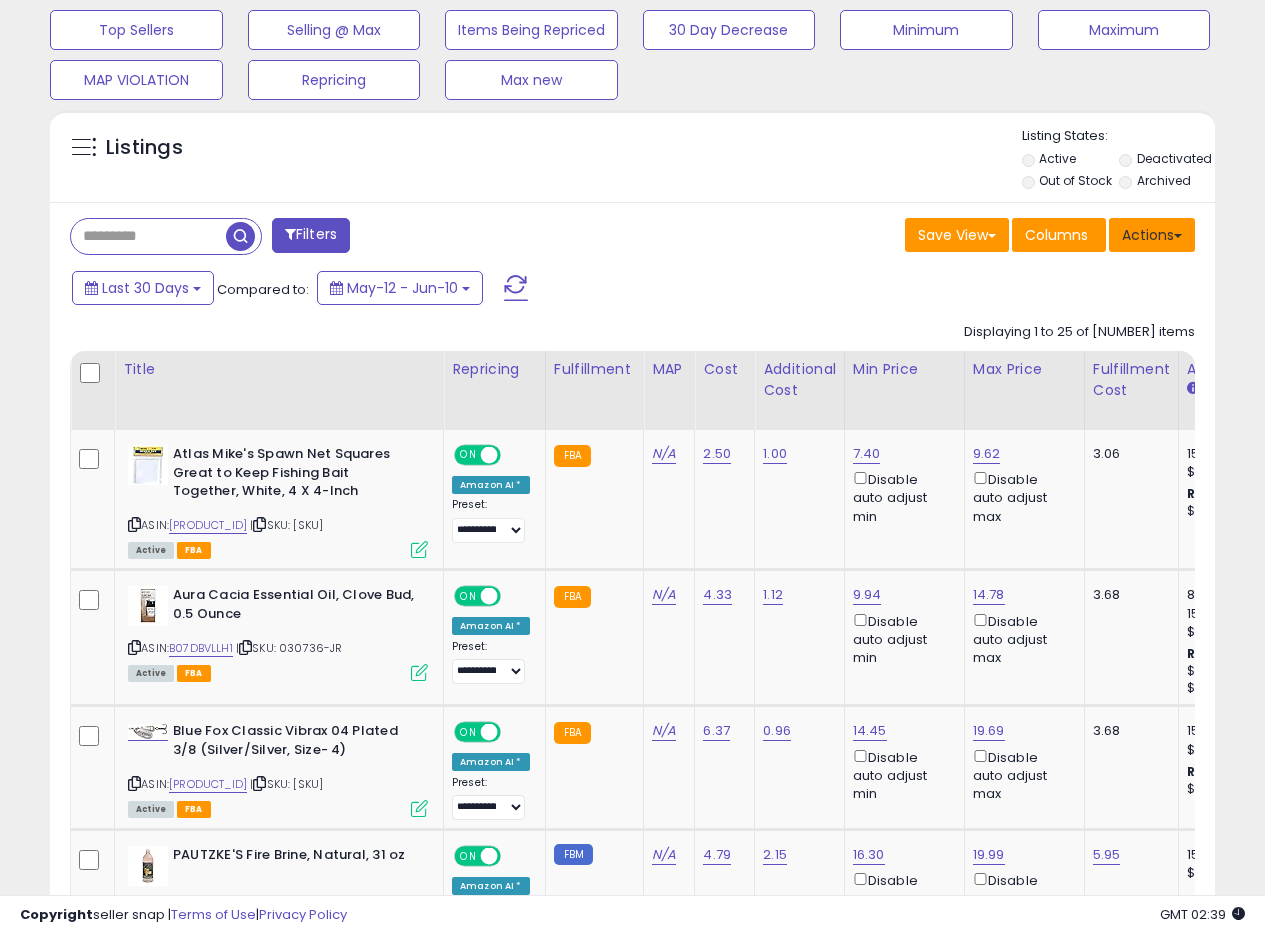 click at bounding box center (1178, 236) 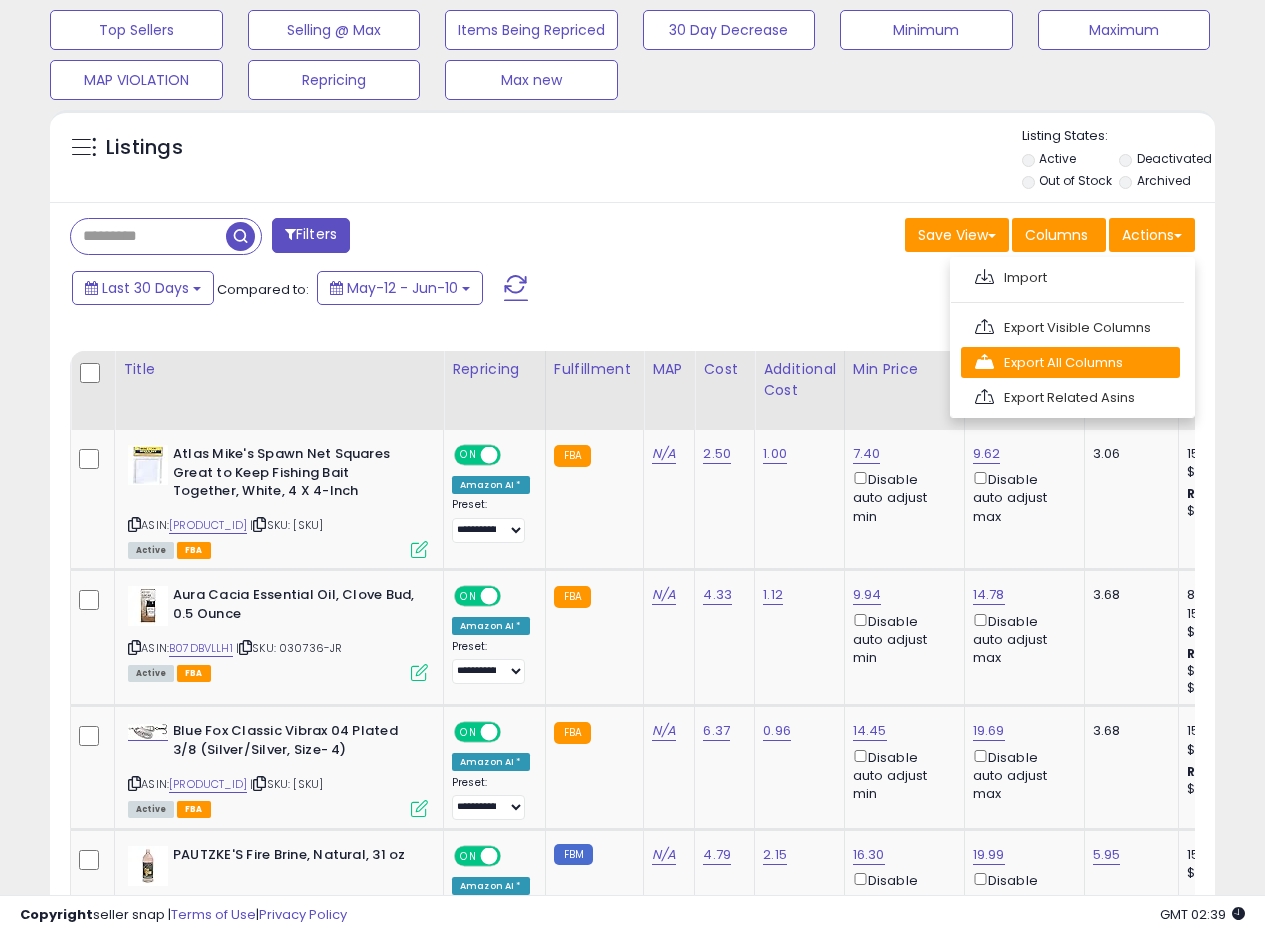 click on "Export All Columns" at bounding box center [1070, 362] 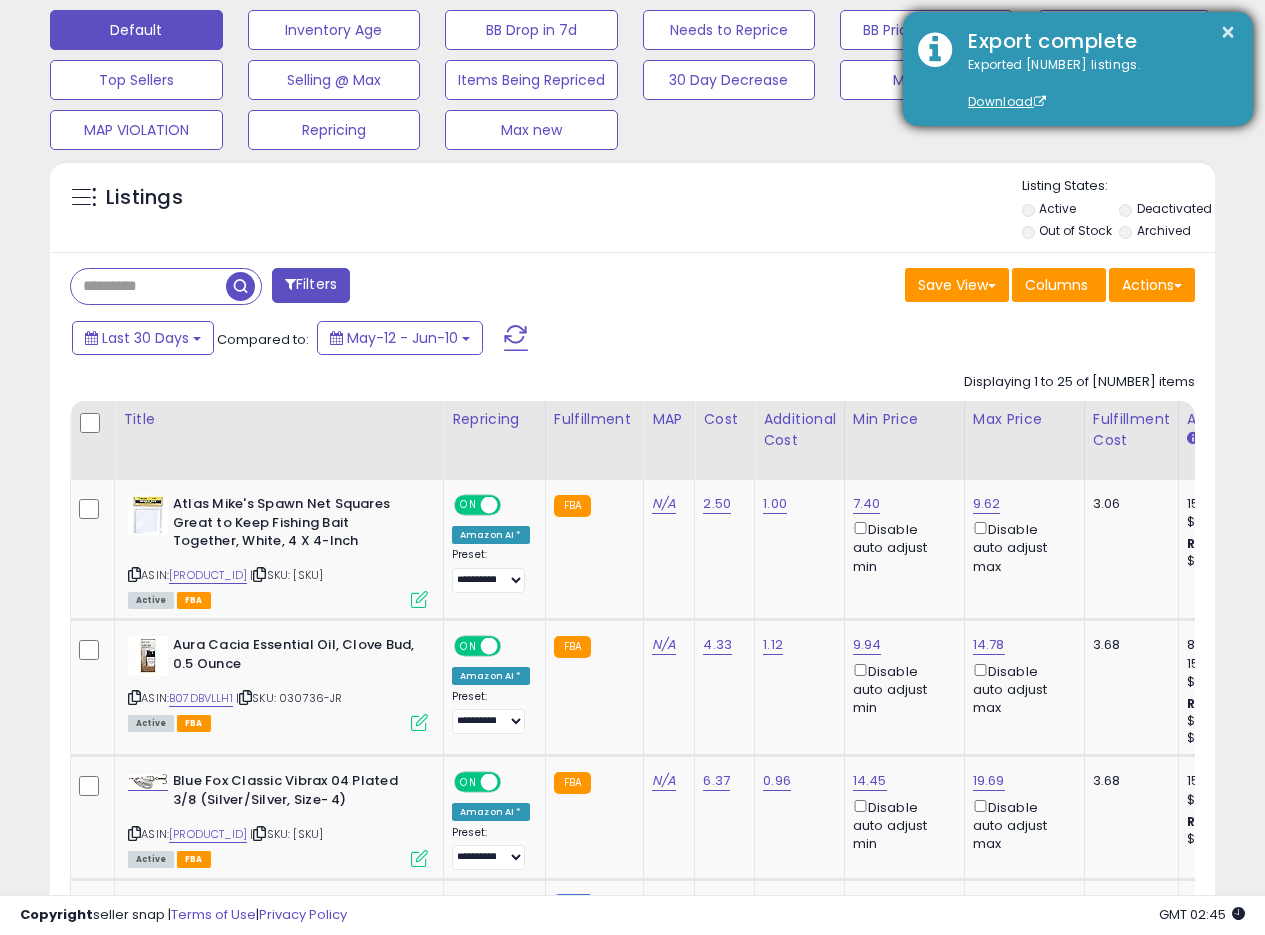 scroll, scrollTop: 570, scrollLeft: 0, axis: vertical 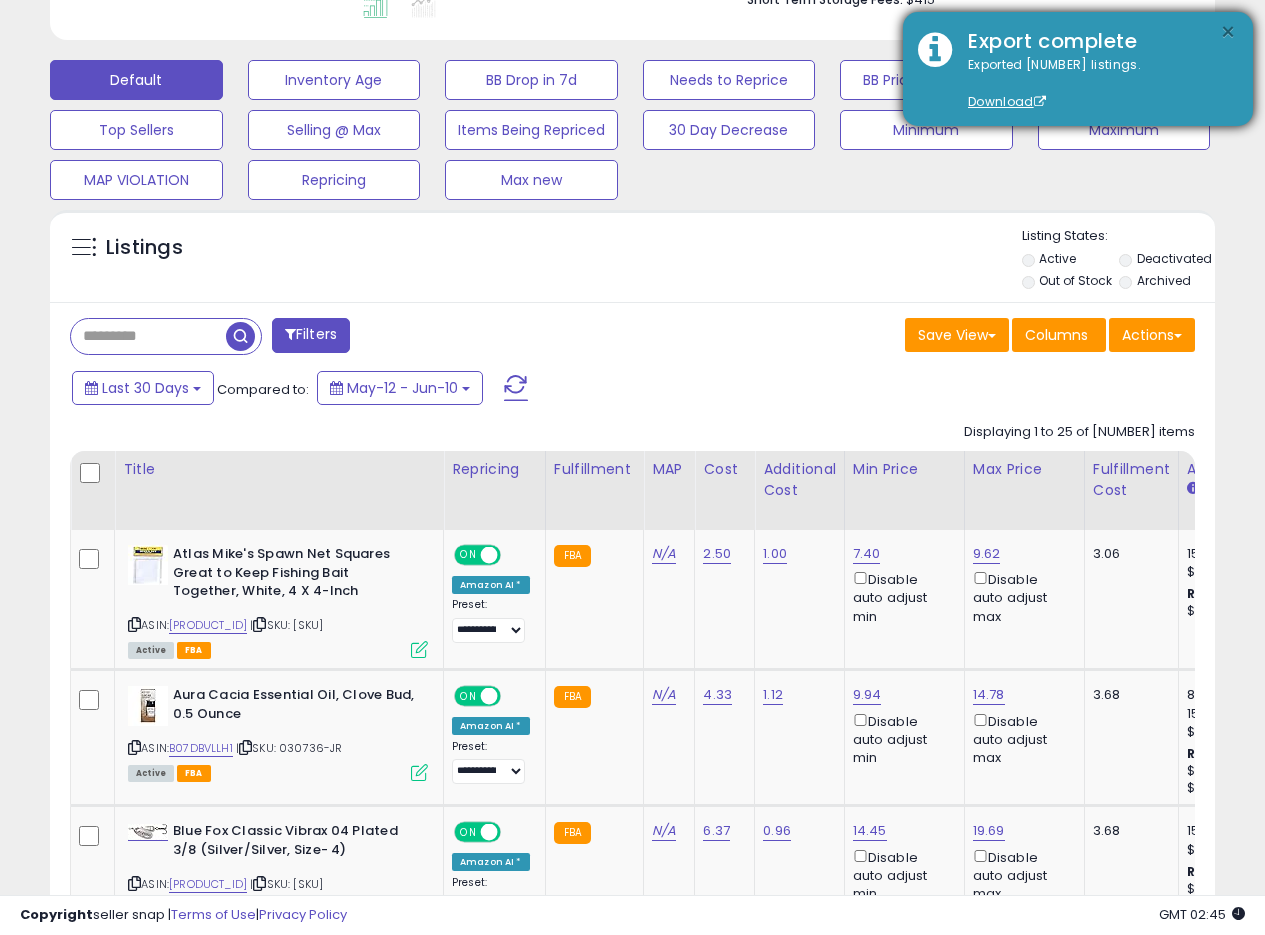 click on "×" at bounding box center (1228, 32) 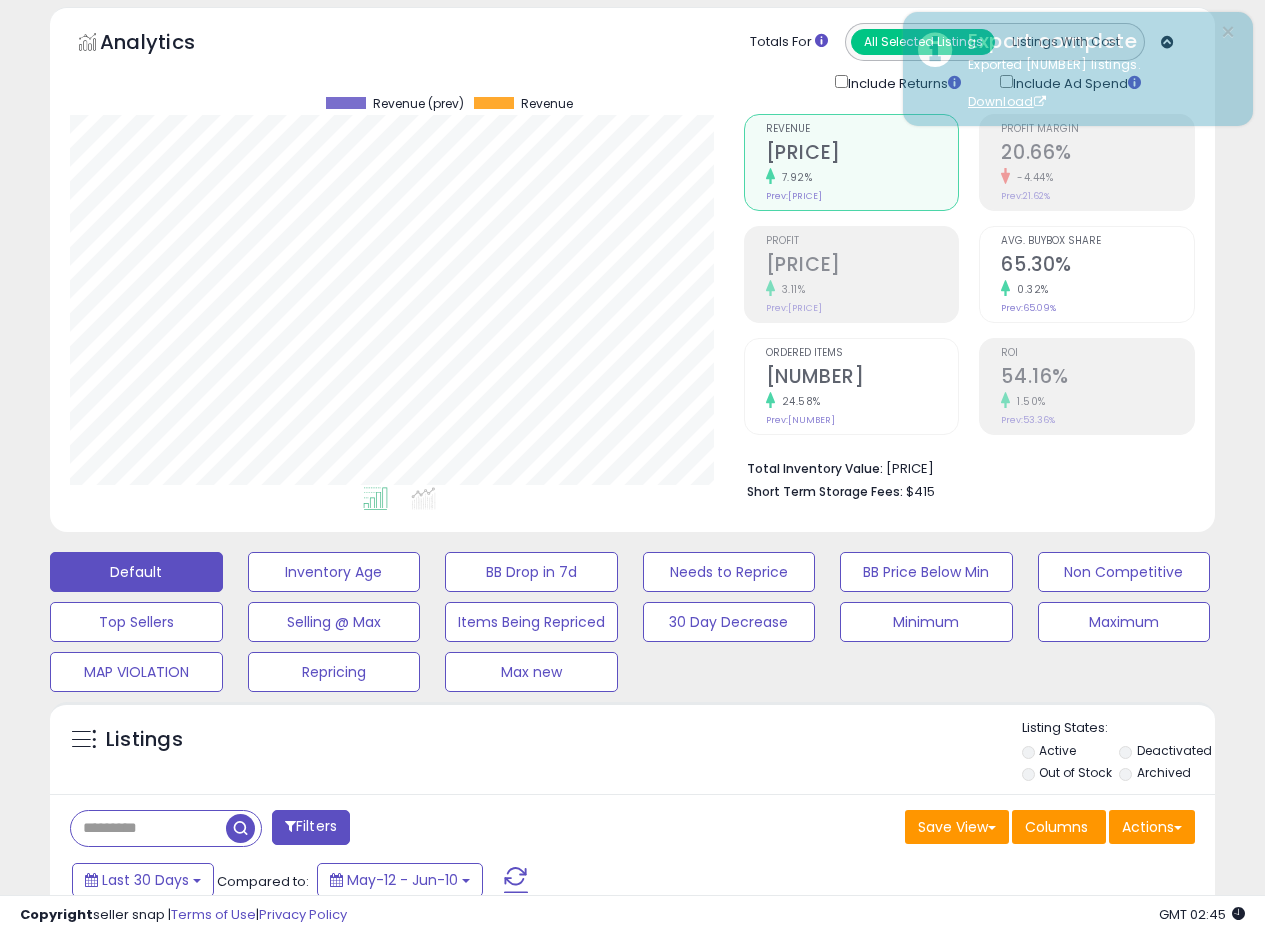 scroll, scrollTop: 0, scrollLeft: 0, axis: both 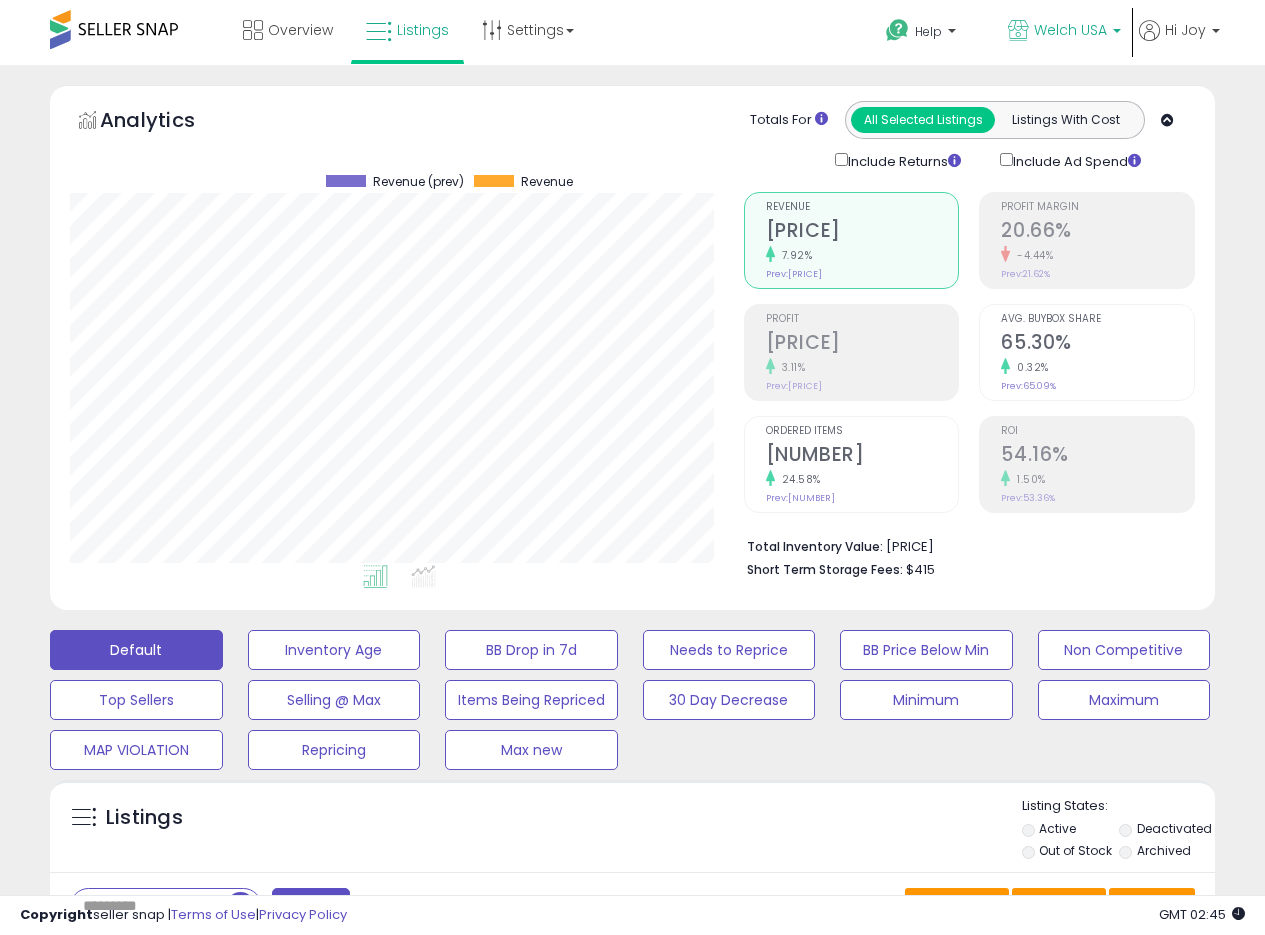 click on "Welch USA" at bounding box center [1070, 30] 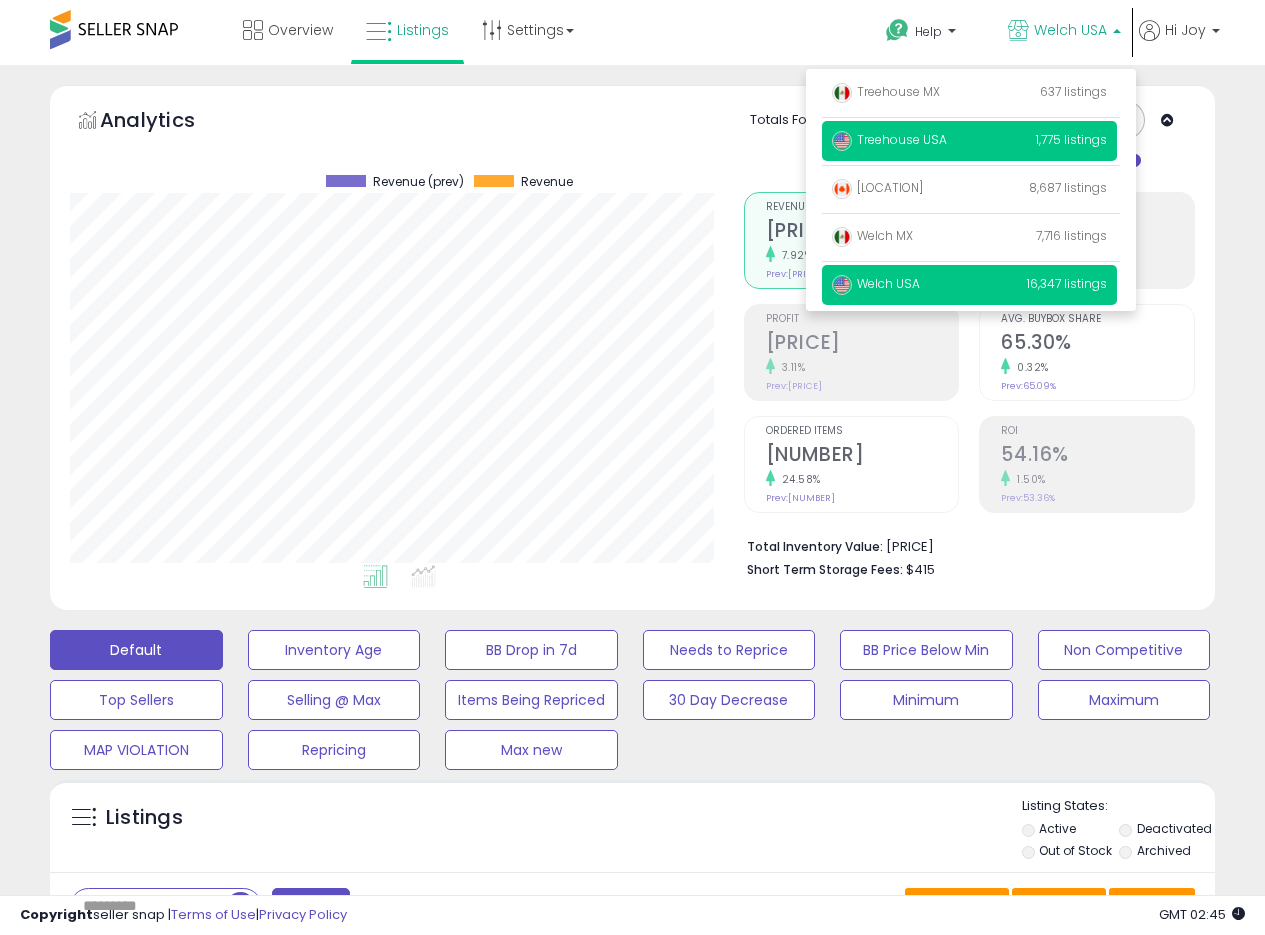 click on "Treehouse USA" at bounding box center [889, 139] 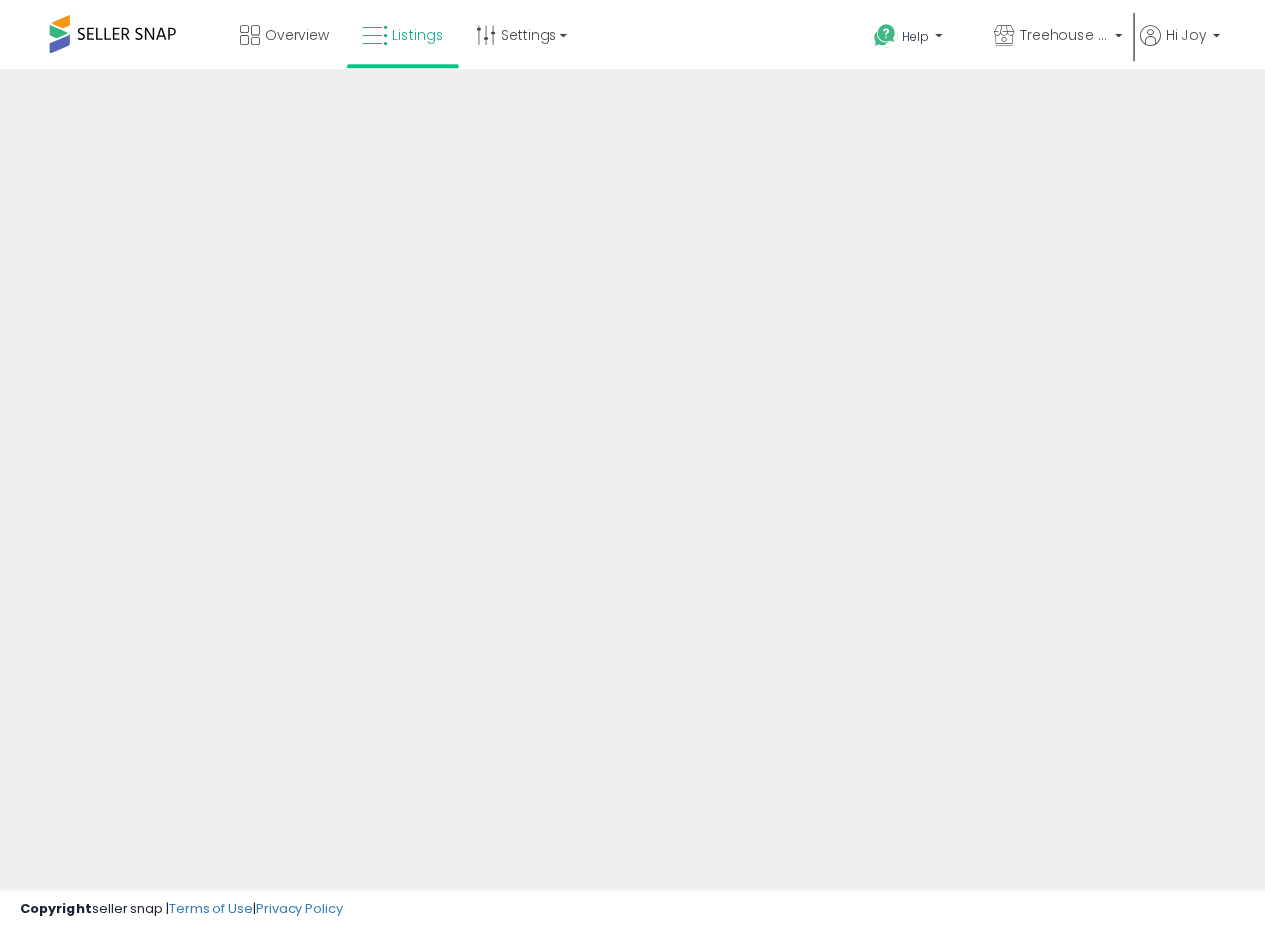 scroll, scrollTop: 0, scrollLeft: 0, axis: both 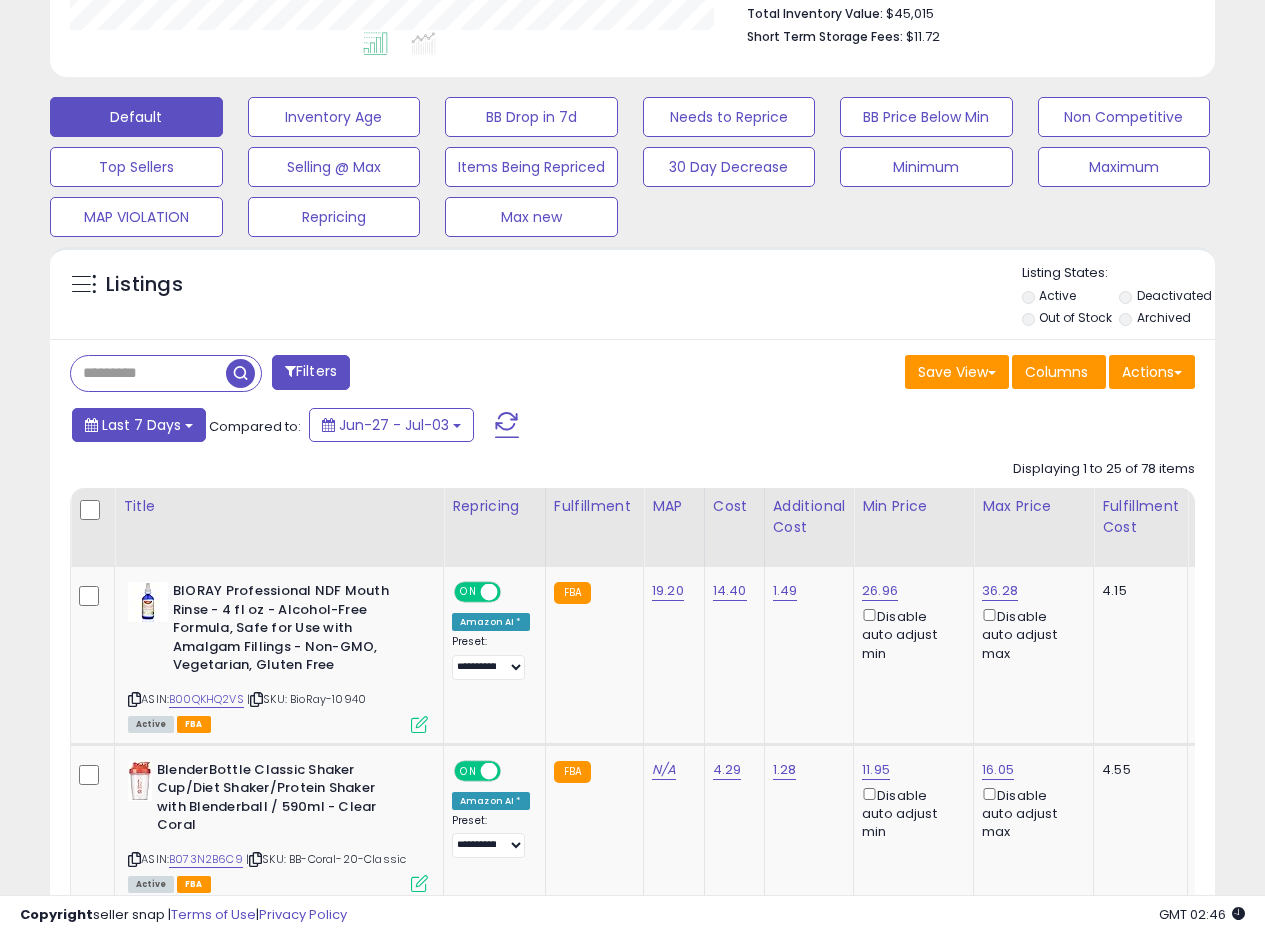 click on "Last 7 Days" at bounding box center [141, 425] 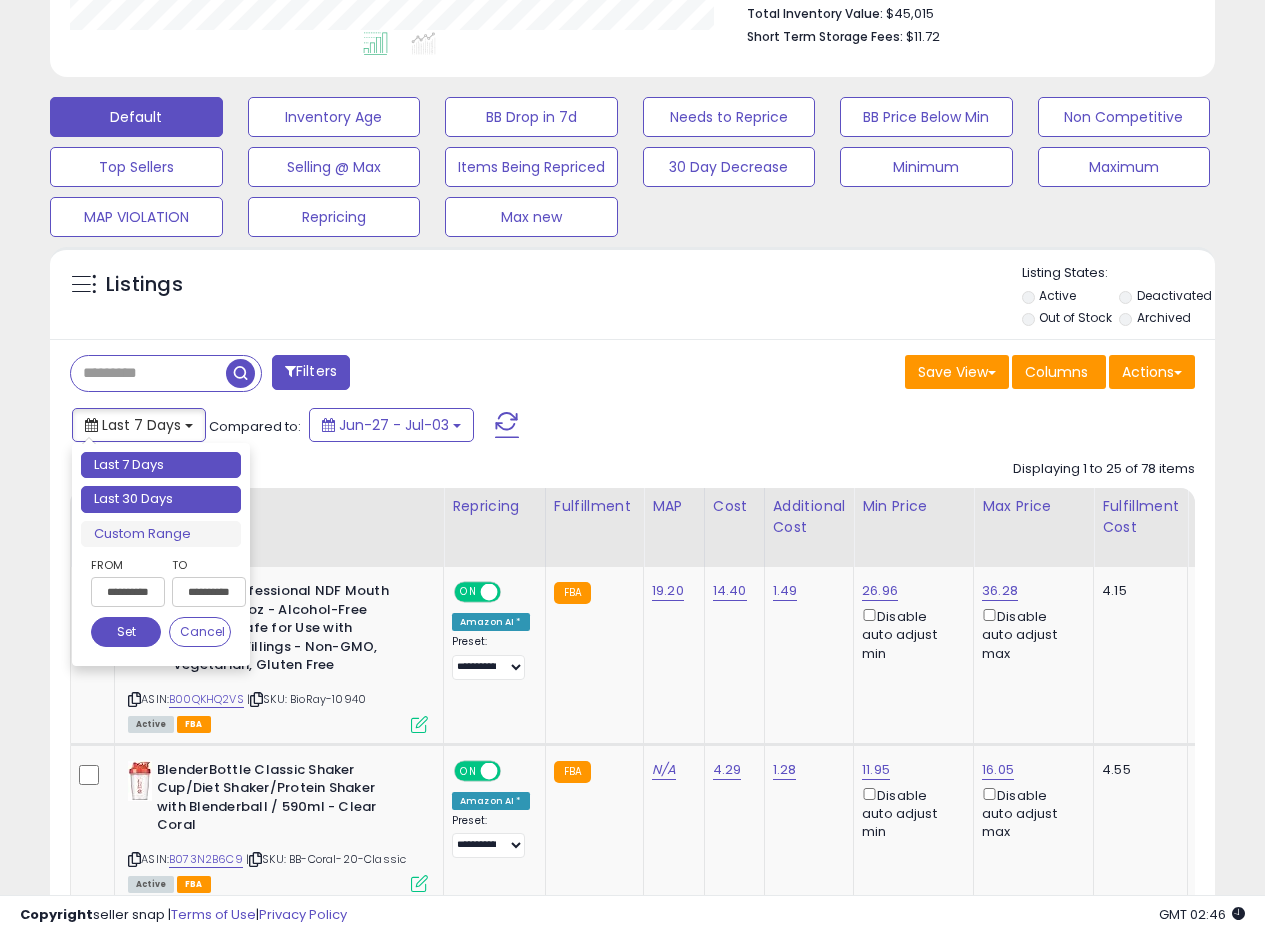 type on "**********" 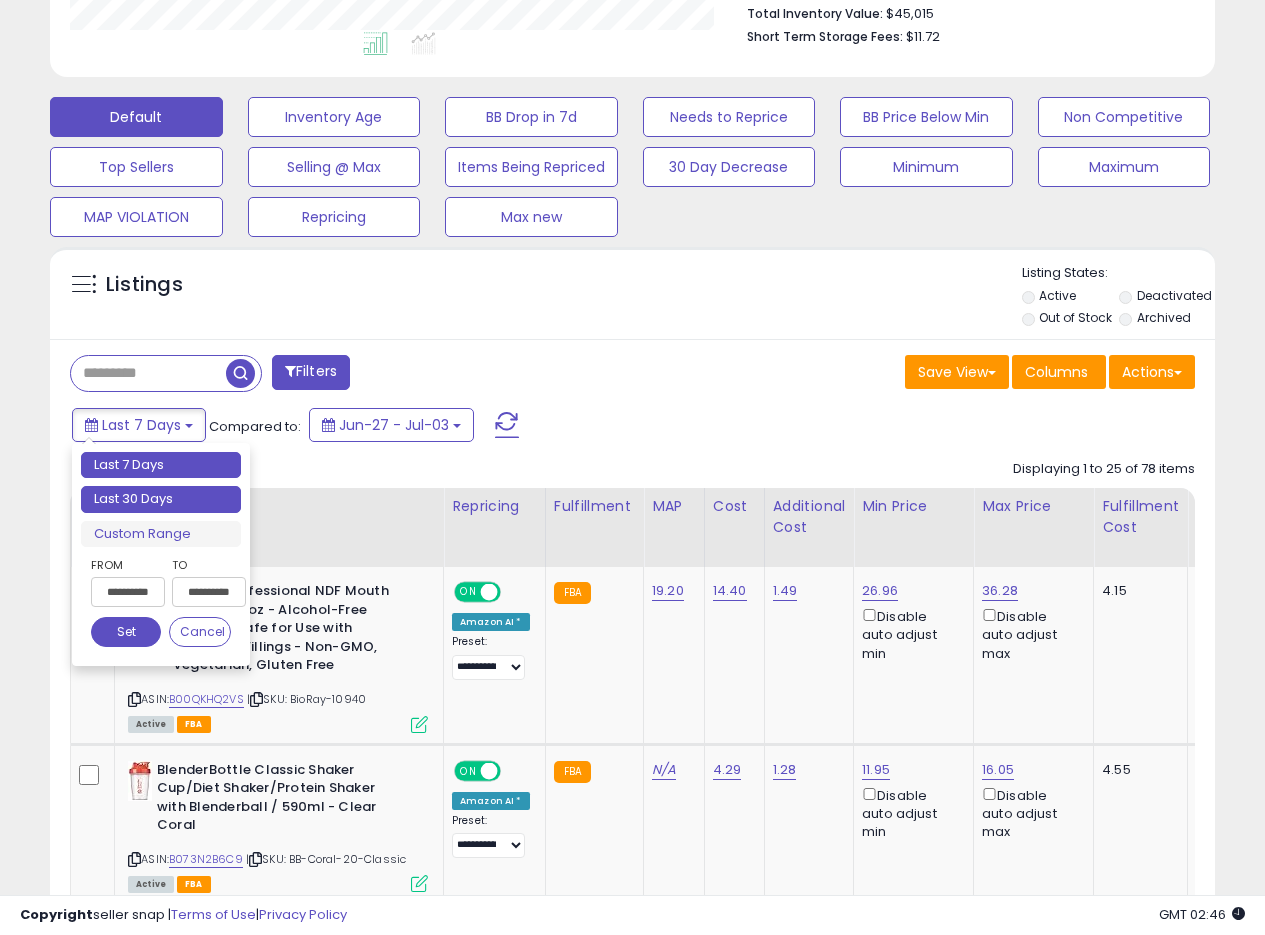 click on "Last 30 Days" at bounding box center [161, 499] 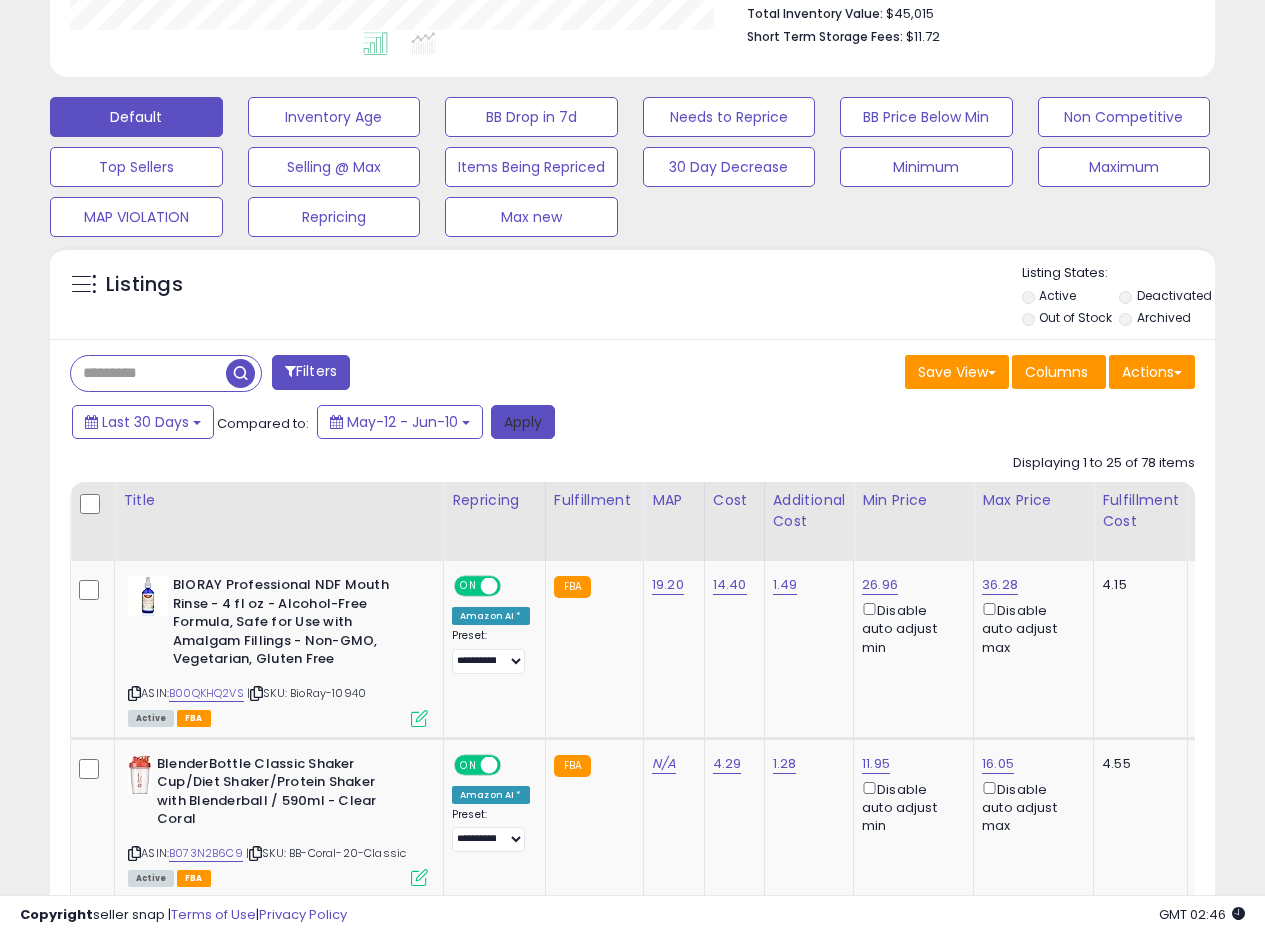 click on "Apply" at bounding box center (523, 422) 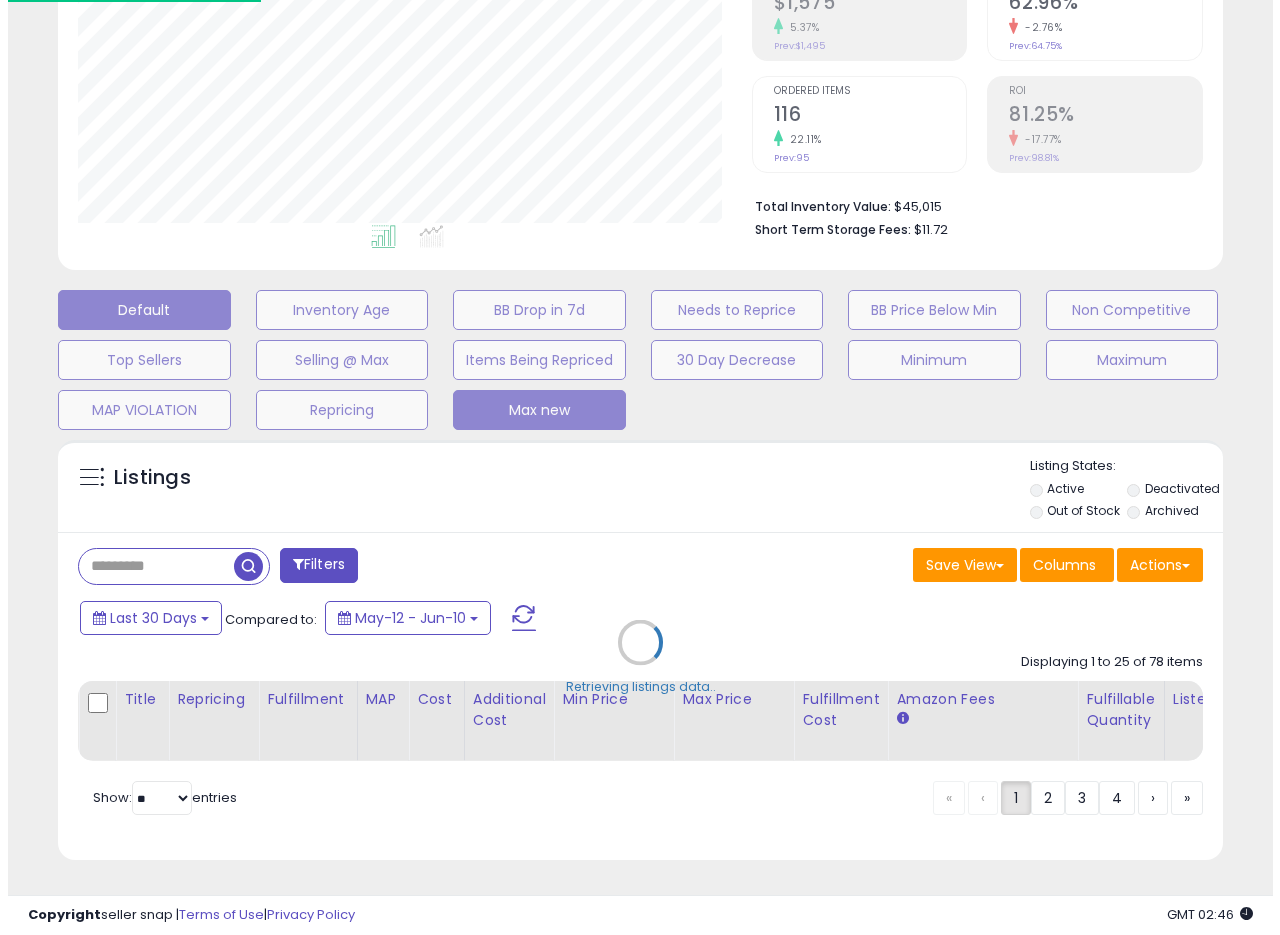 scroll, scrollTop: 355, scrollLeft: 0, axis: vertical 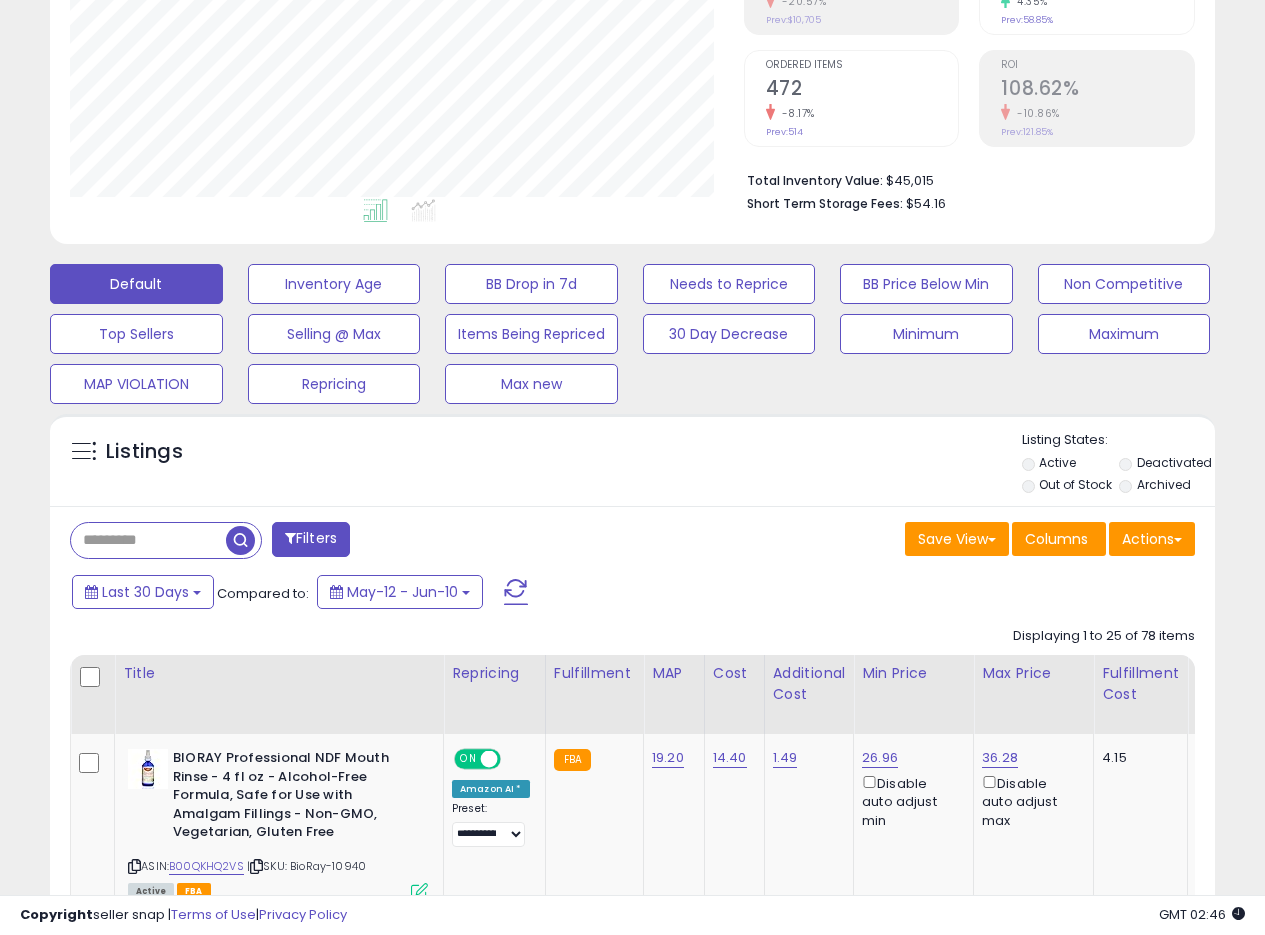 click on "Listings" at bounding box center [632, 465] 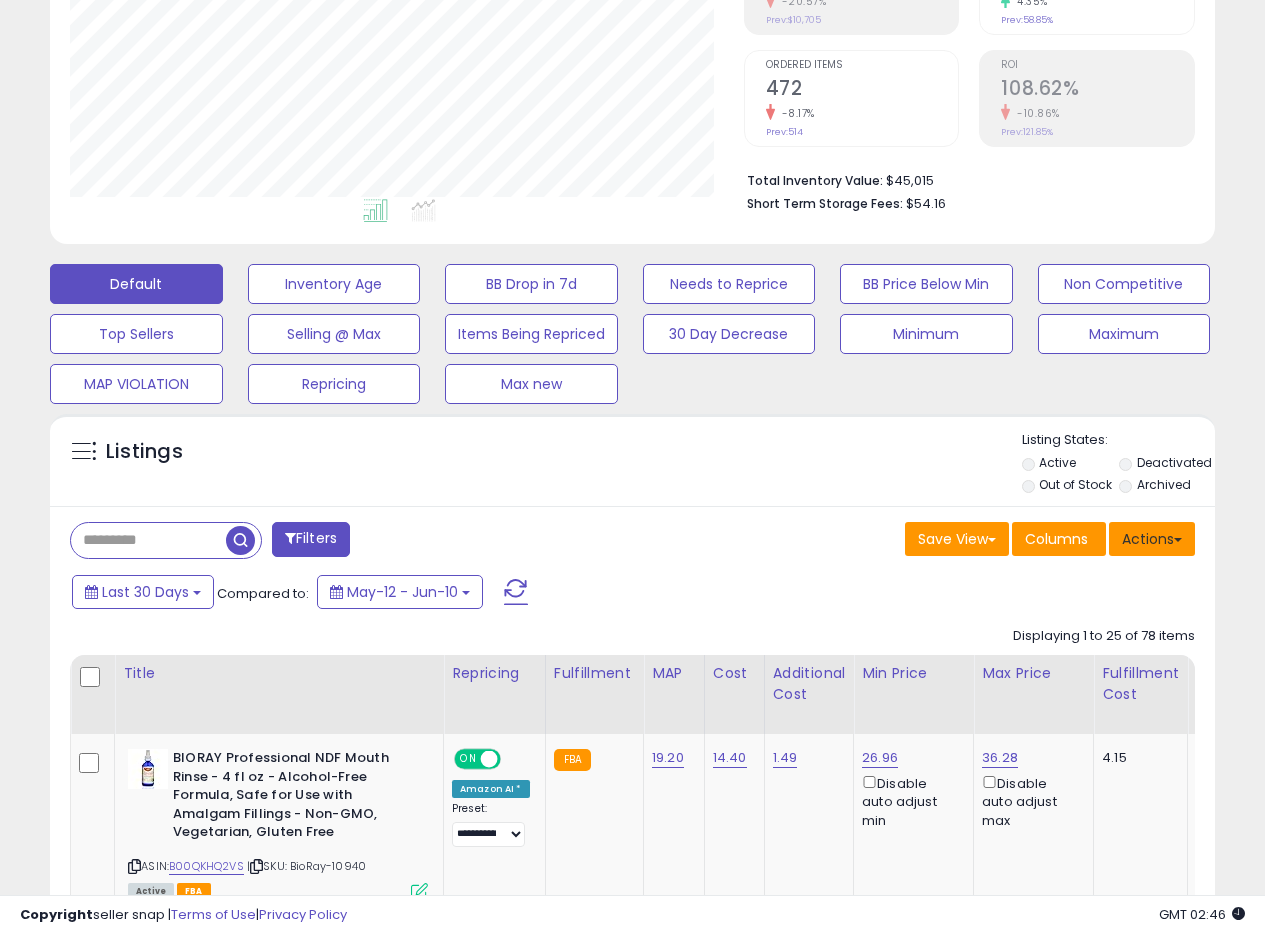 click on "Actions" at bounding box center (1152, 539) 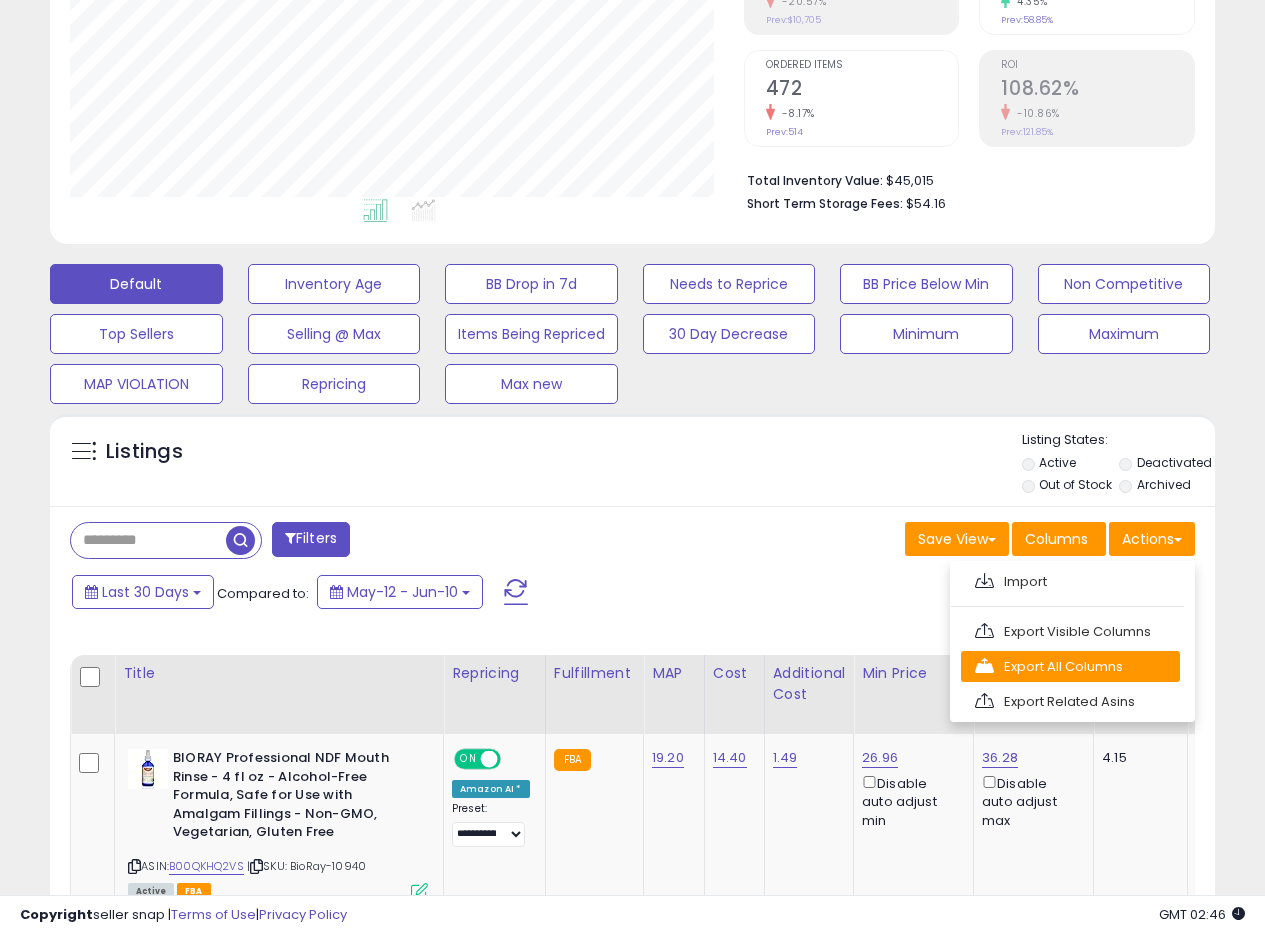 click on "Export All Columns" at bounding box center [1070, 666] 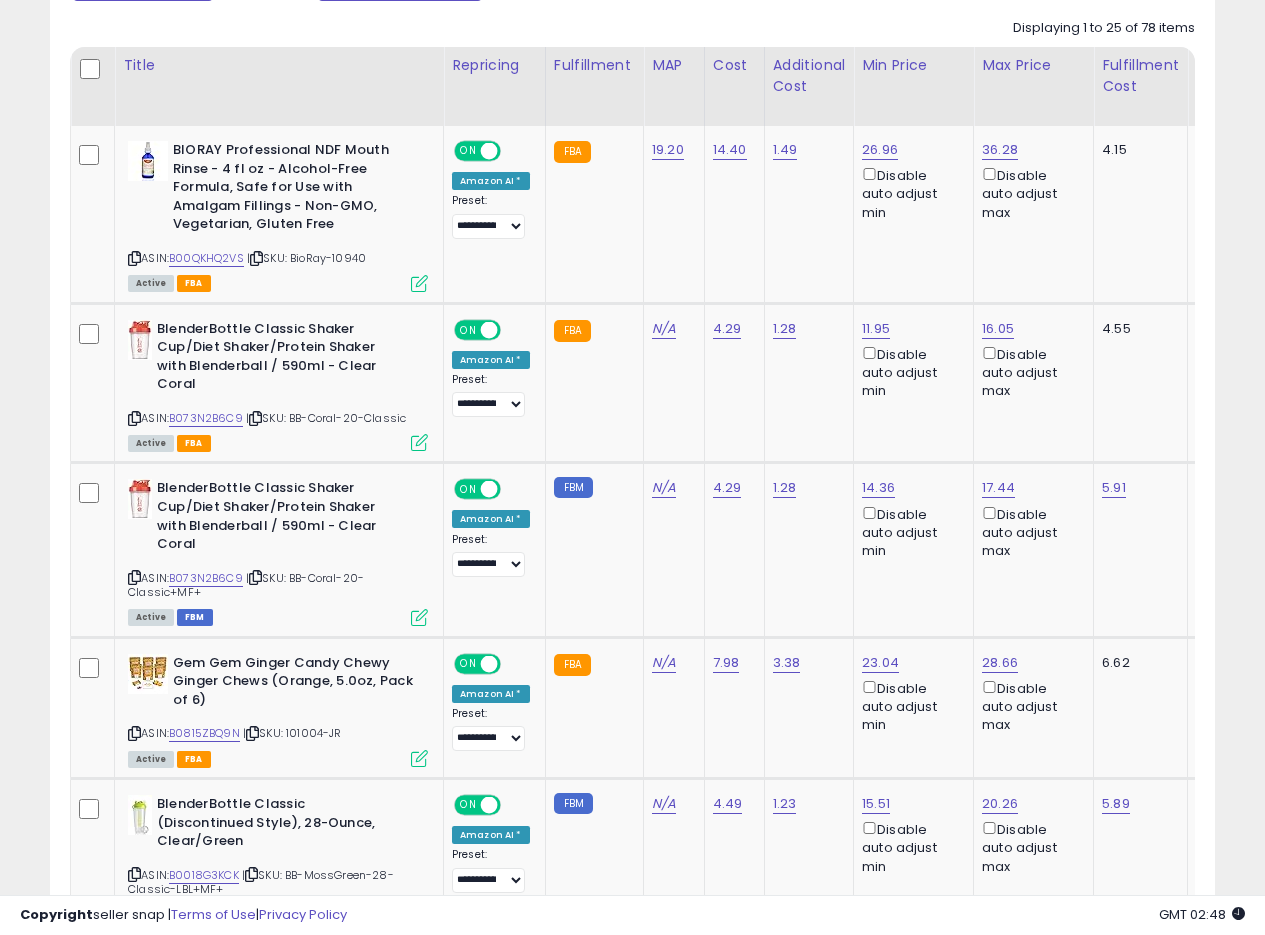 scroll, scrollTop: 493, scrollLeft: 0, axis: vertical 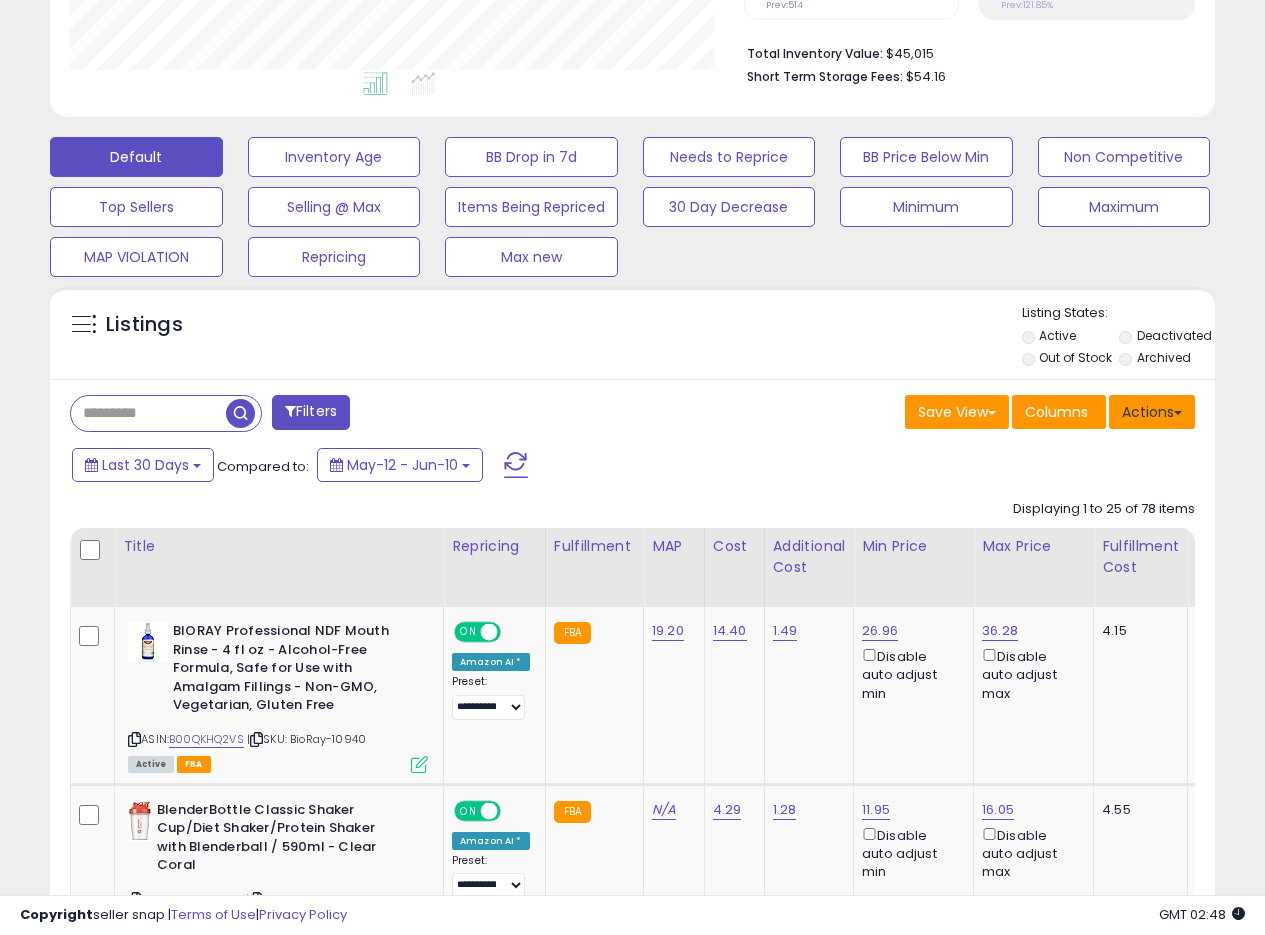 click on "Actions" at bounding box center (1152, 412) 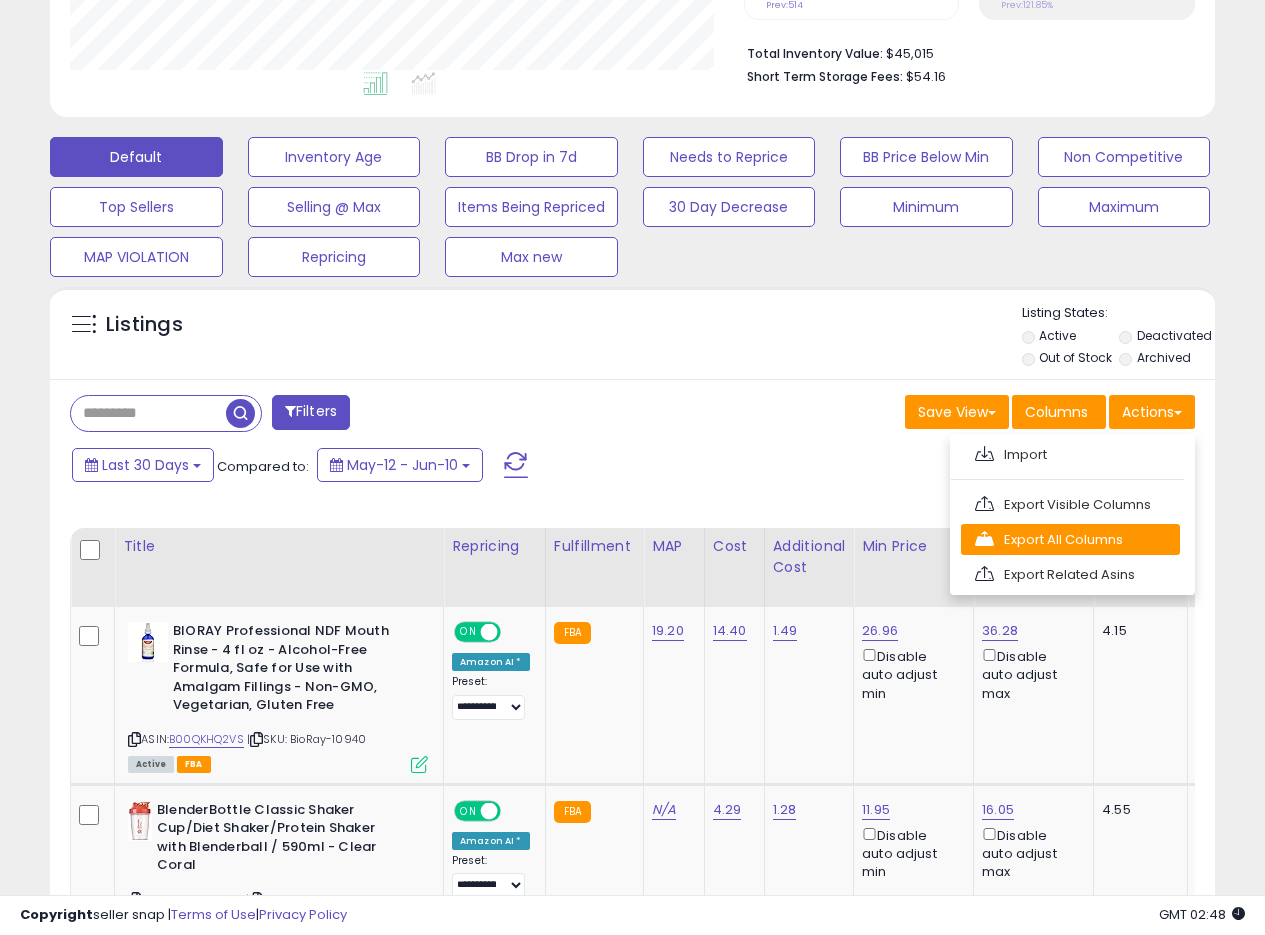 click on "Export All Columns" at bounding box center [1070, 539] 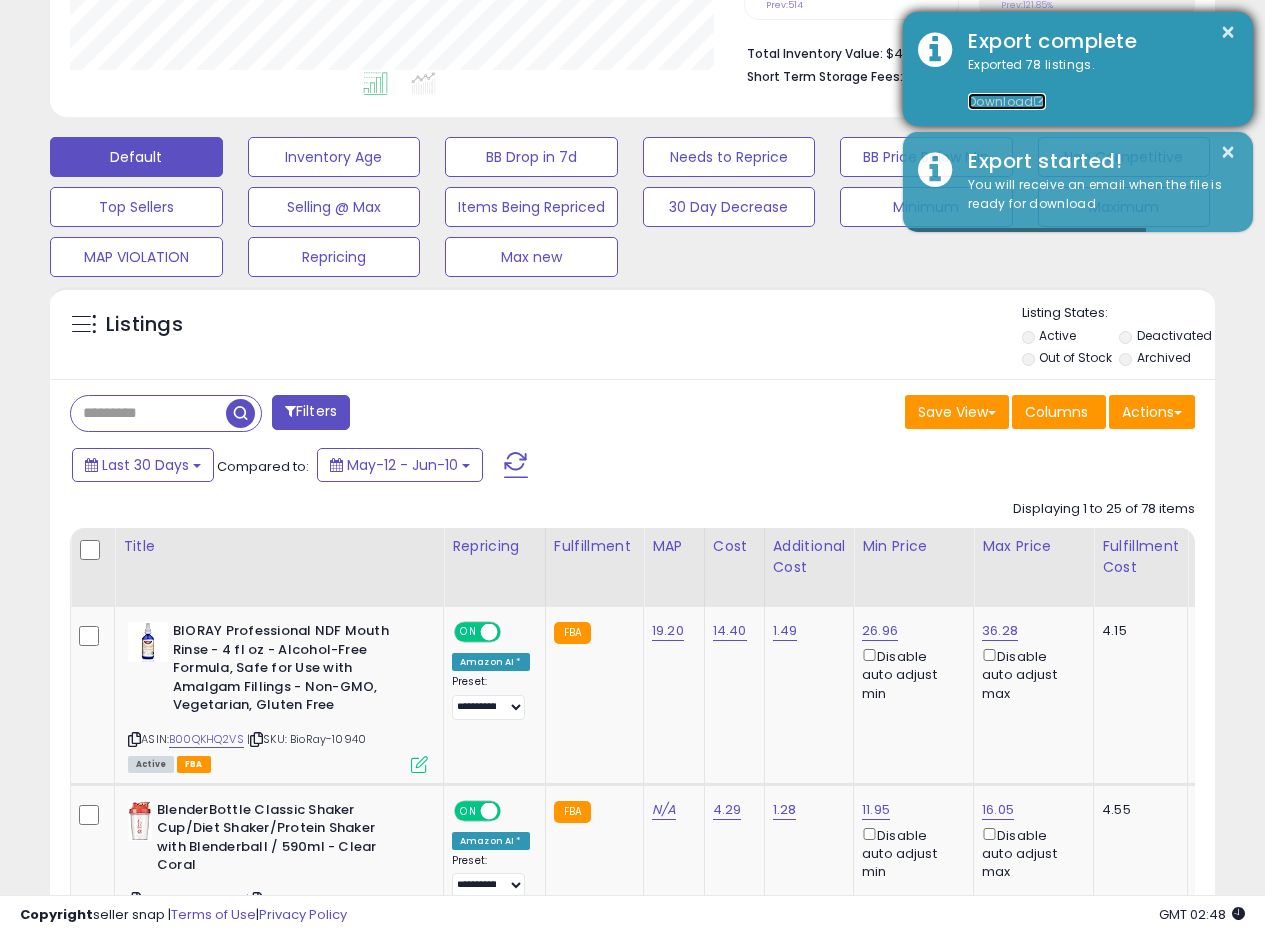 click on "Download" at bounding box center [1007, 101] 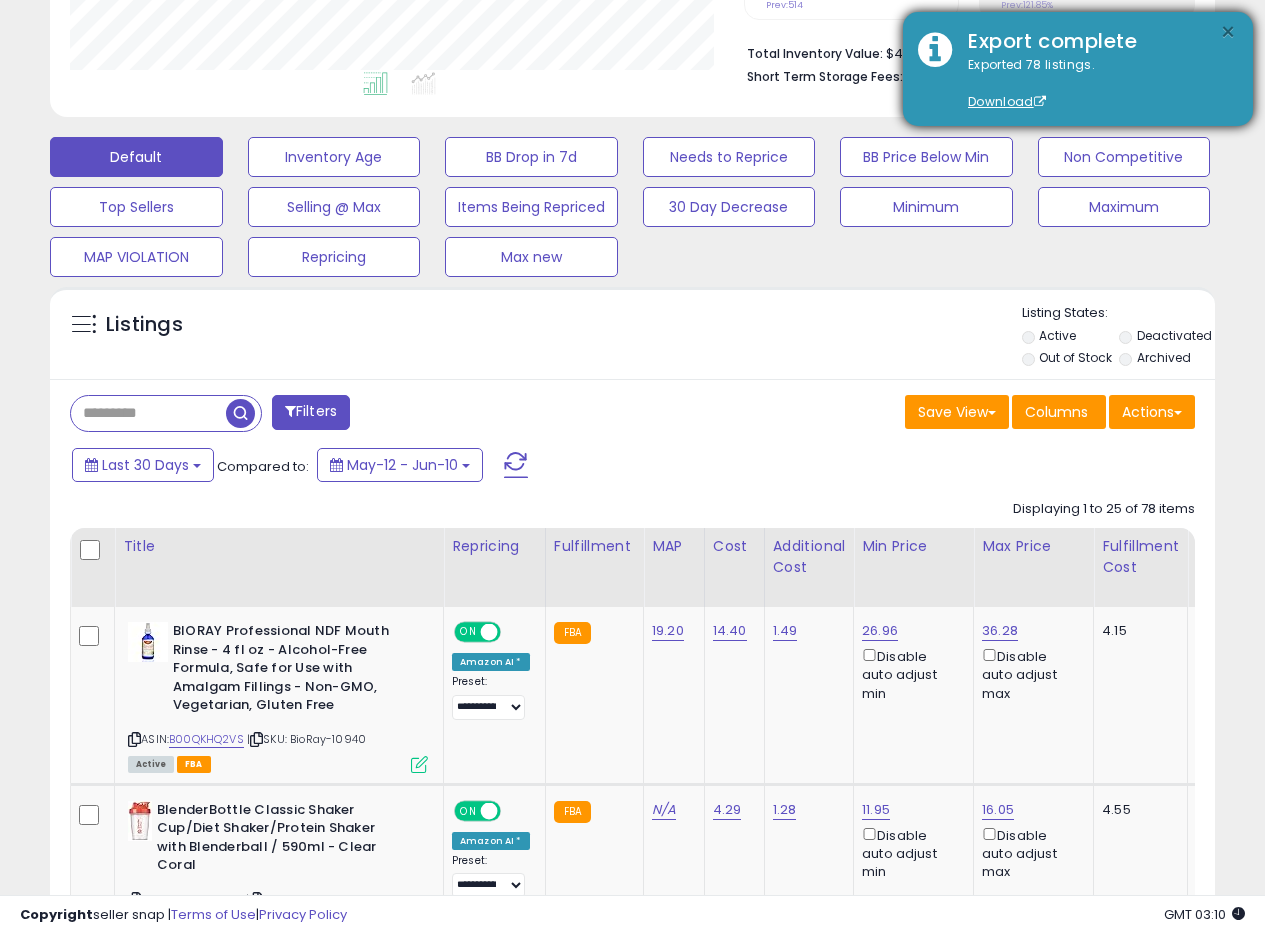 click on "×" at bounding box center (1228, 32) 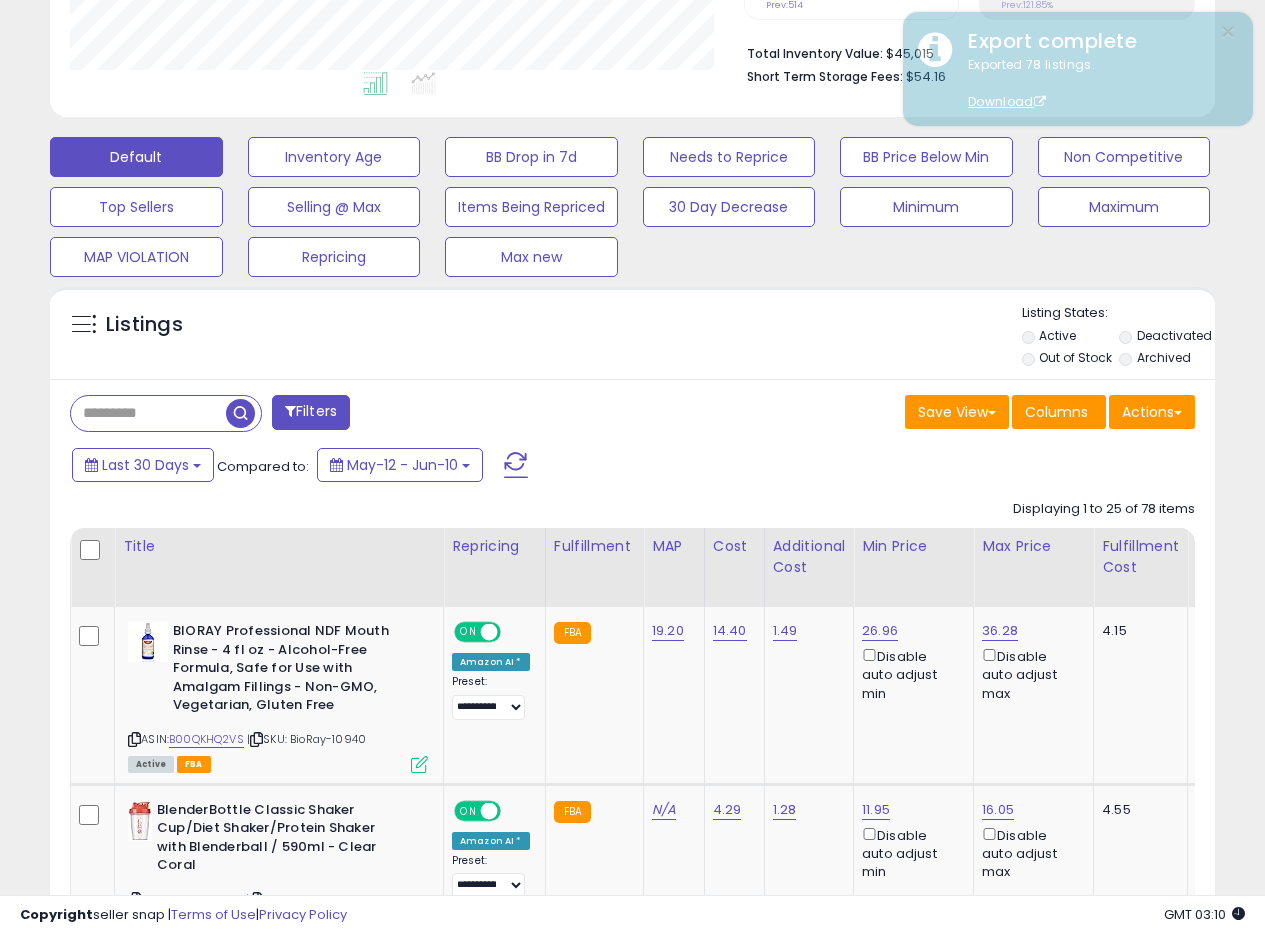 scroll, scrollTop: 0, scrollLeft: 0, axis: both 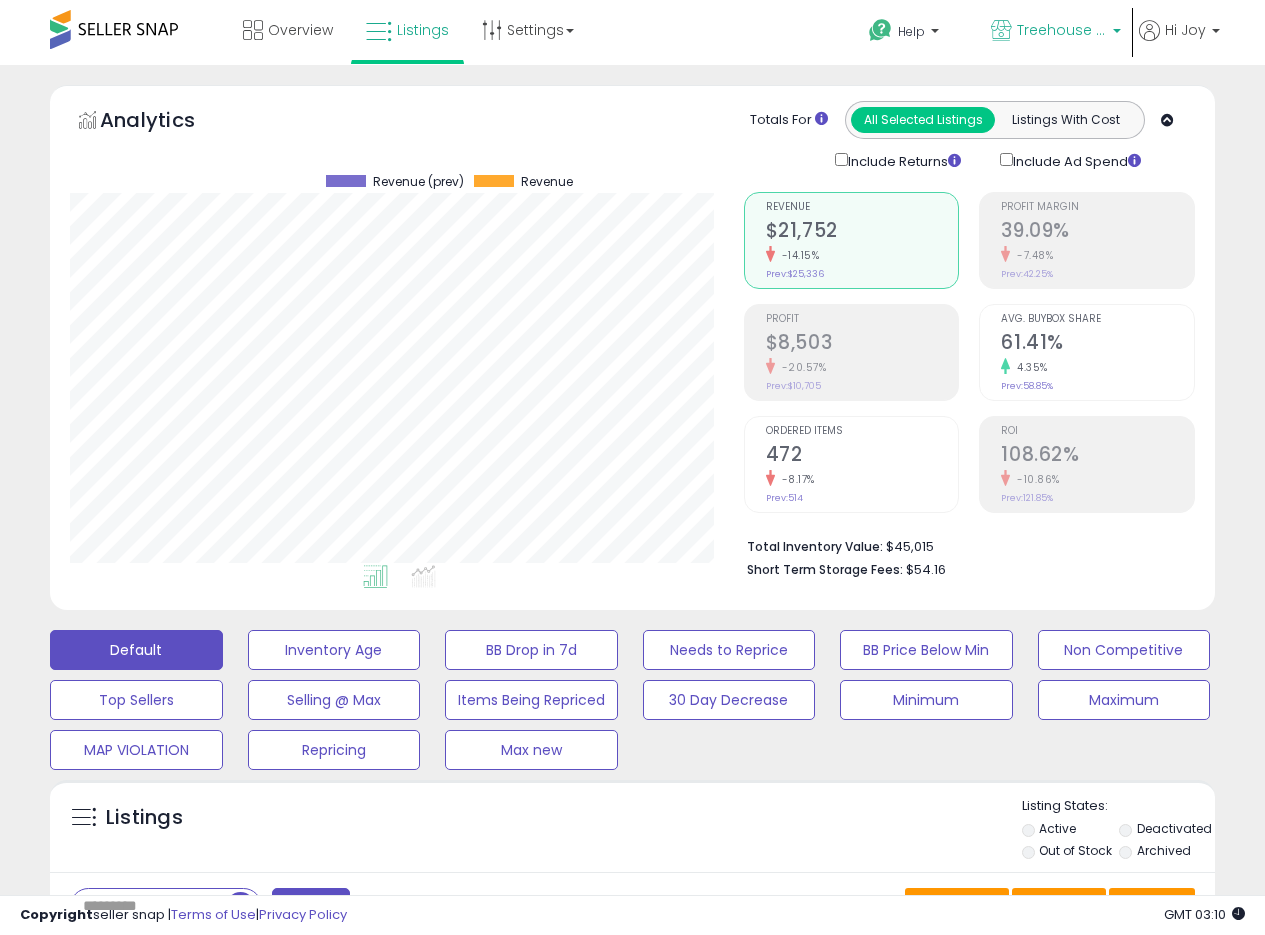 click on "Treehouse USA" at bounding box center [1062, 30] 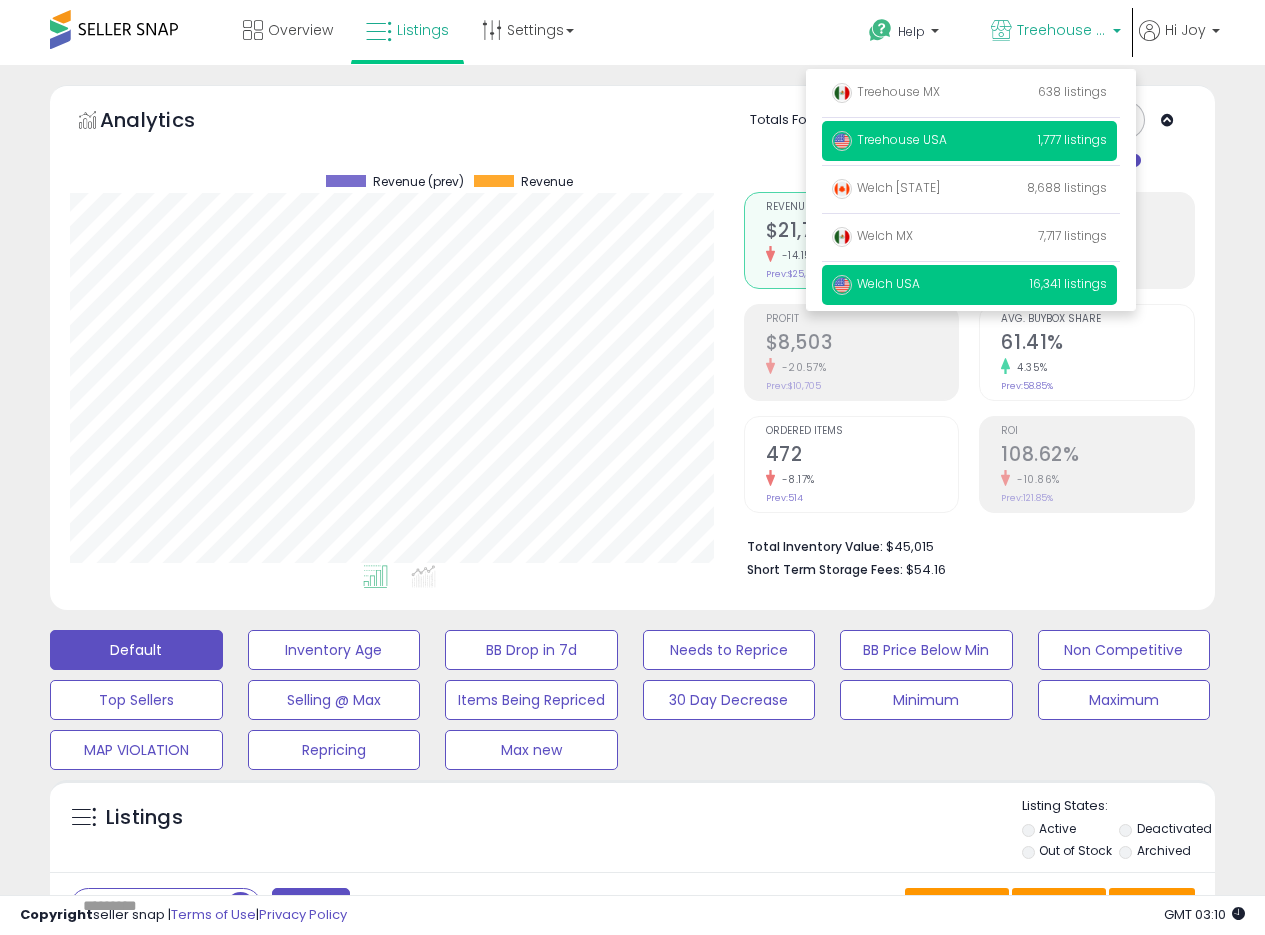 click on "Welch USA" at bounding box center (876, 283) 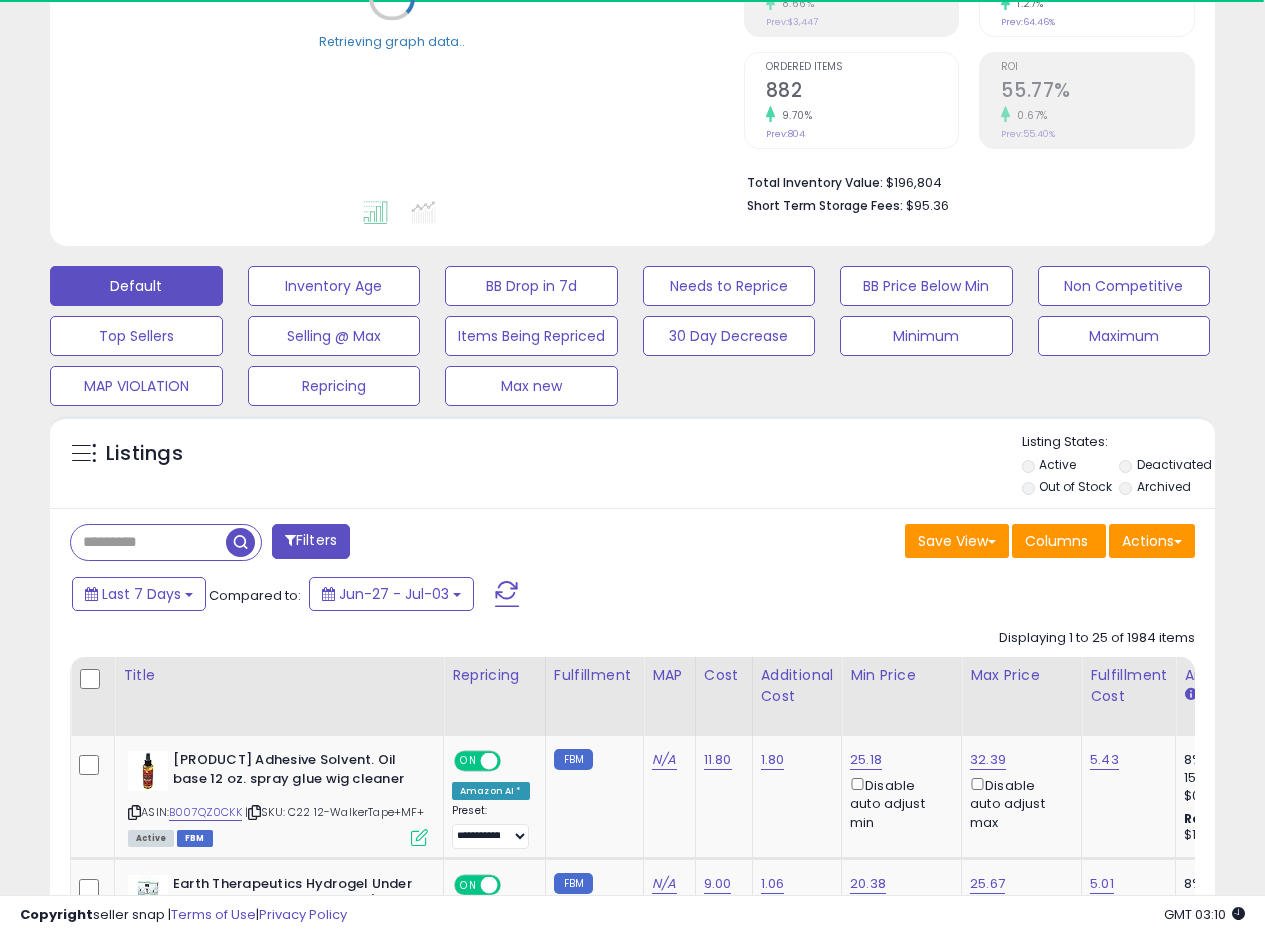 scroll, scrollTop: 400, scrollLeft: 0, axis: vertical 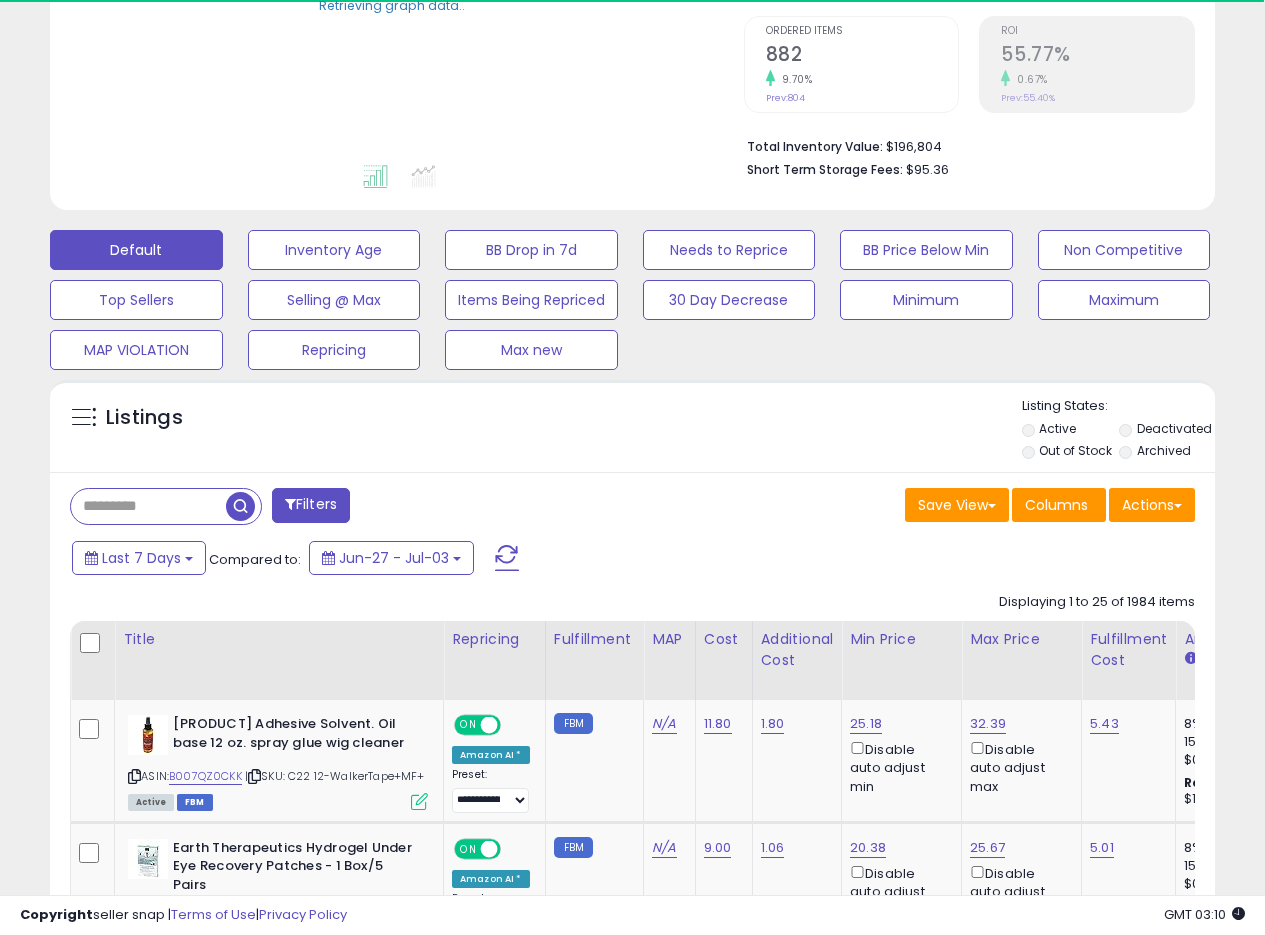 click on "Out of Stock" at bounding box center (1075, 450) 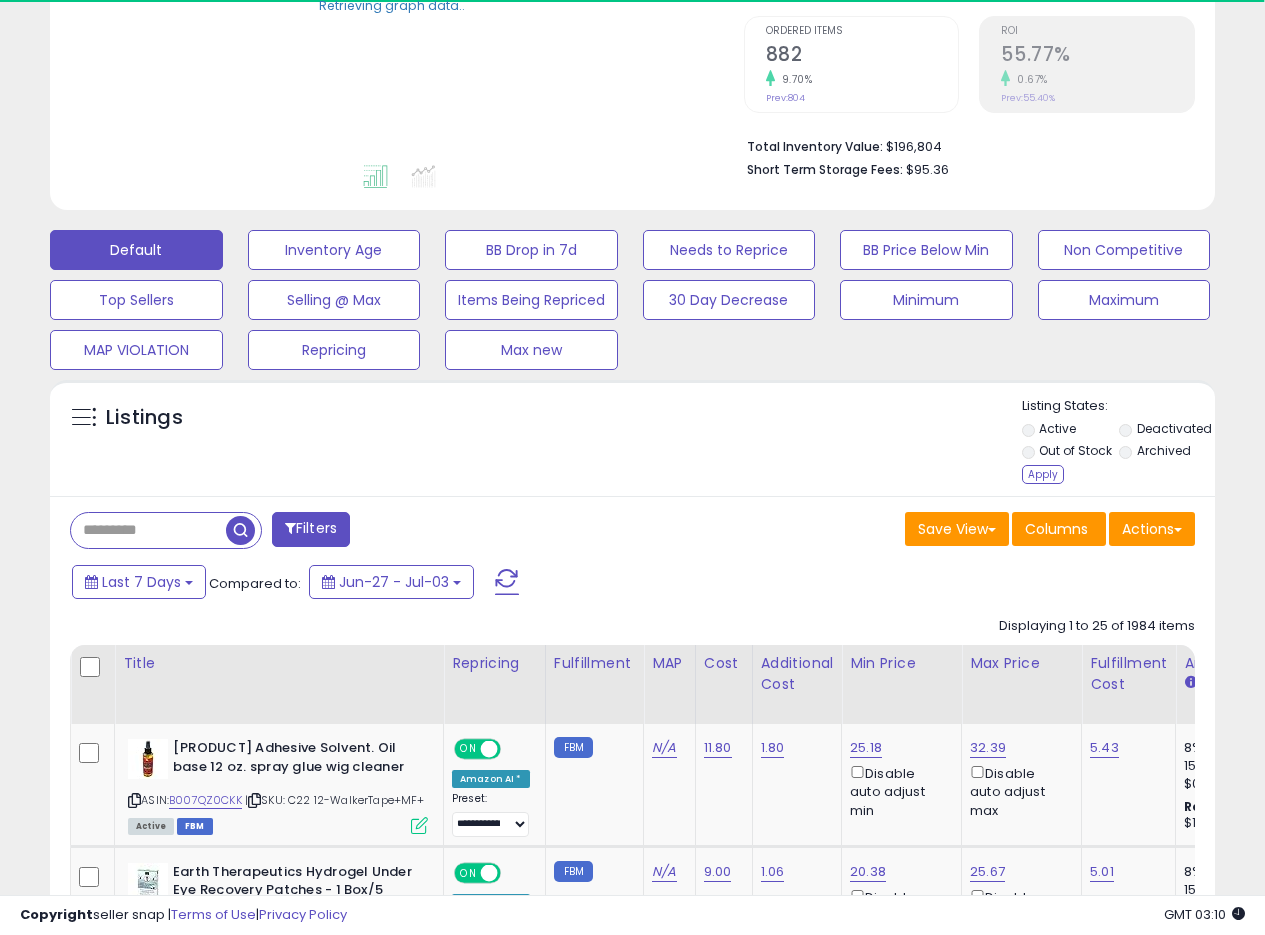 click on "Deactivated" at bounding box center [1174, 428] 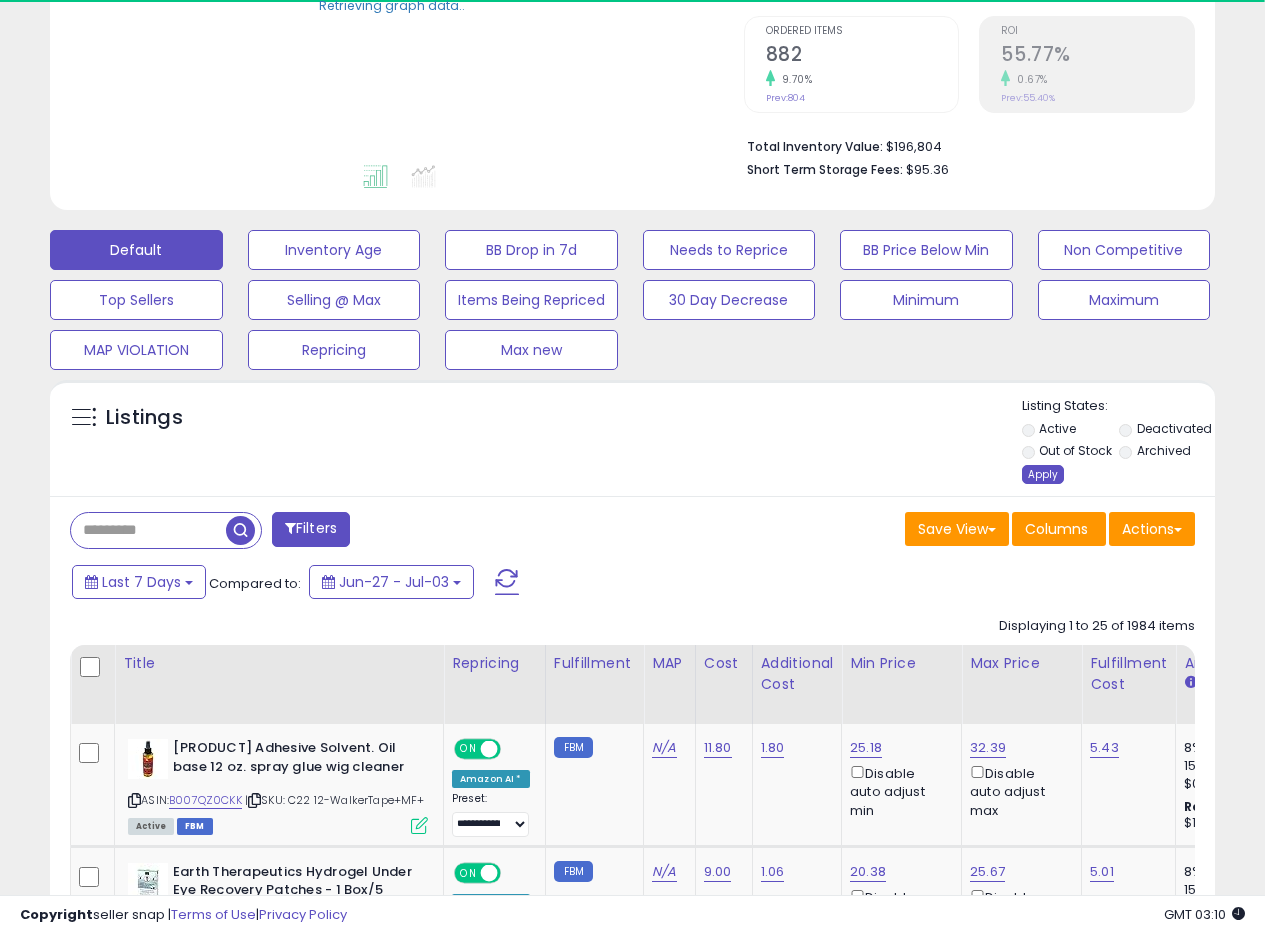 click on "Apply" at bounding box center (1043, 474) 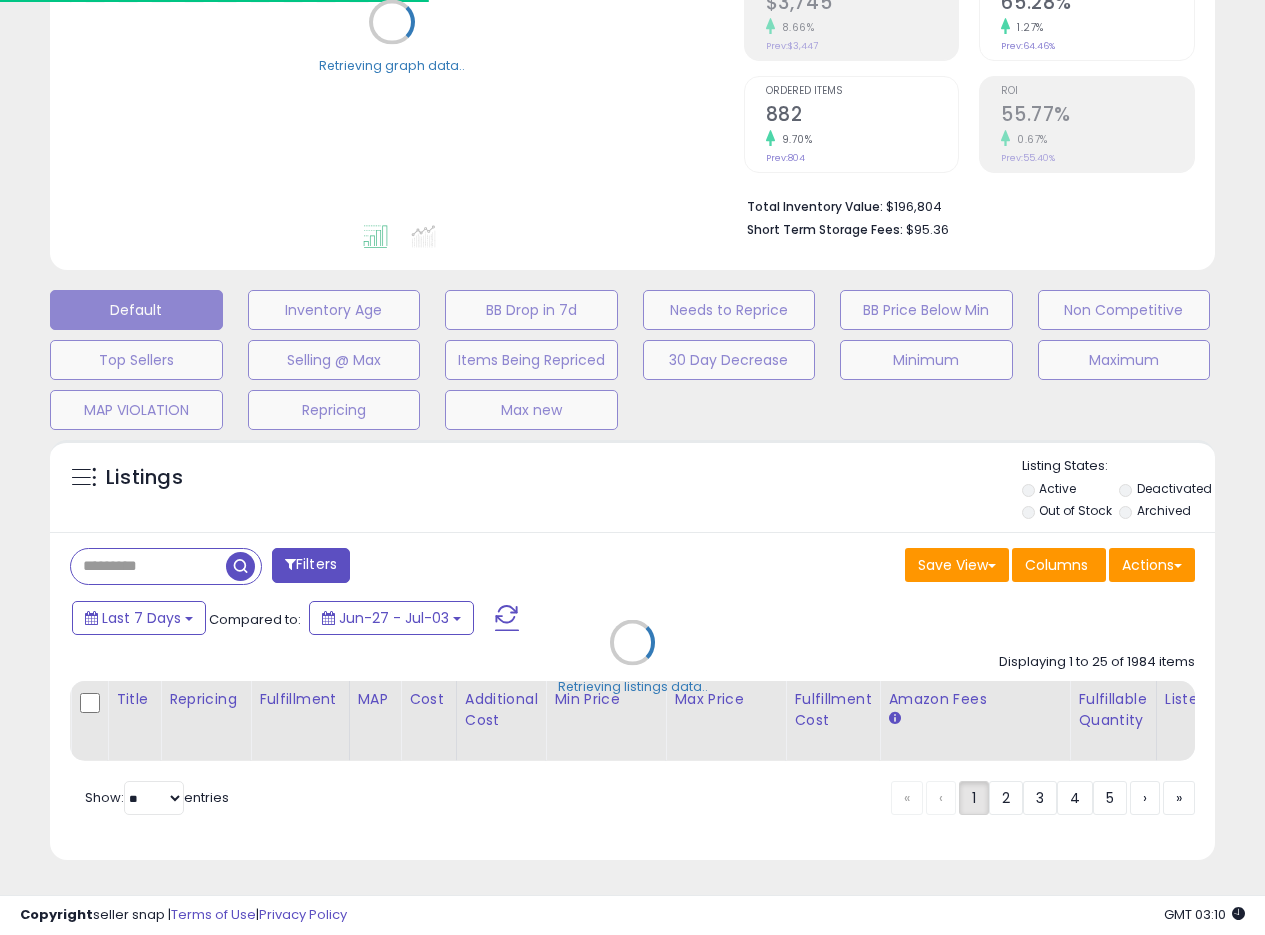 scroll, scrollTop: 355, scrollLeft: 0, axis: vertical 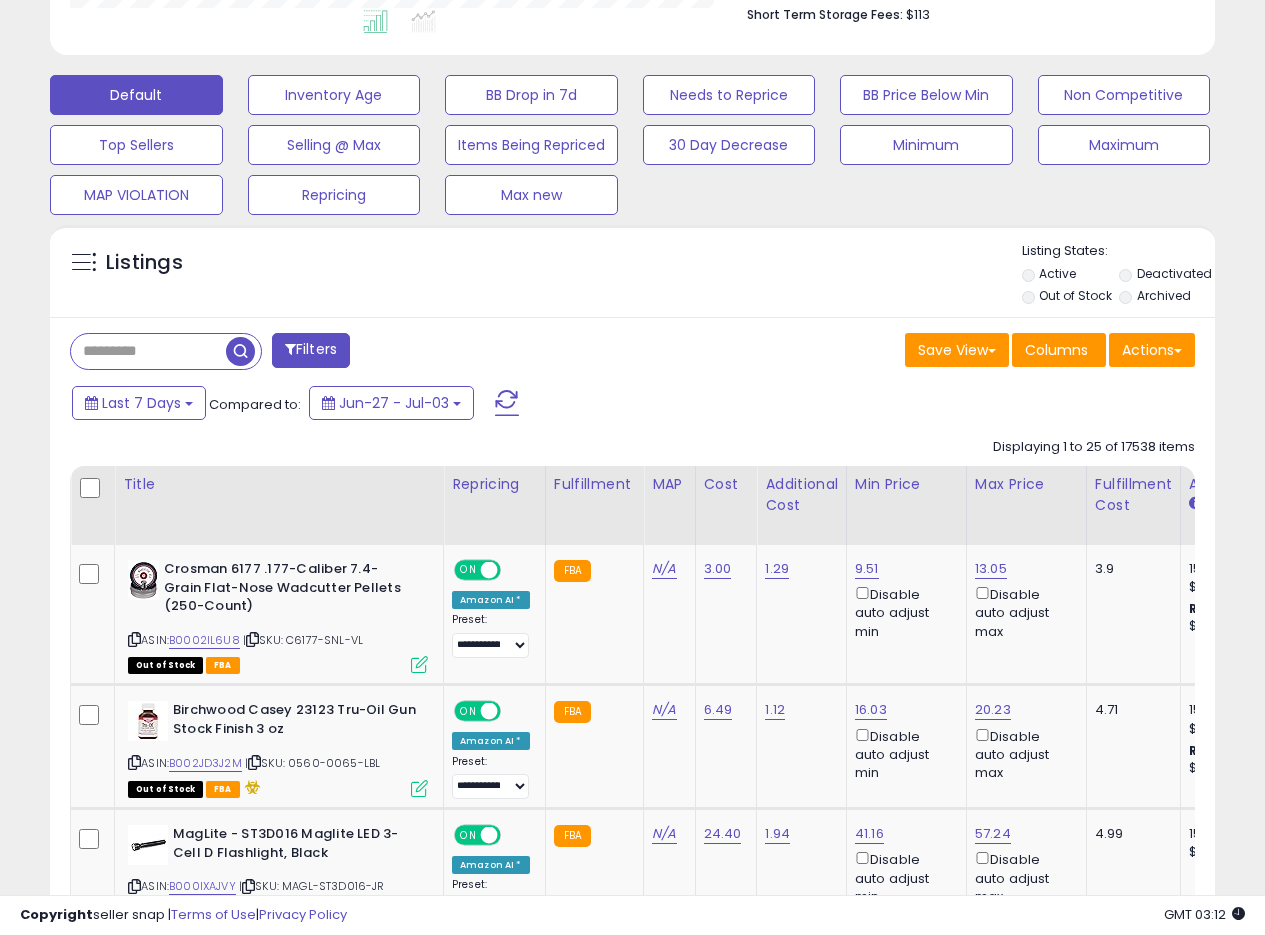click at bounding box center (148, 351) 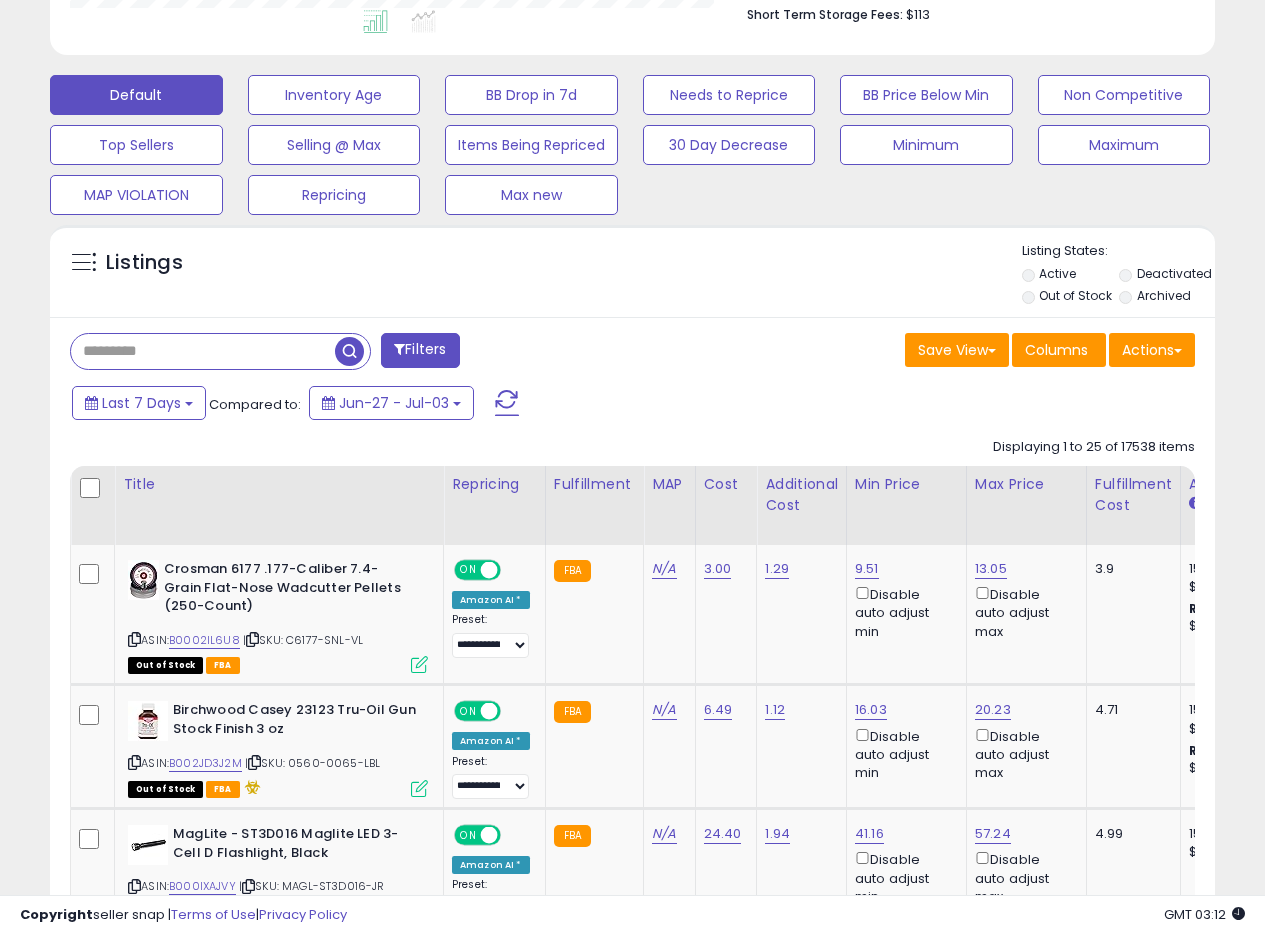 paste on "**********" 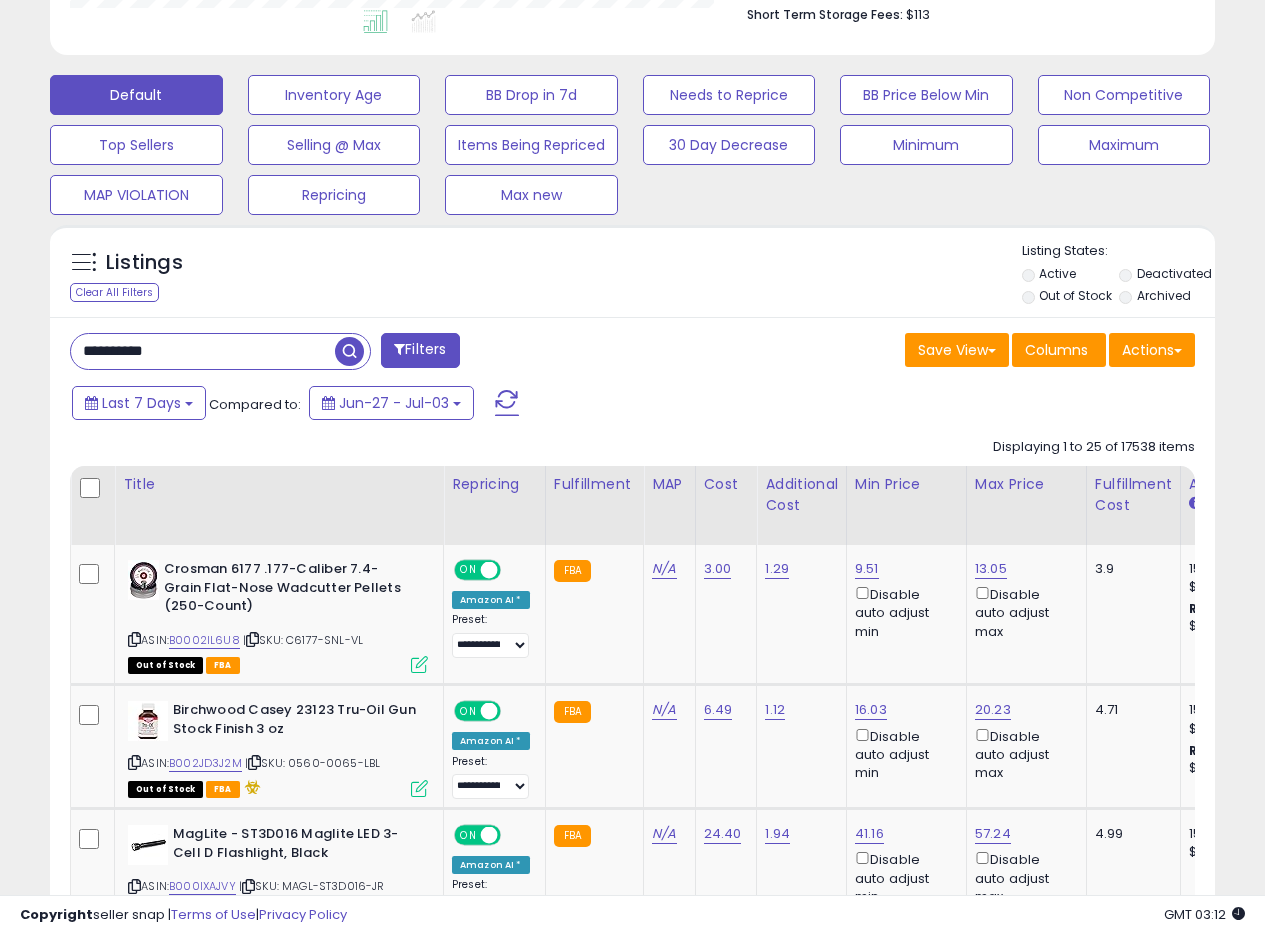 type on "**********" 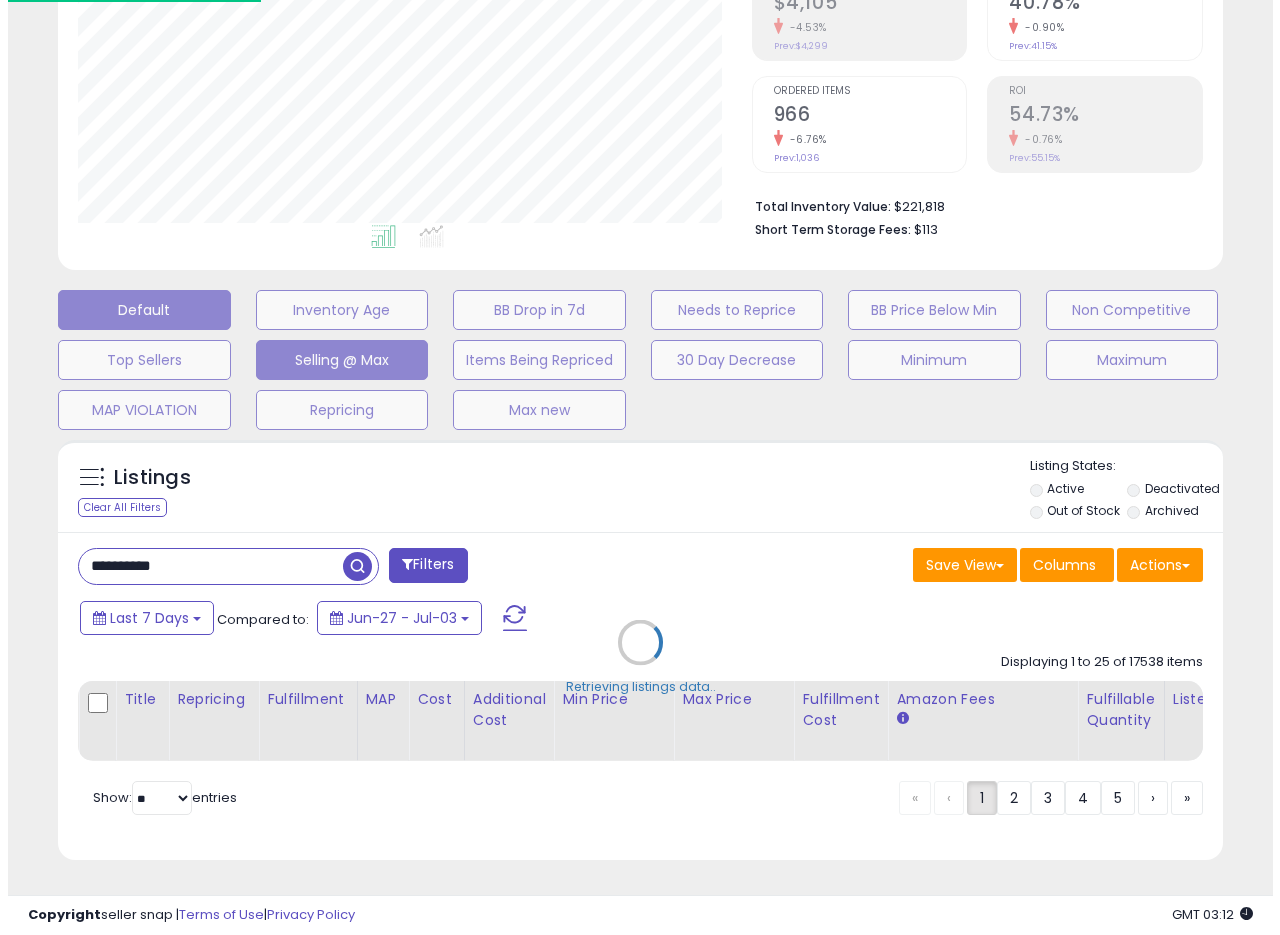 scroll, scrollTop: 355, scrollLeft: 0, axis: vertical 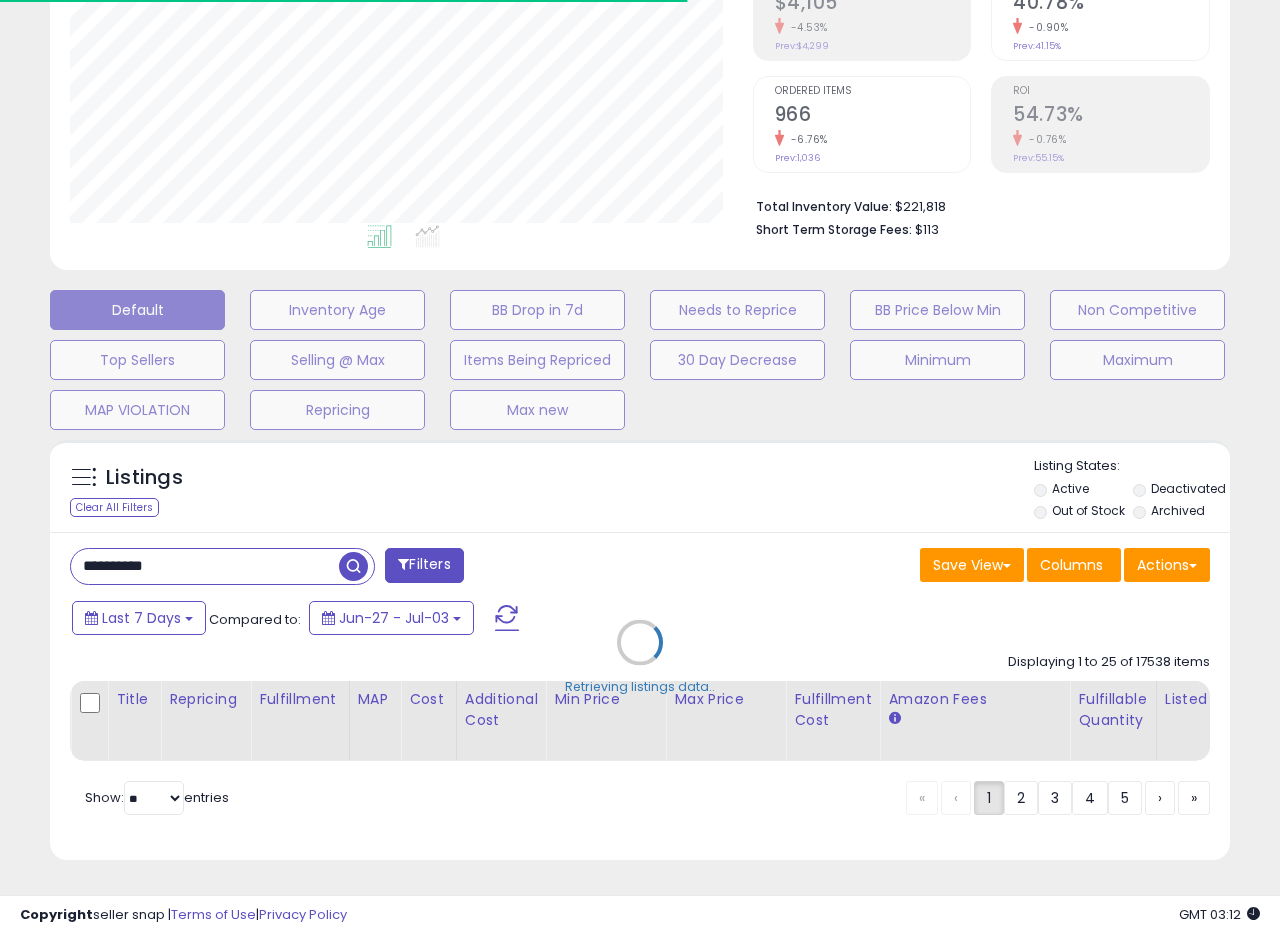 type 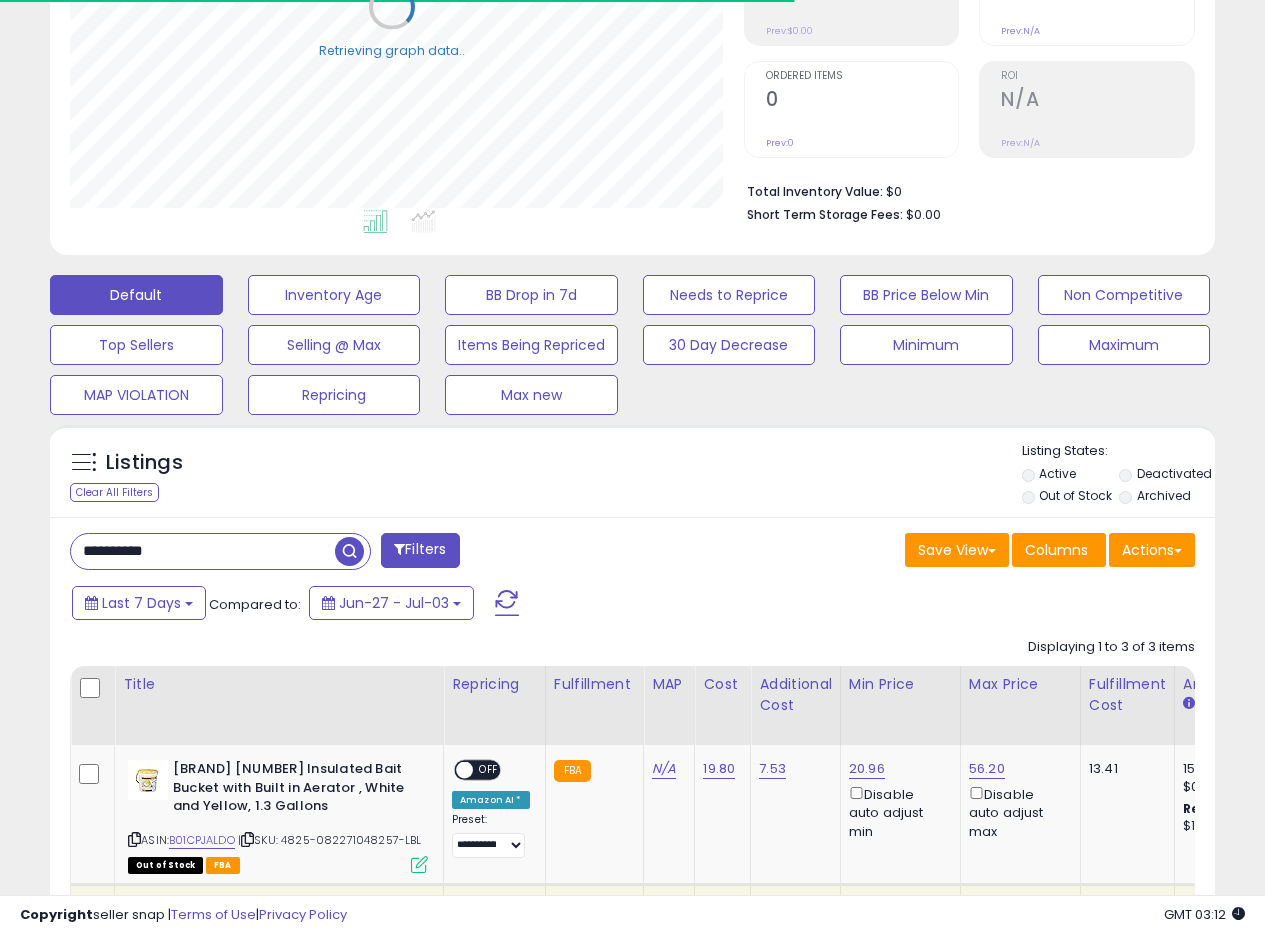 scroll, scrollTop: 410, scrollLeft: 674, axis: both 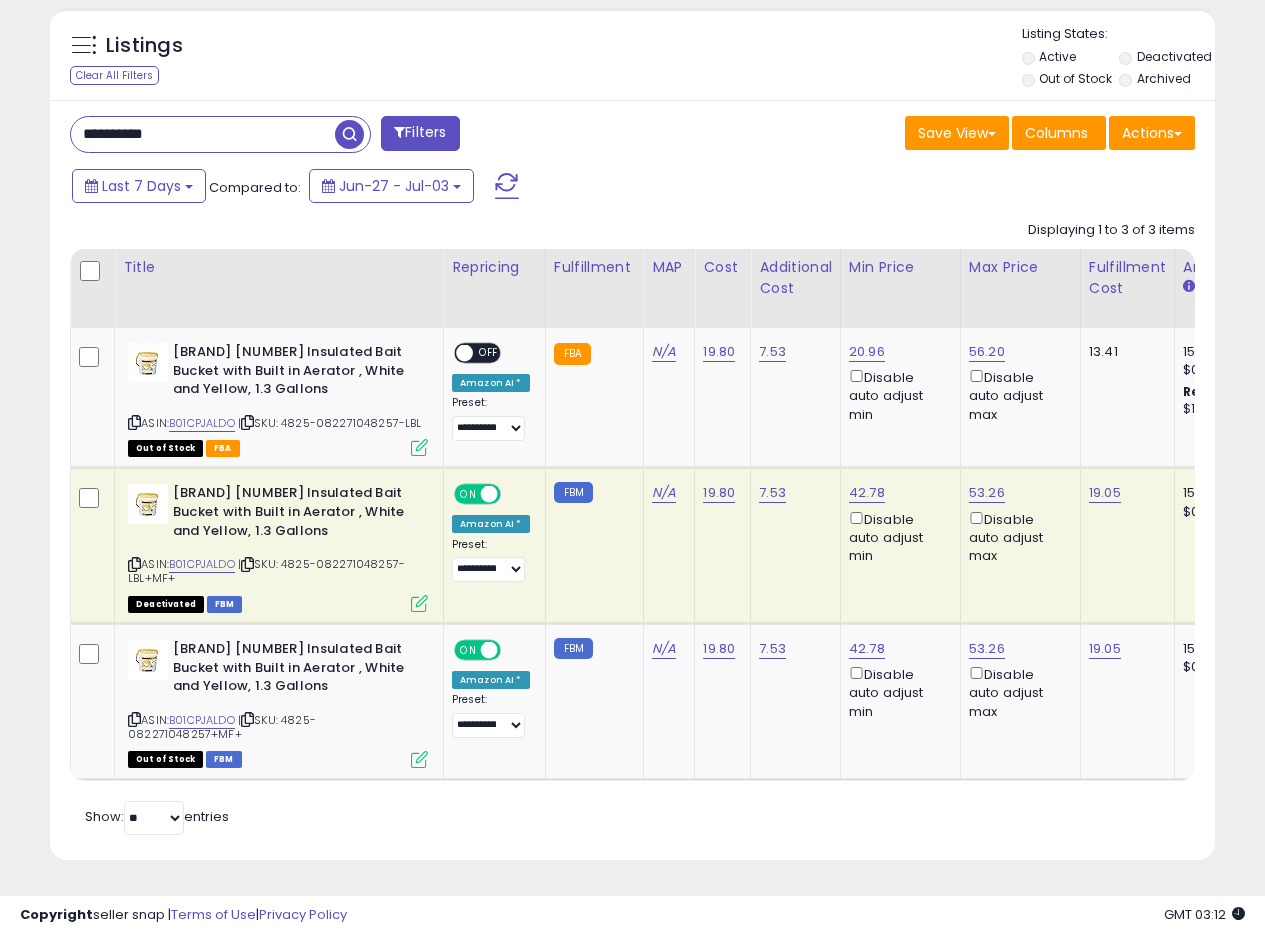 click at bounding box center (419, 603) 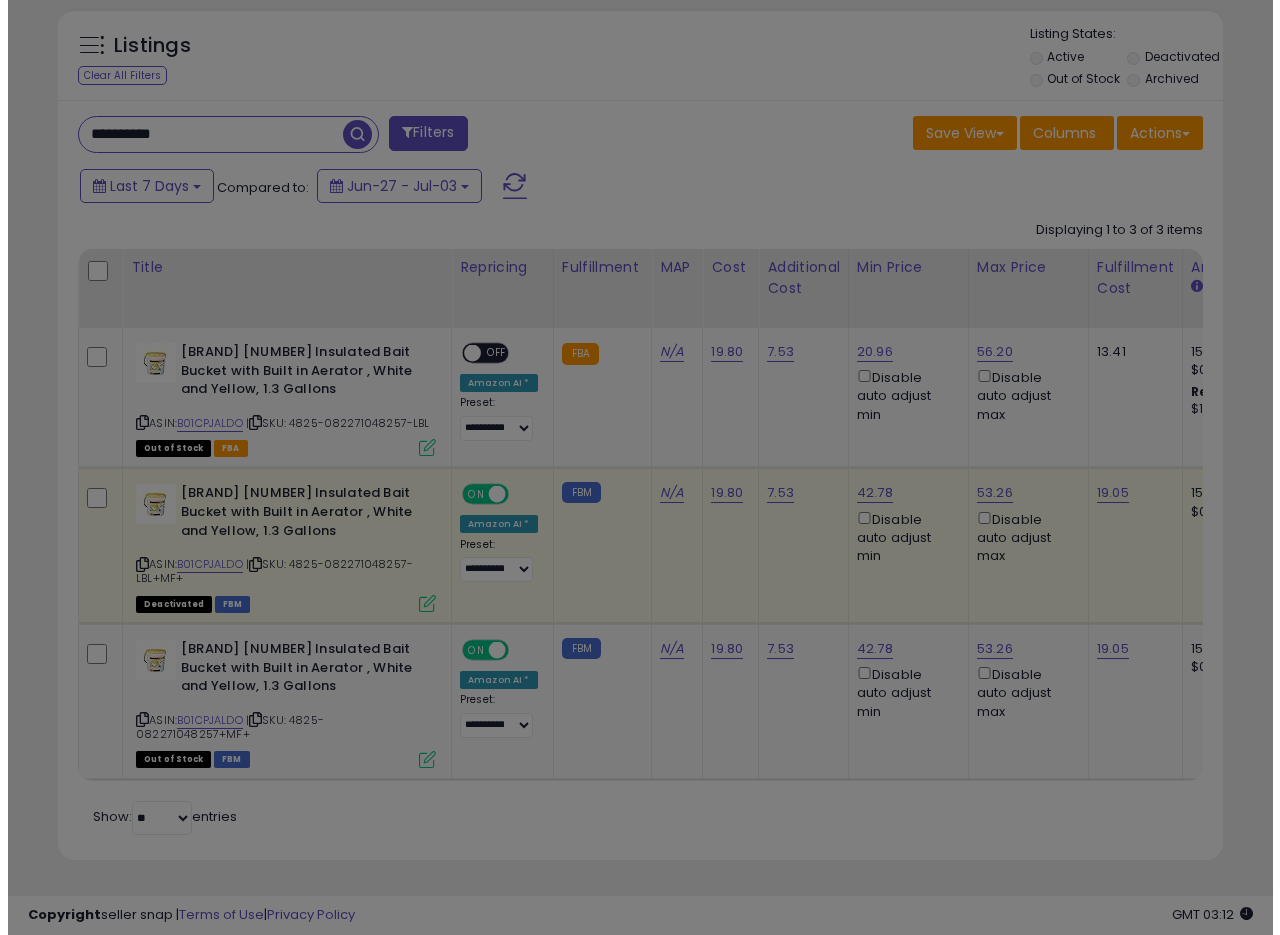 scroll, scrollTop: 999590, scrollLeft: 999317, axis: both 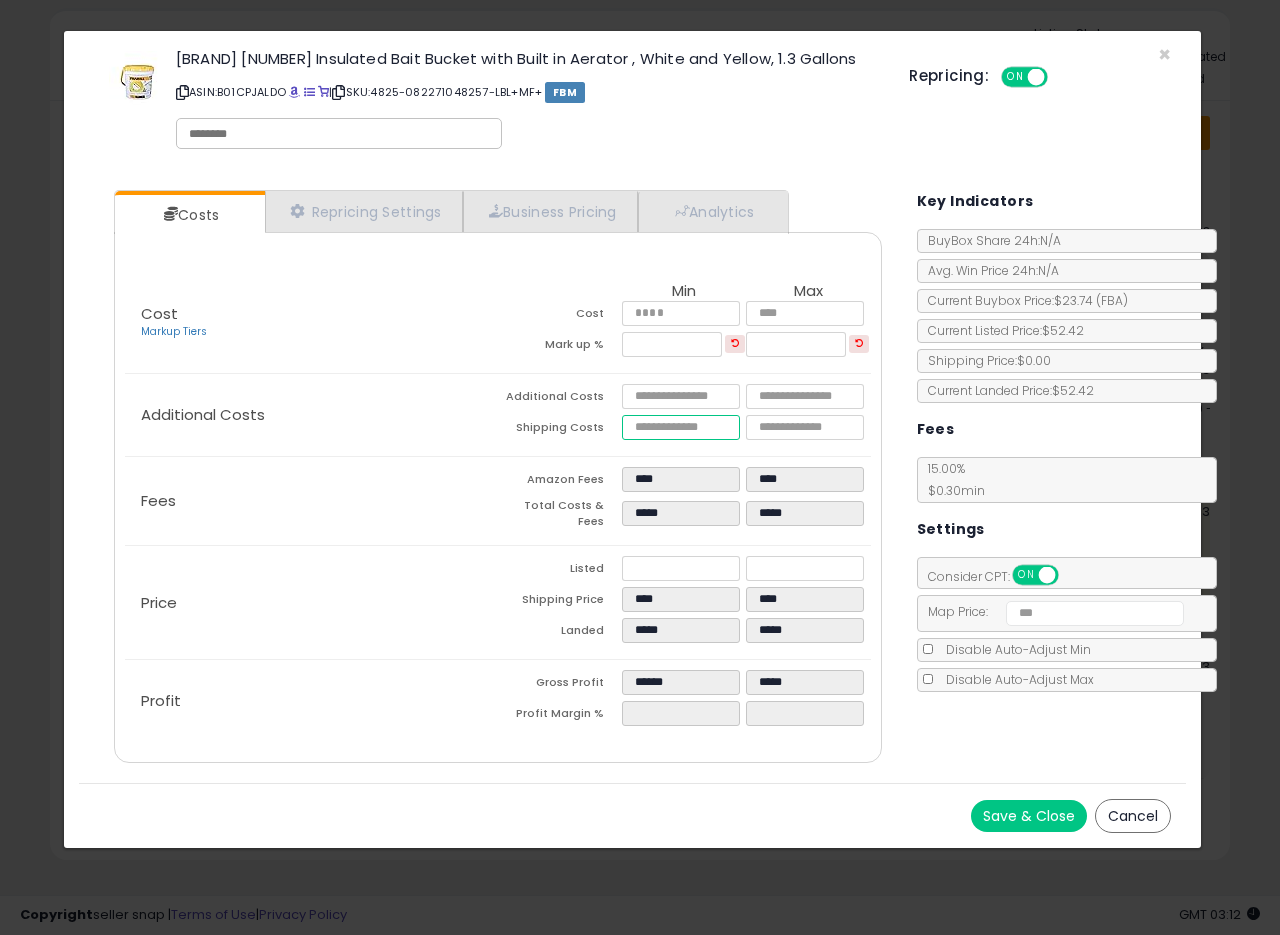 drag, startPoint x: 644, startPoint y: 428, endPoint x: 626, endPoint y: 432, distance: 18.439089 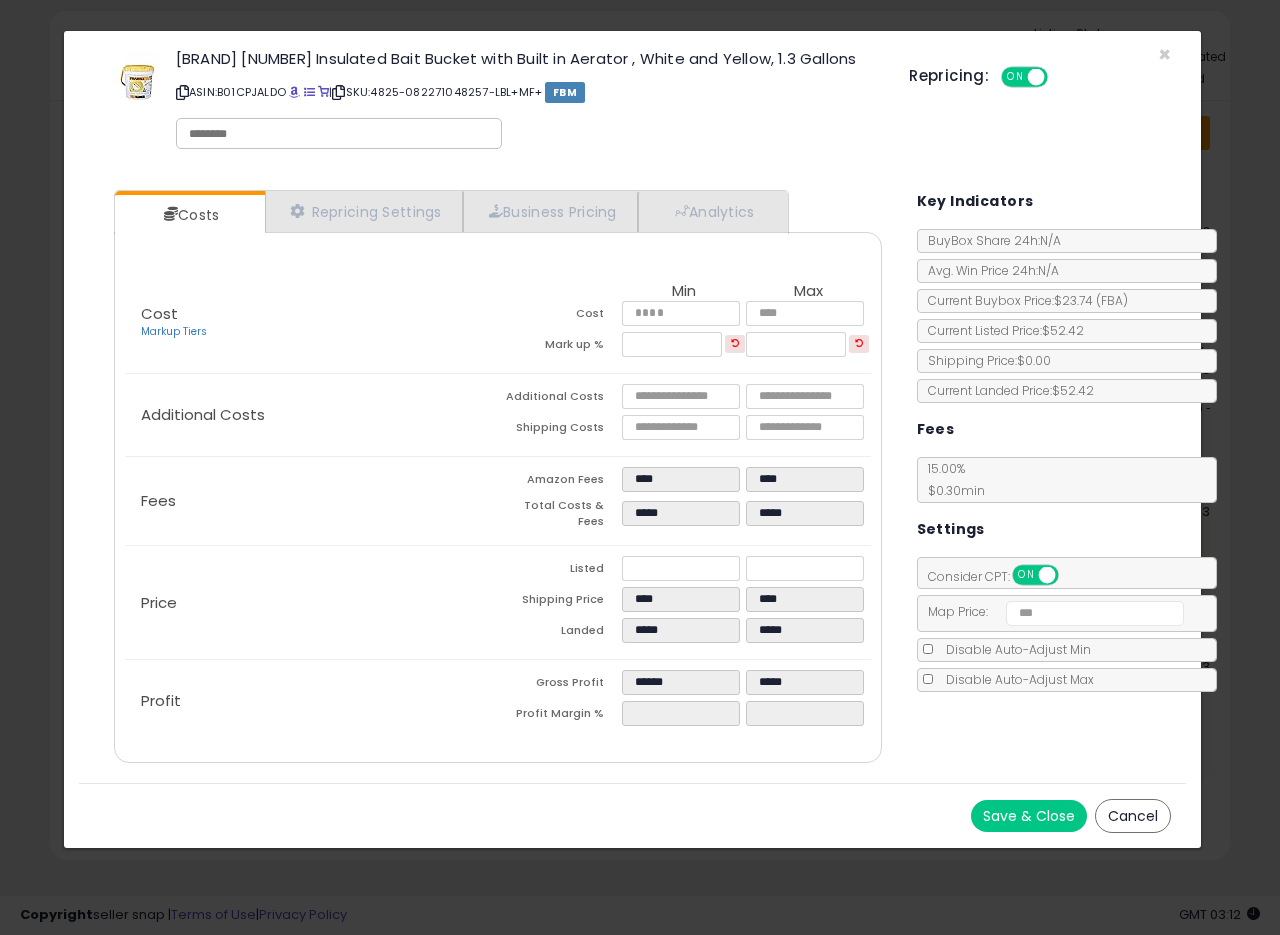 type on "****" 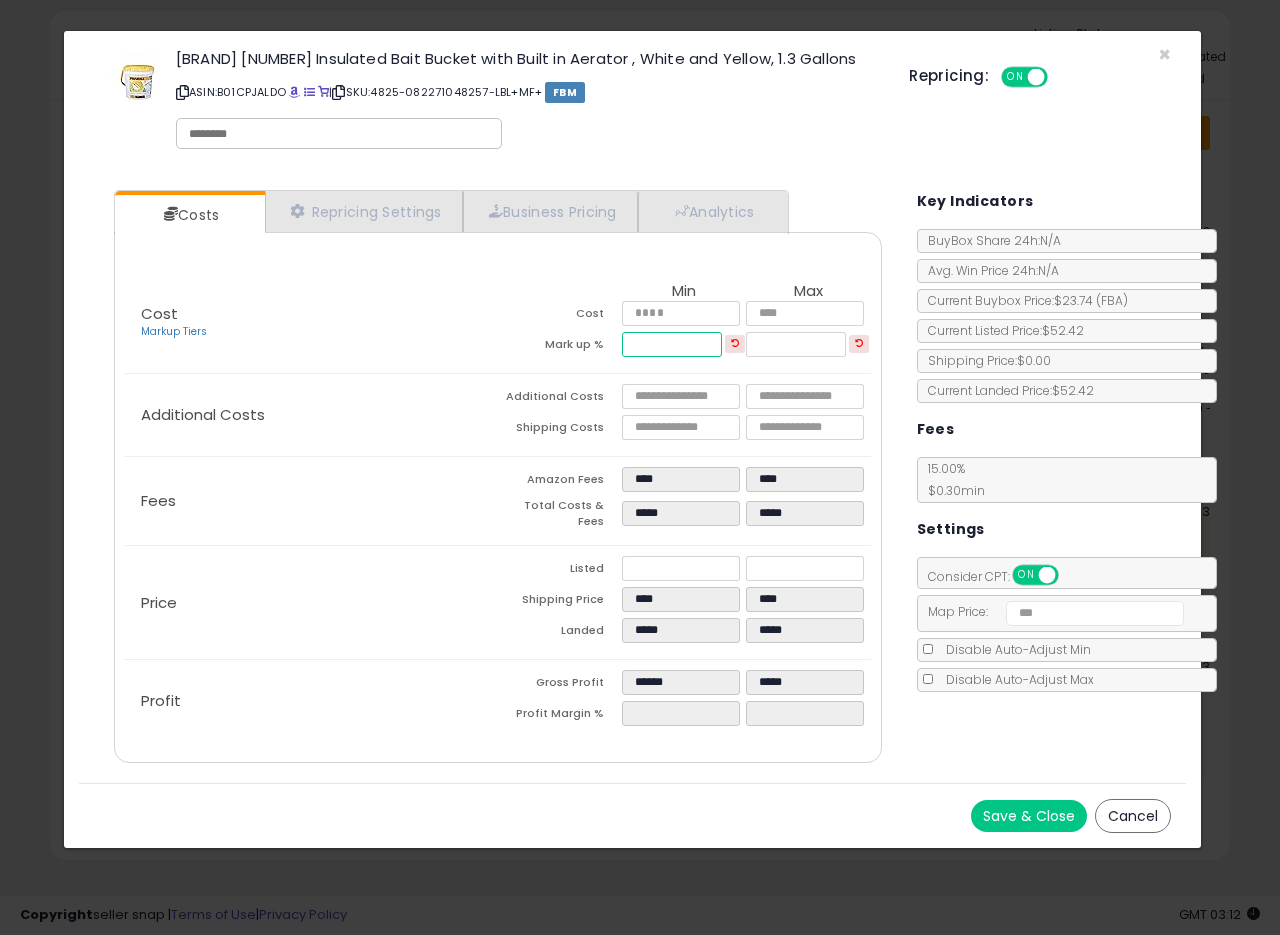 drag, startPoint x: 678, startPoint y: 346, endPoint x: 551, endPoint y: 358, distance: 127.56567 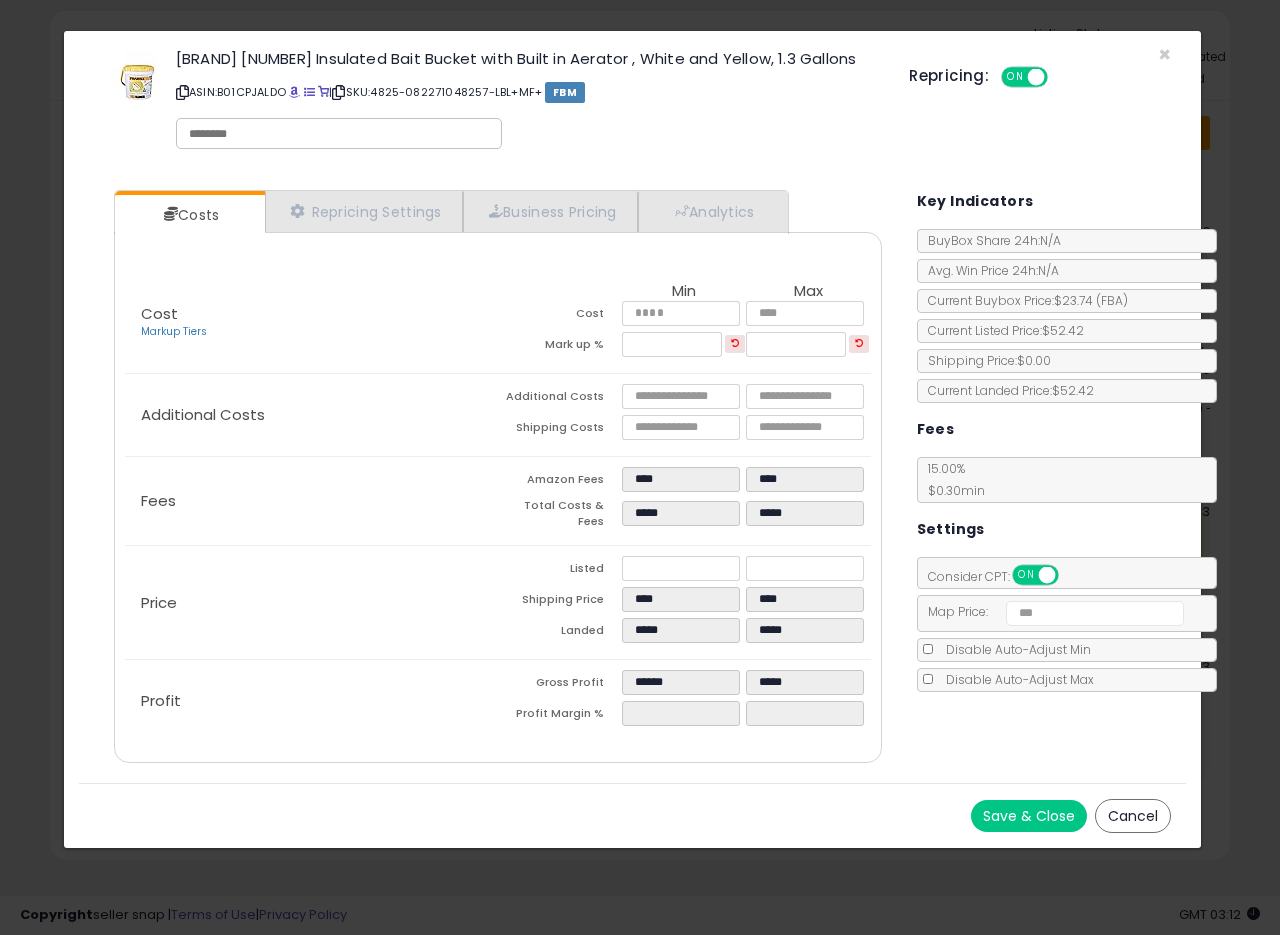 type on "*****" 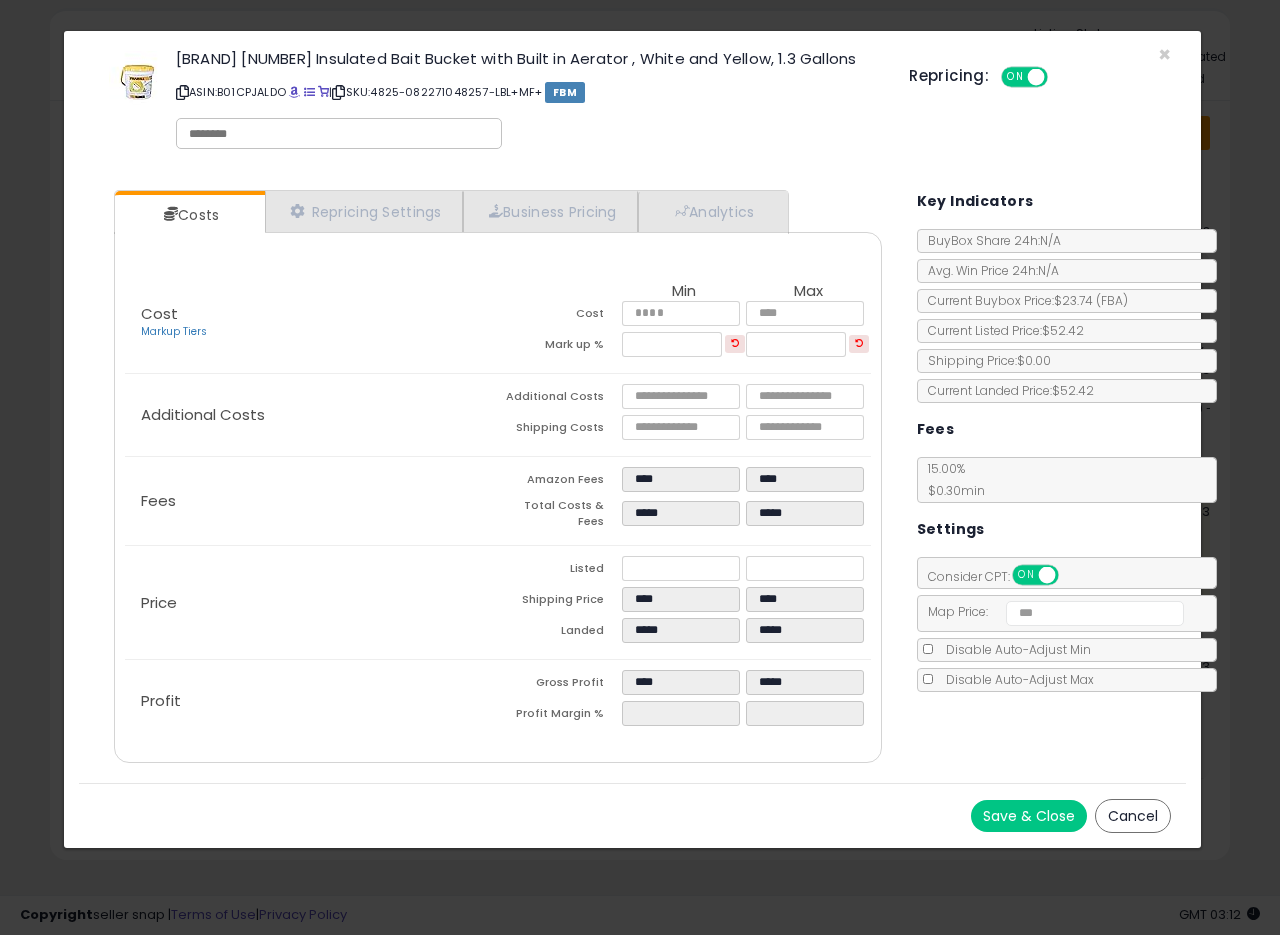 click on "Additional Costs
Additional Costs
****
****
Shipping Costs
****
****" 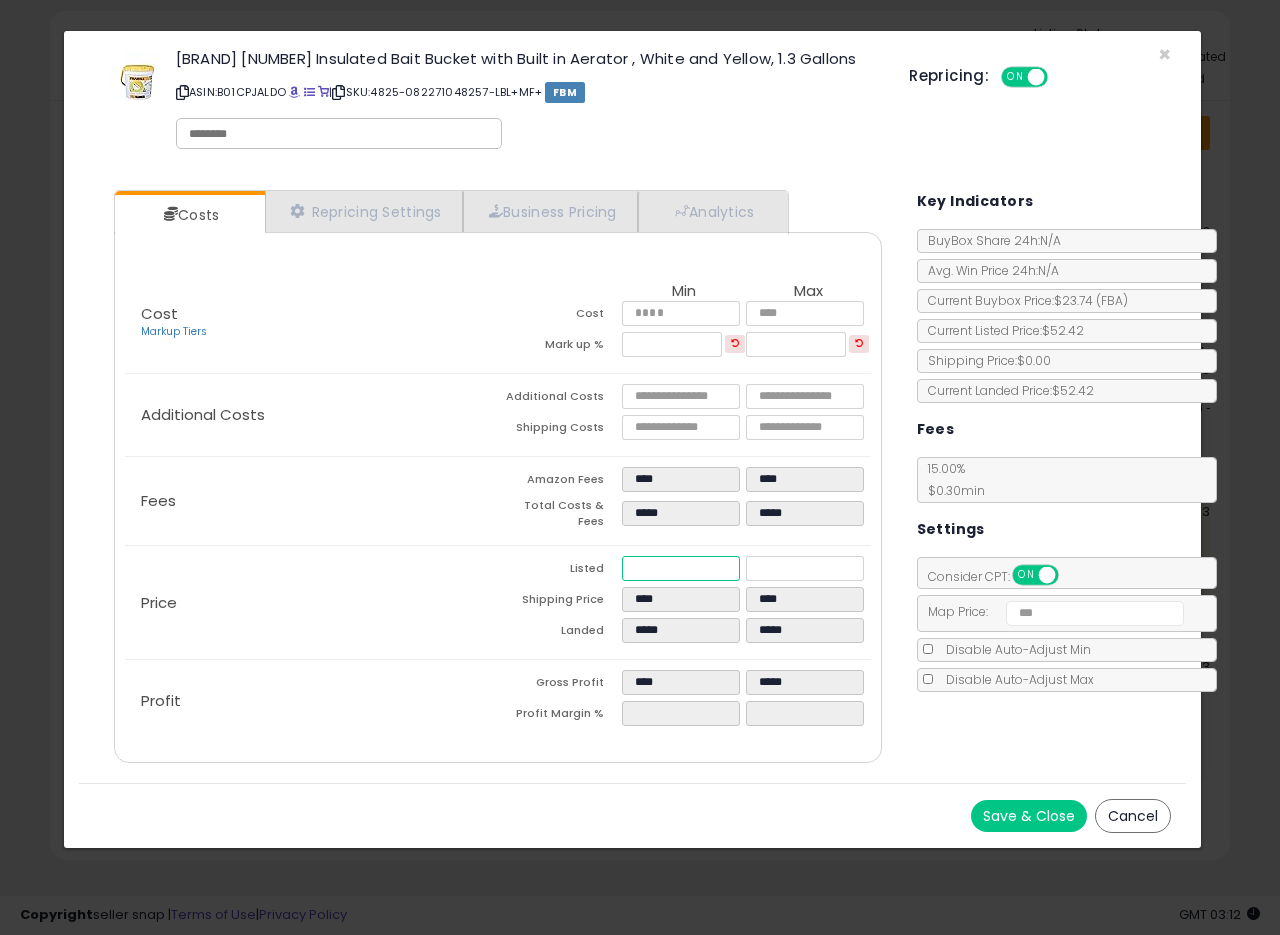 drag, startPoint x: 677, startPoint y: 557, endPoint x: 578, endPoint y: 549, distance: 99.32271 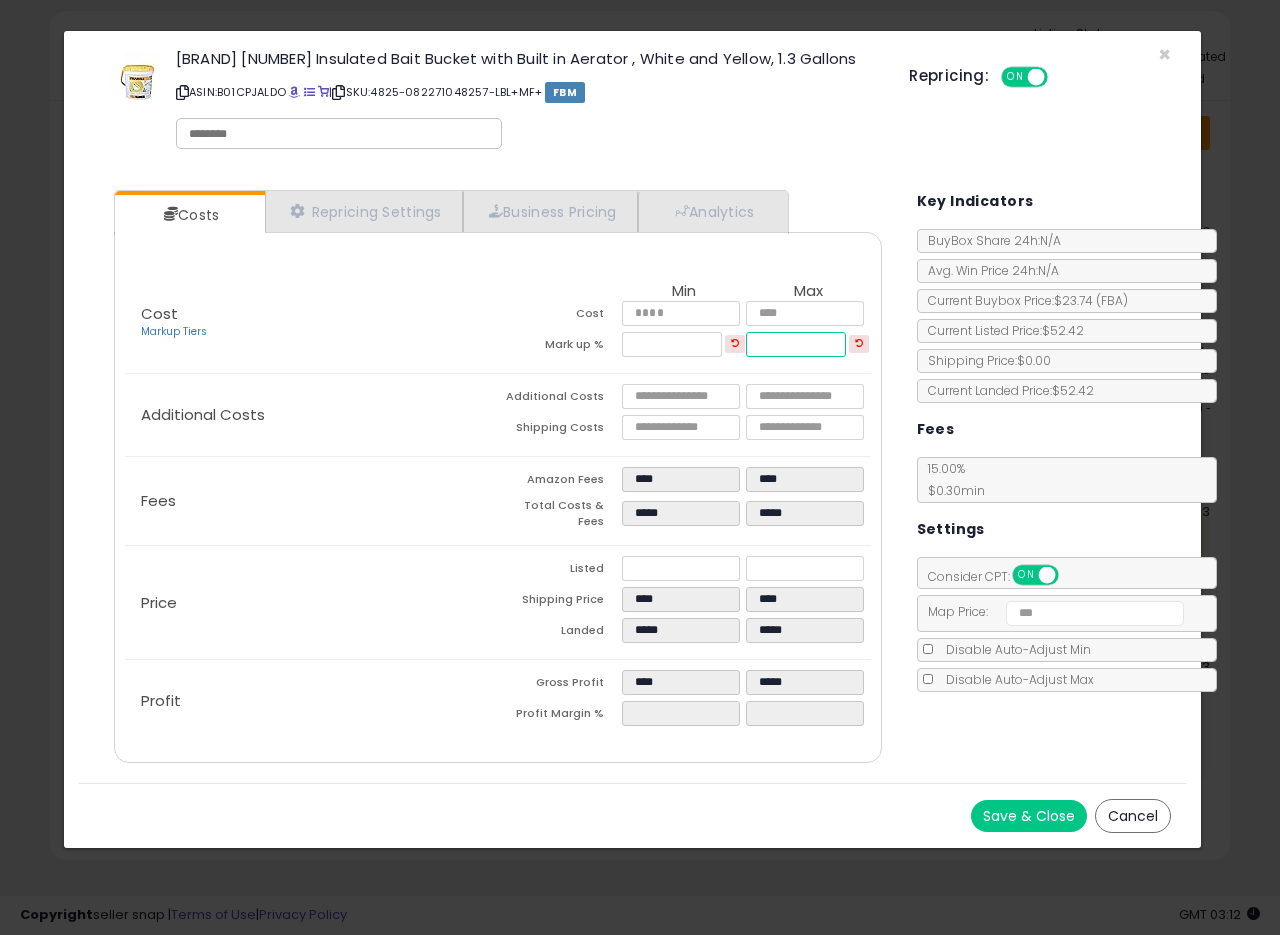 drag, startPoint x: 799, startPoint y: 343, endPoint x: 697, endPoint y: 349, distance: 102.176315 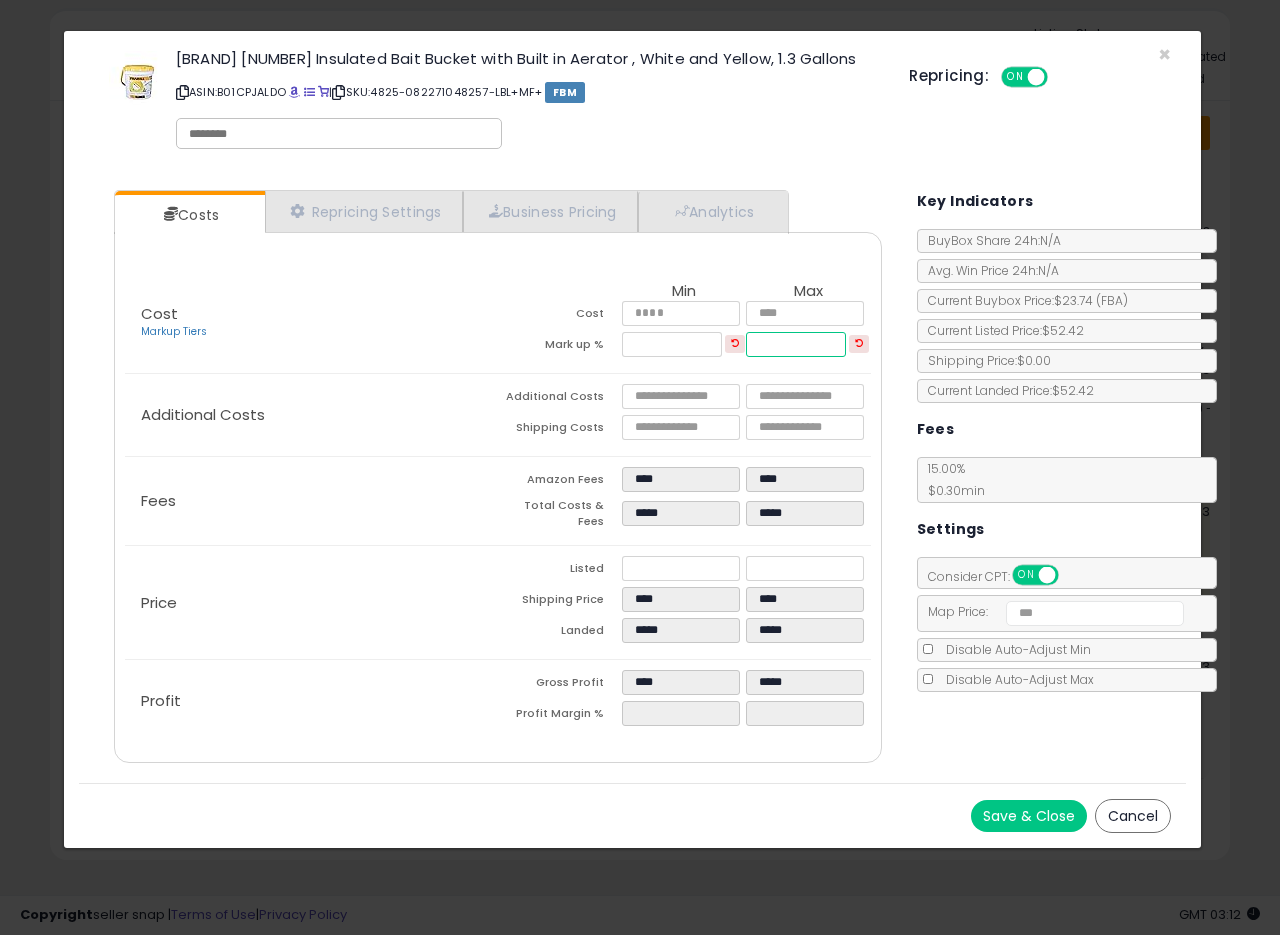 type on "*" 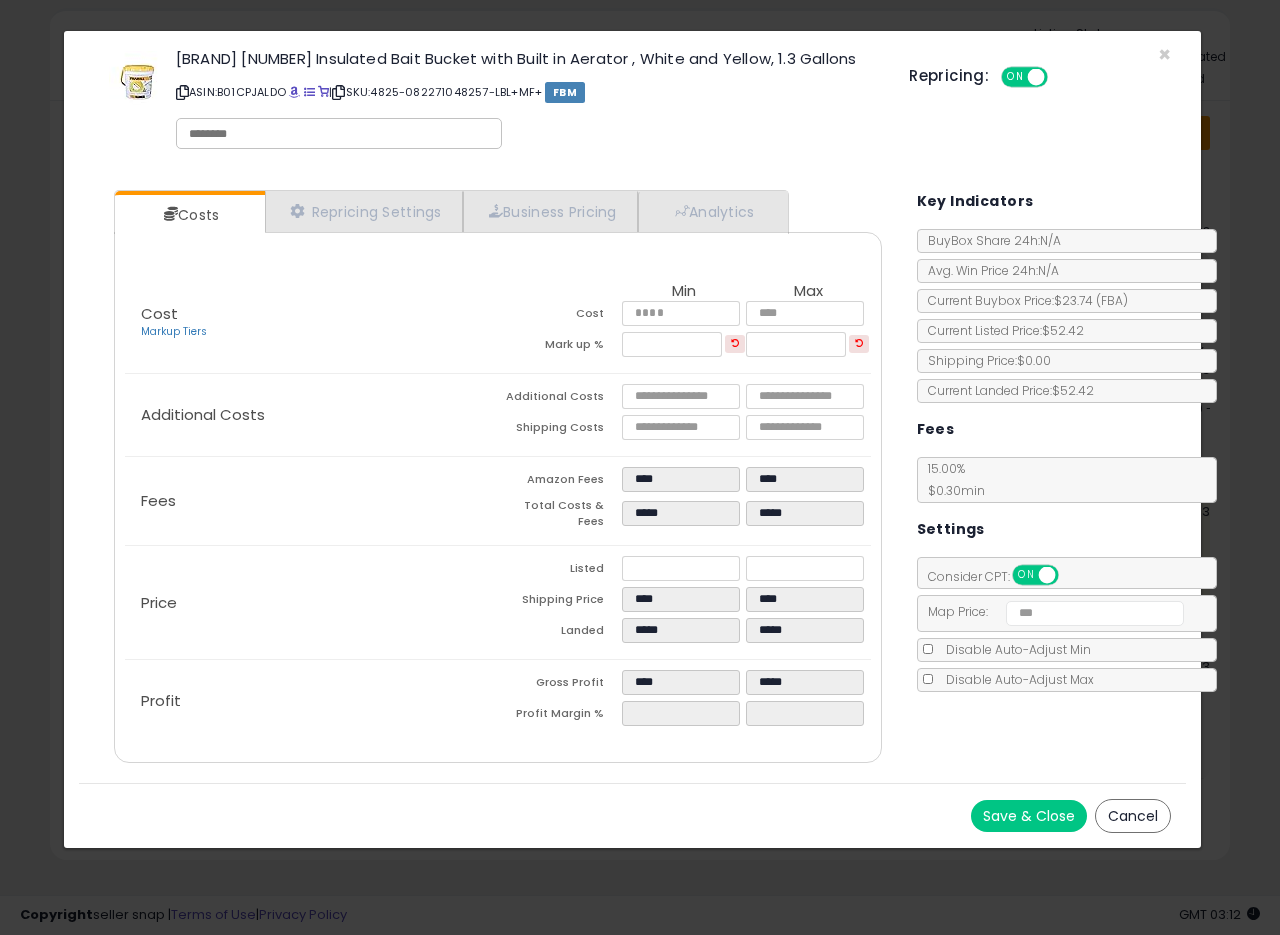 type on "*****" 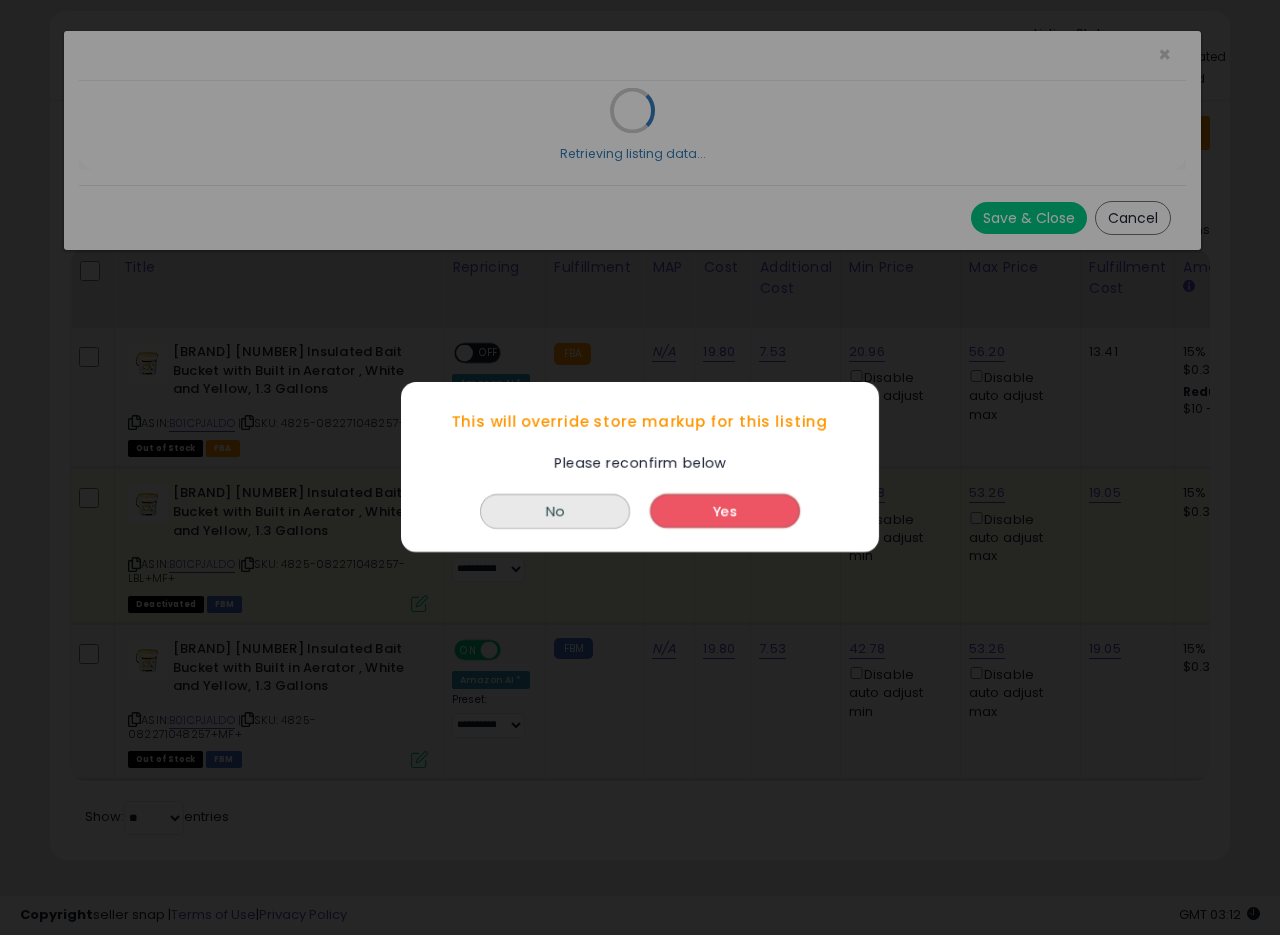 click on "Yes" at bounding box center [725, 512] 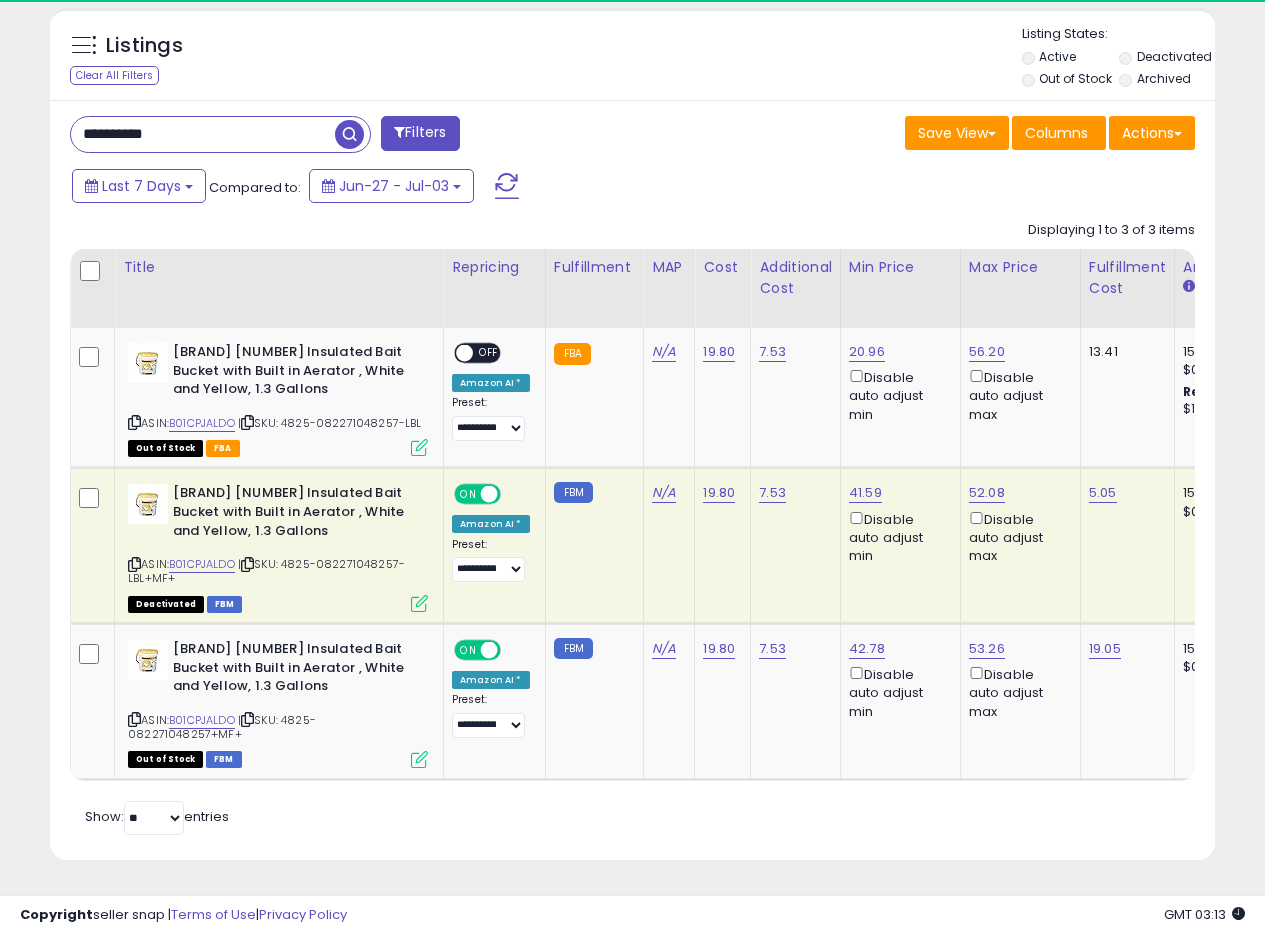 scroll, scrollTop: 410, scrollLeft: 674, axis: both 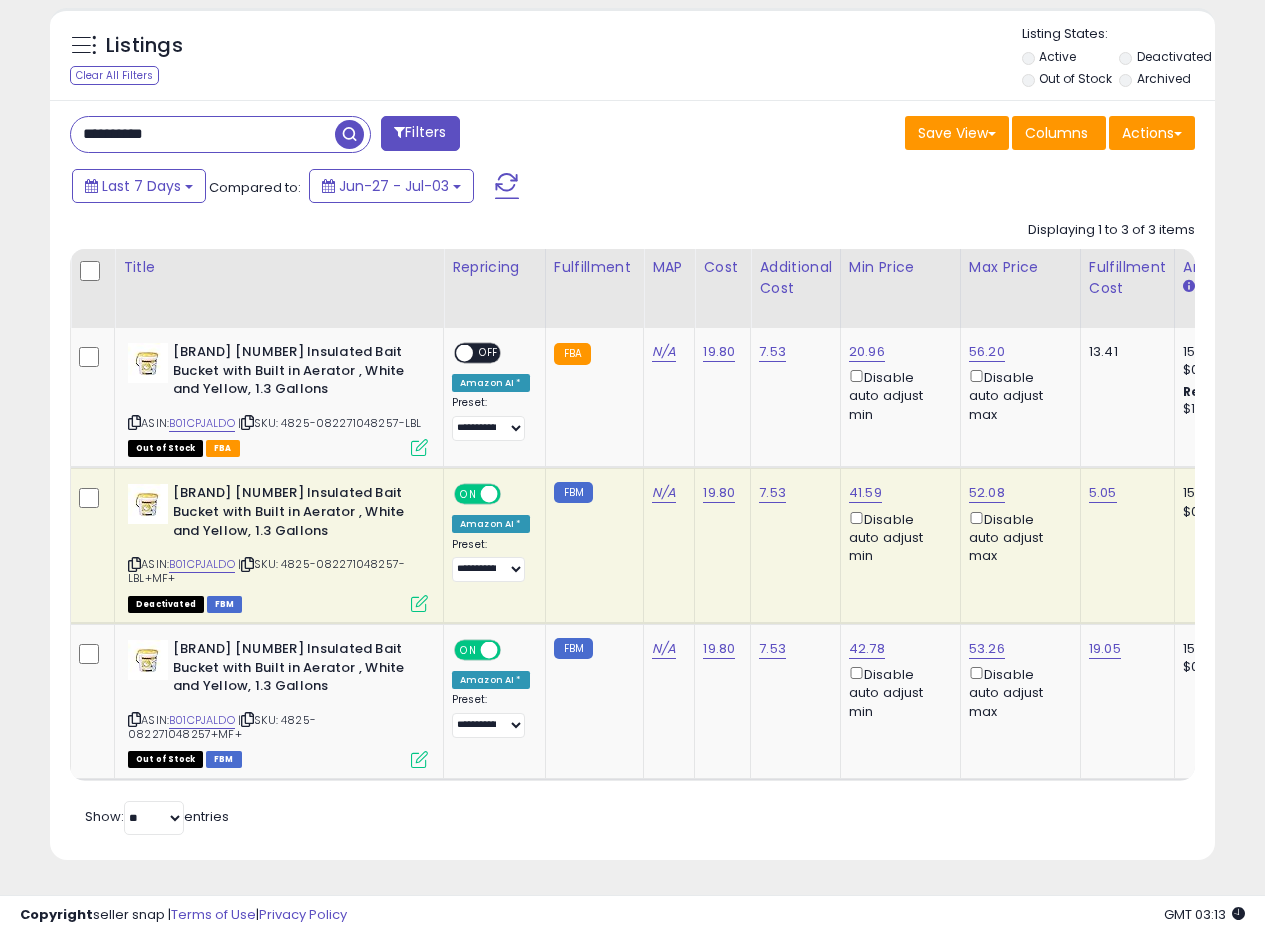 drag, startPoint x: 186, startPoint y: 118, endPoint x: 0, endPoint y: 82, distance: 189.45184 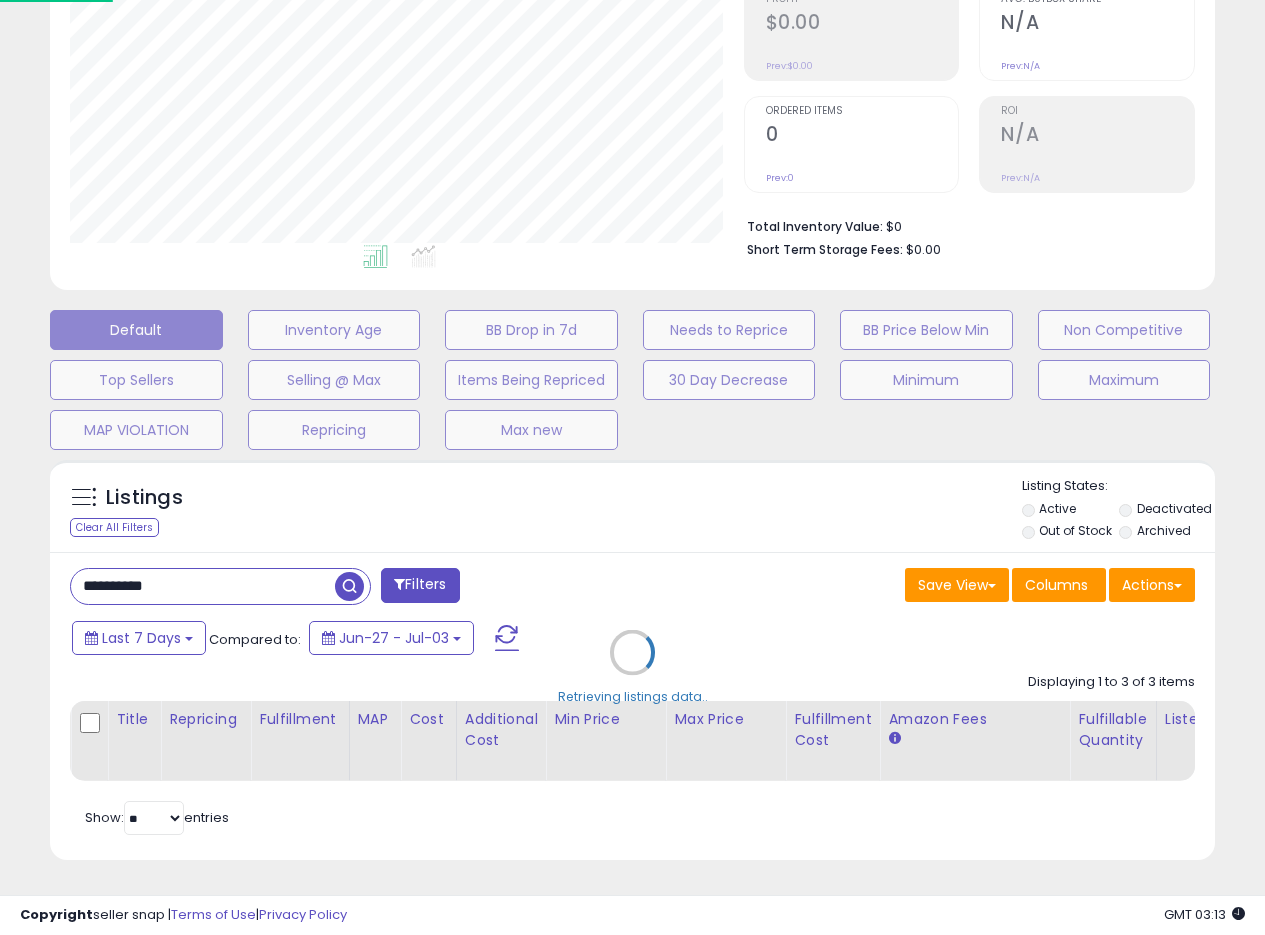 scroll, scrollTop: 999590, scrollLeft: 999317, axis: both 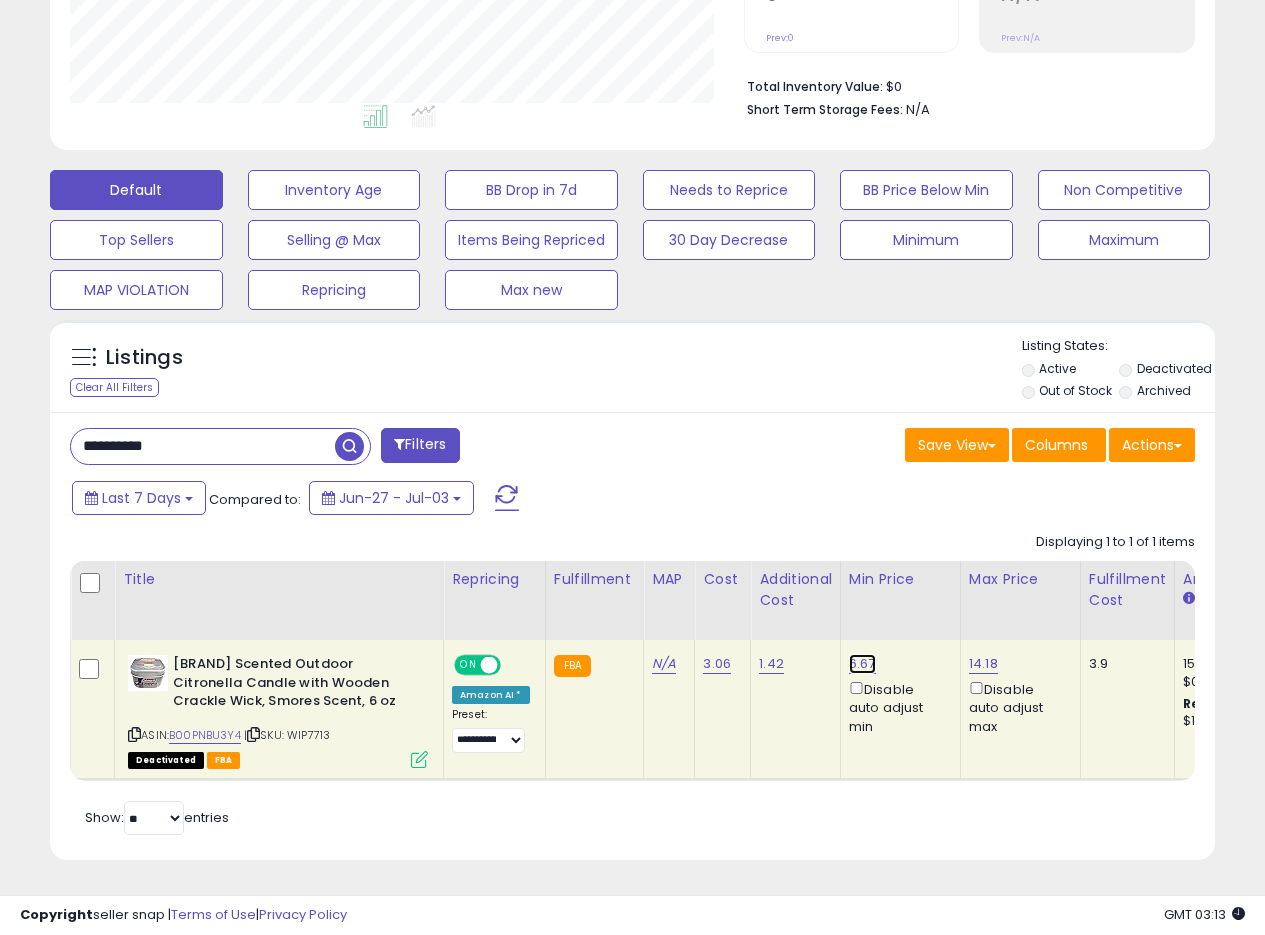 click on "6.67" at bounding box center [862, 664] 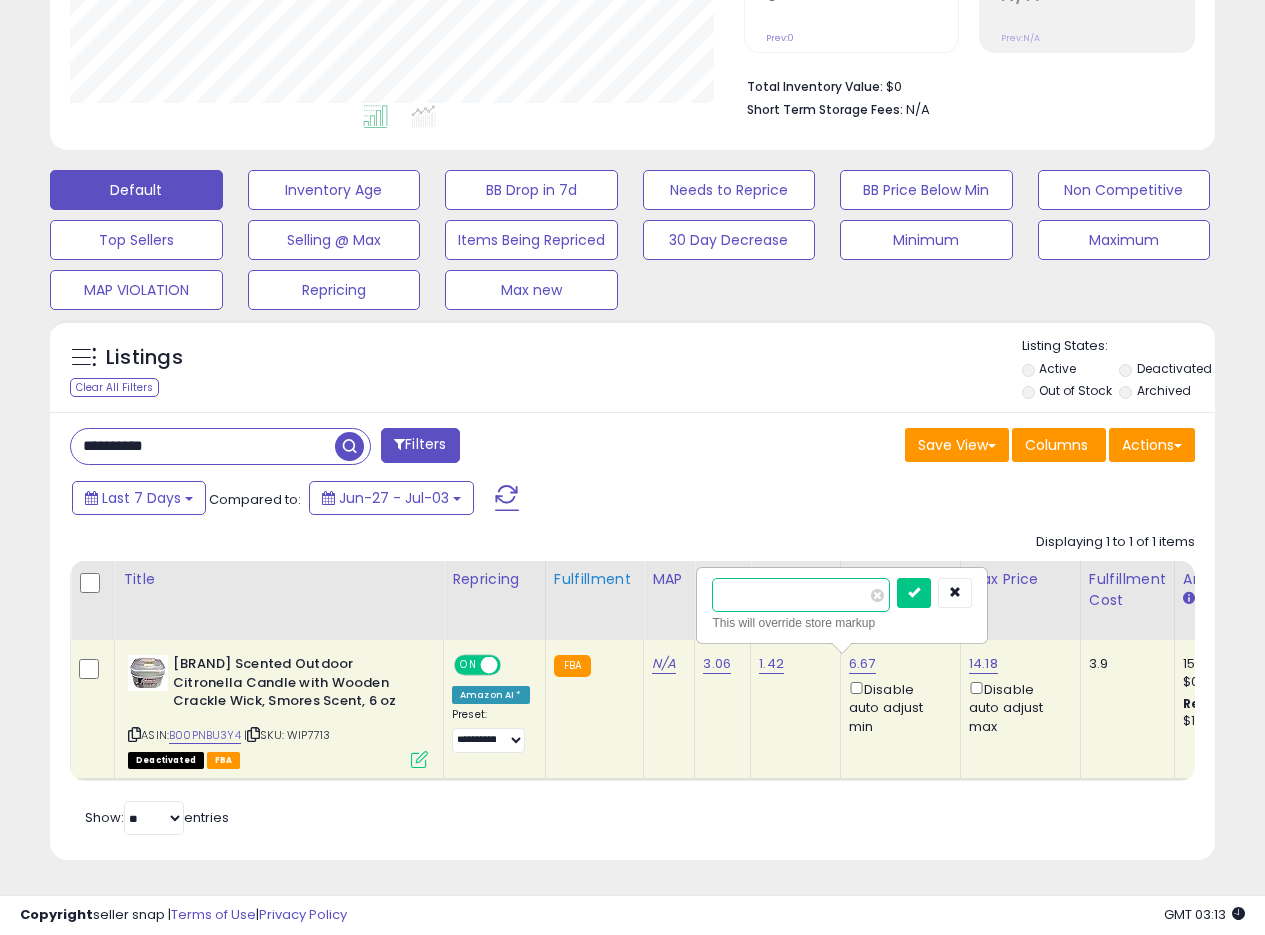 drag, startPoint x: 765, startPoint y: 595, endPoint x: 605, endPoint y: 574, distance: 161.37224 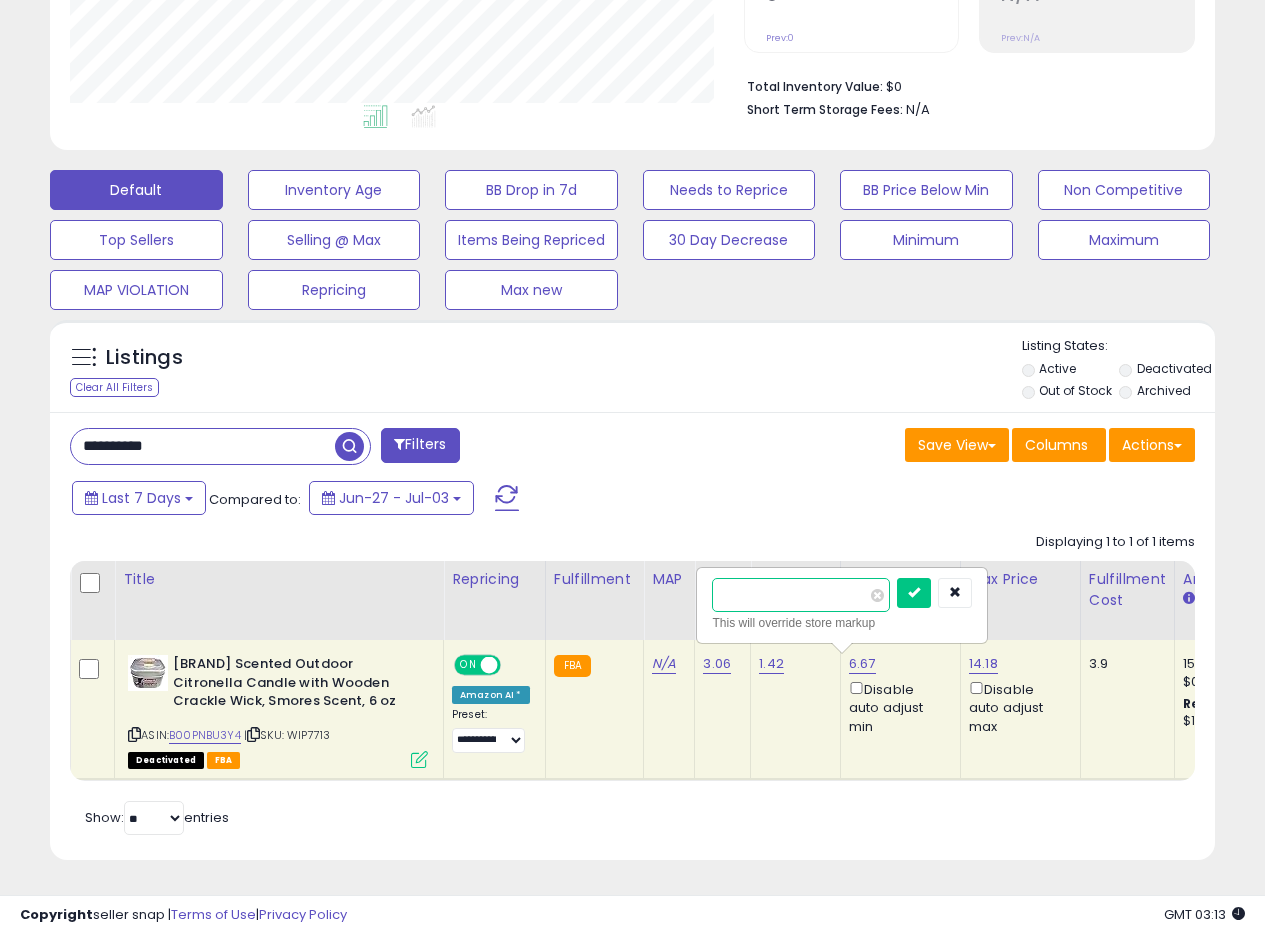 paste 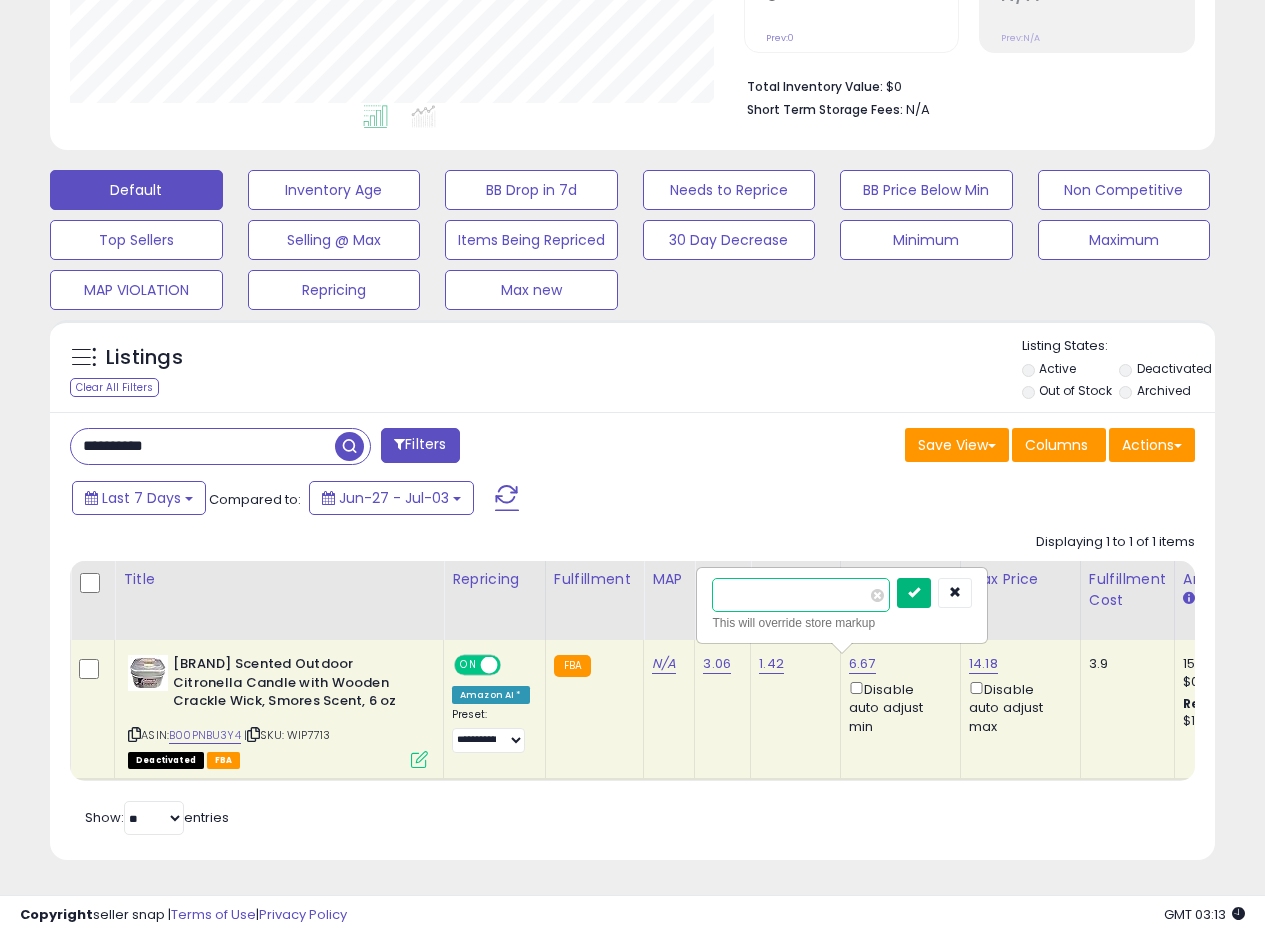 type on "****" 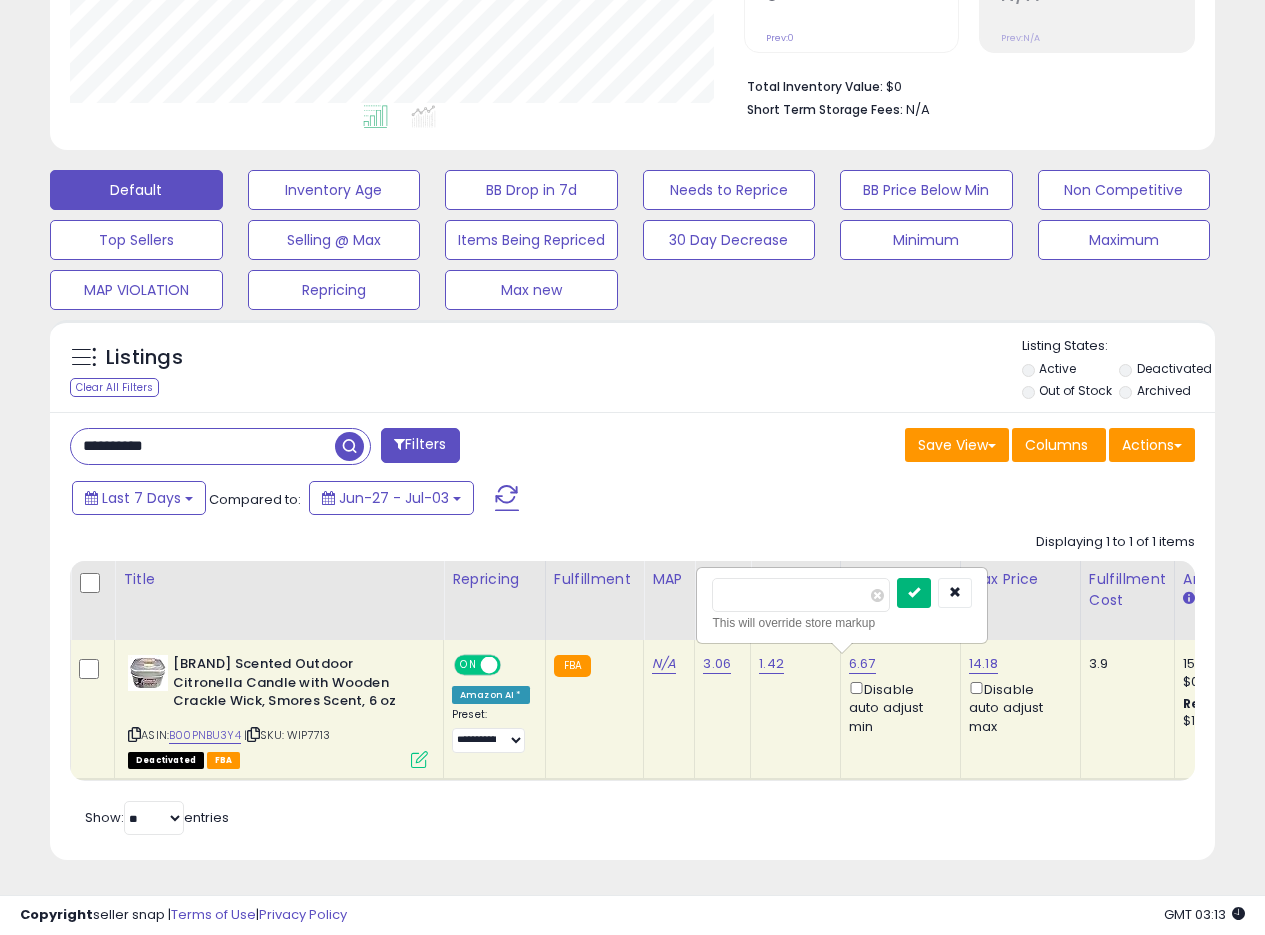click at bounding box center (914, 593) 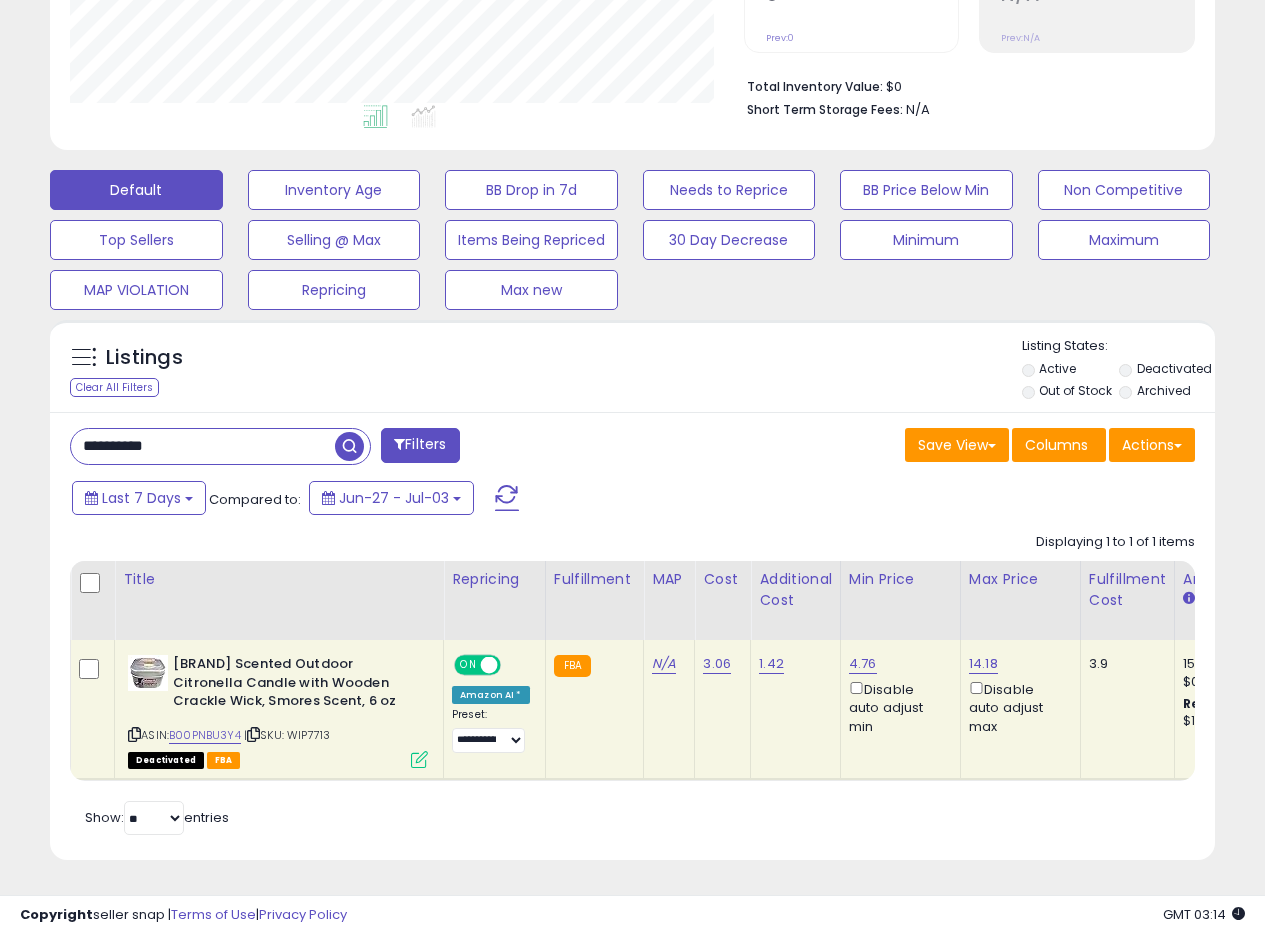 drag, startPoint x: 206, startPoint y: 438, endPoint x: 0, endPoint y: 416, distance: 207.17143 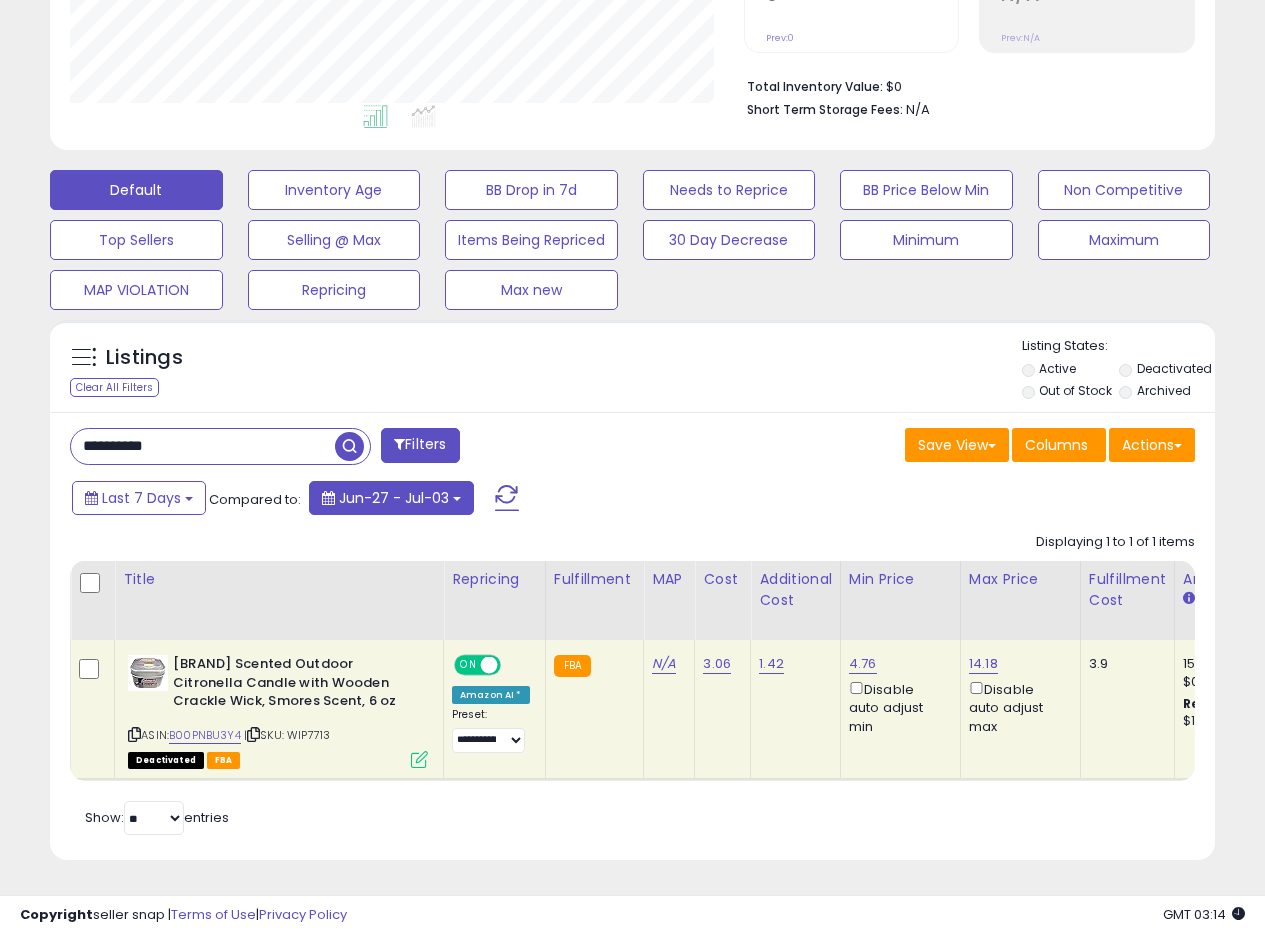 paste 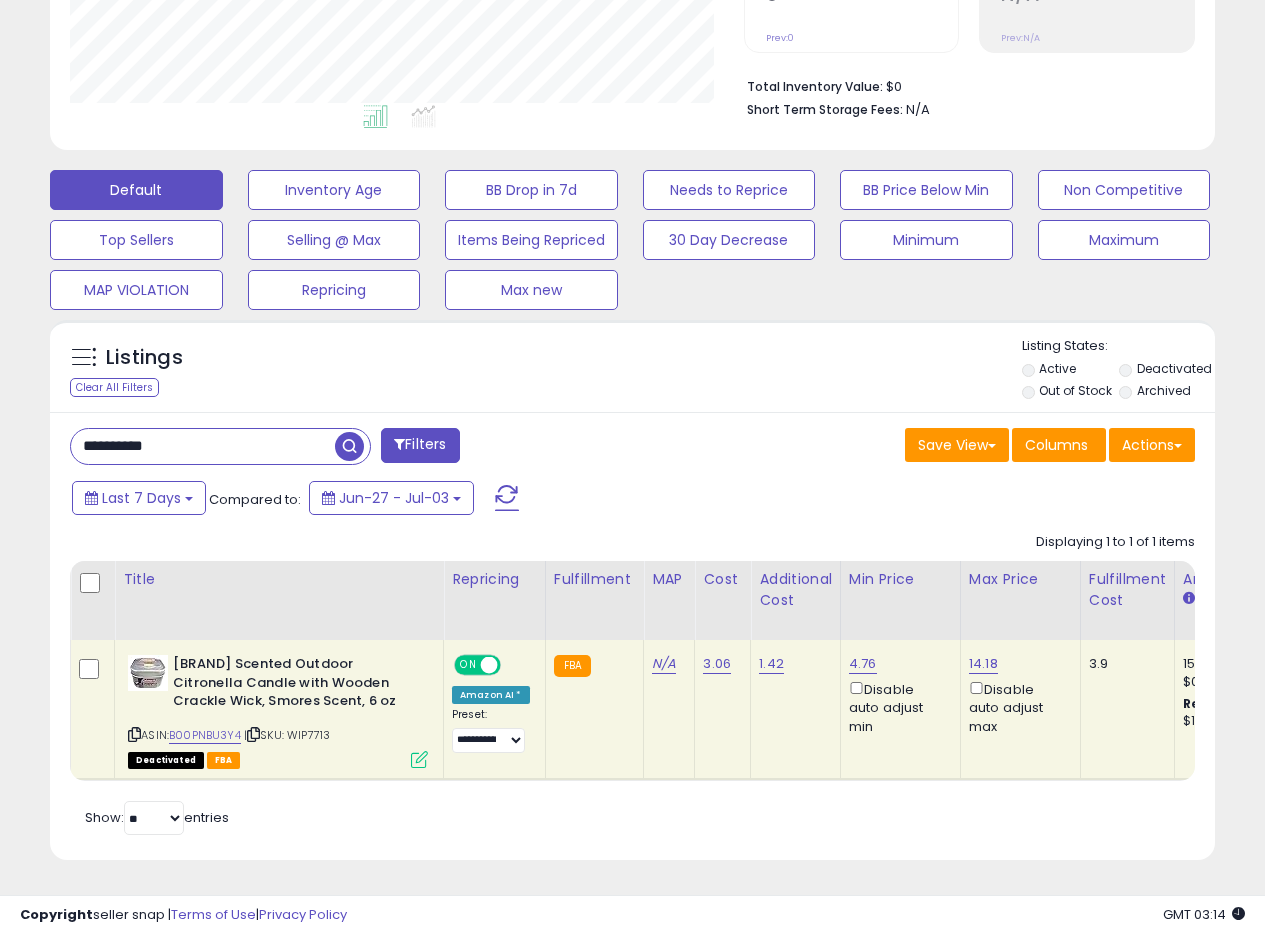 click at bounding box center (349, 446) 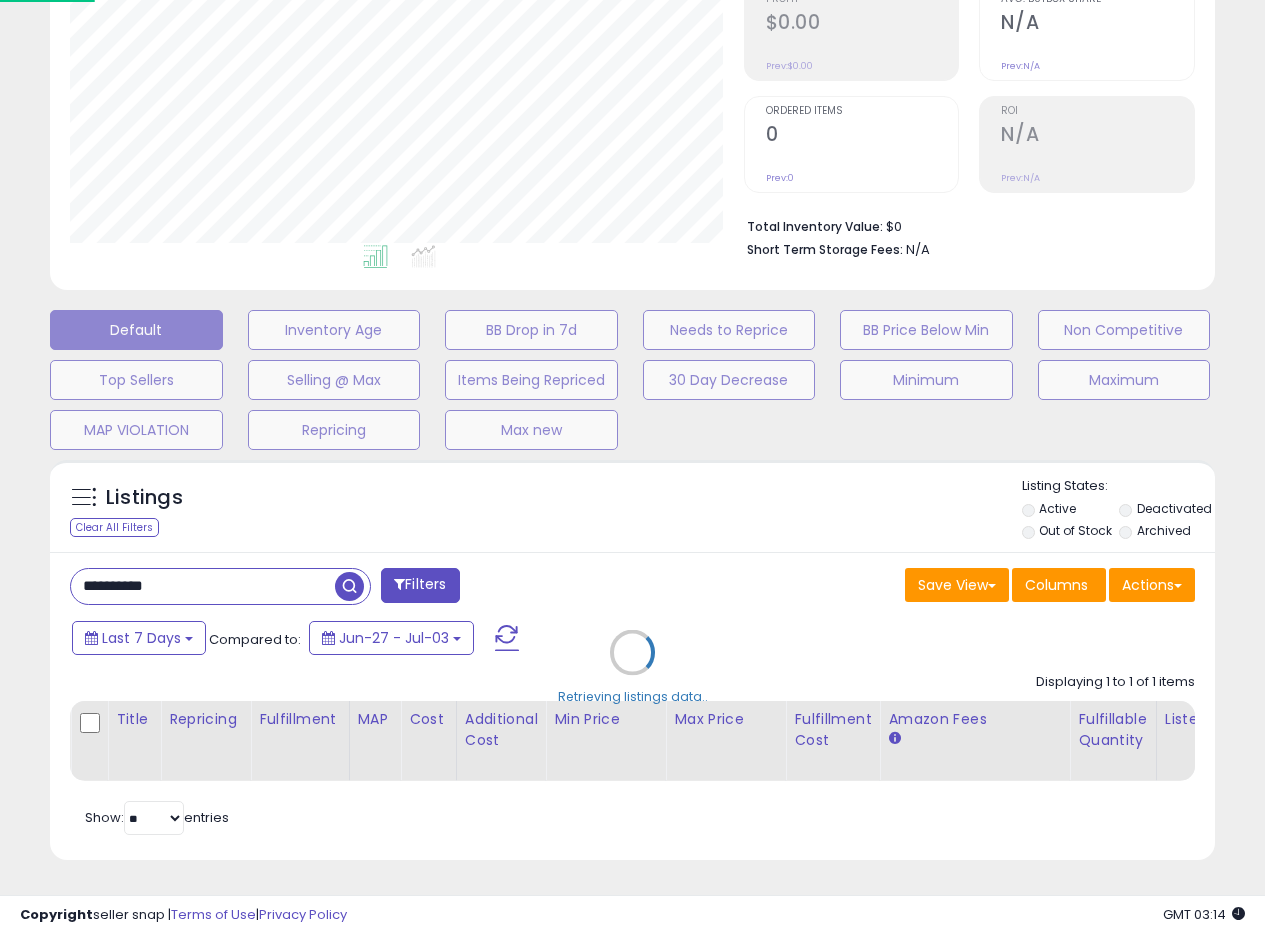 scroll, scrollTop: 999590, scrollLeft: 999317, axis: both 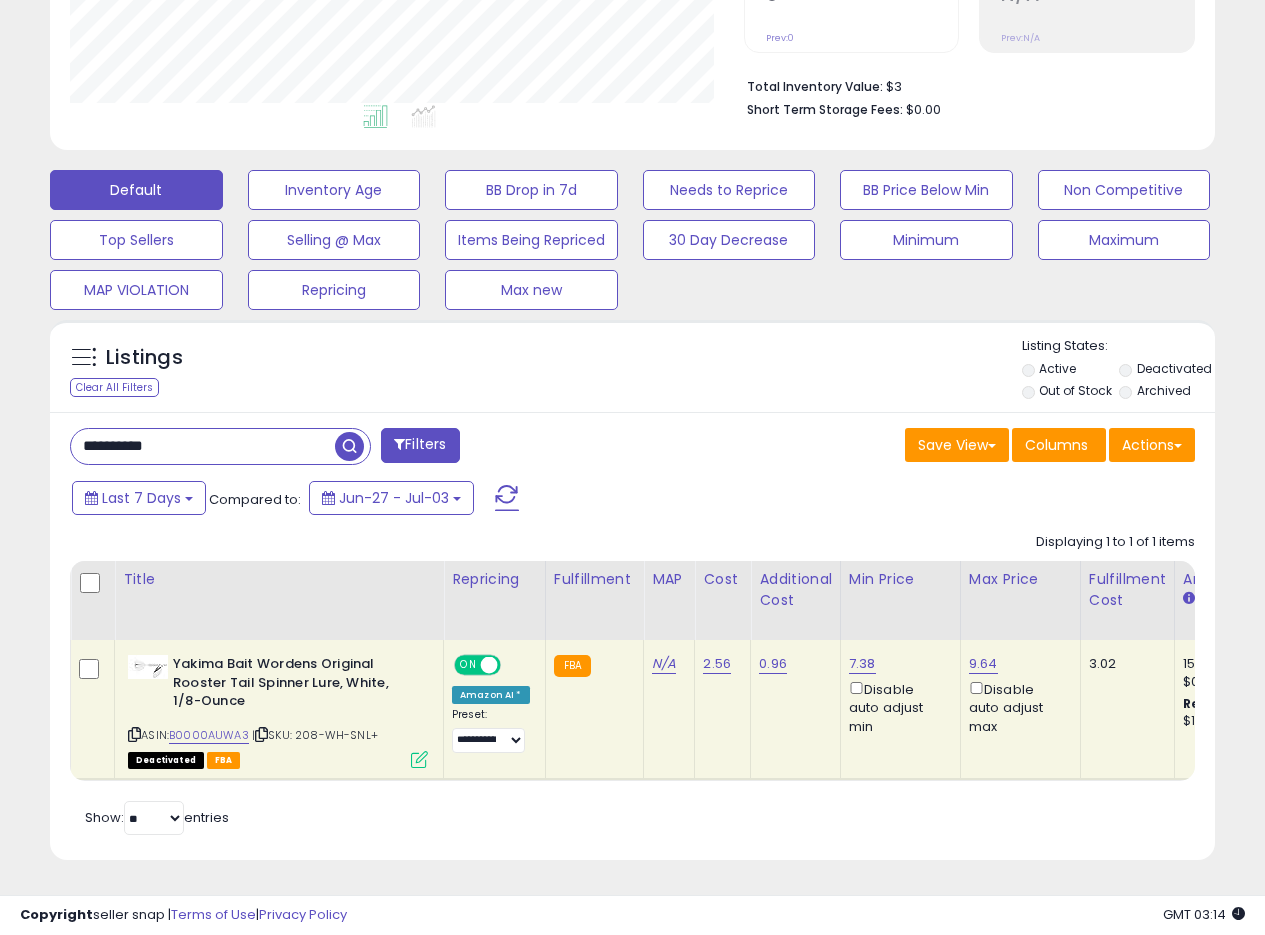 click on "Save View
Save As New View
Update Current View
Columns
Actions
Import  Export Visible Columns" at bounding box center [922, 447] 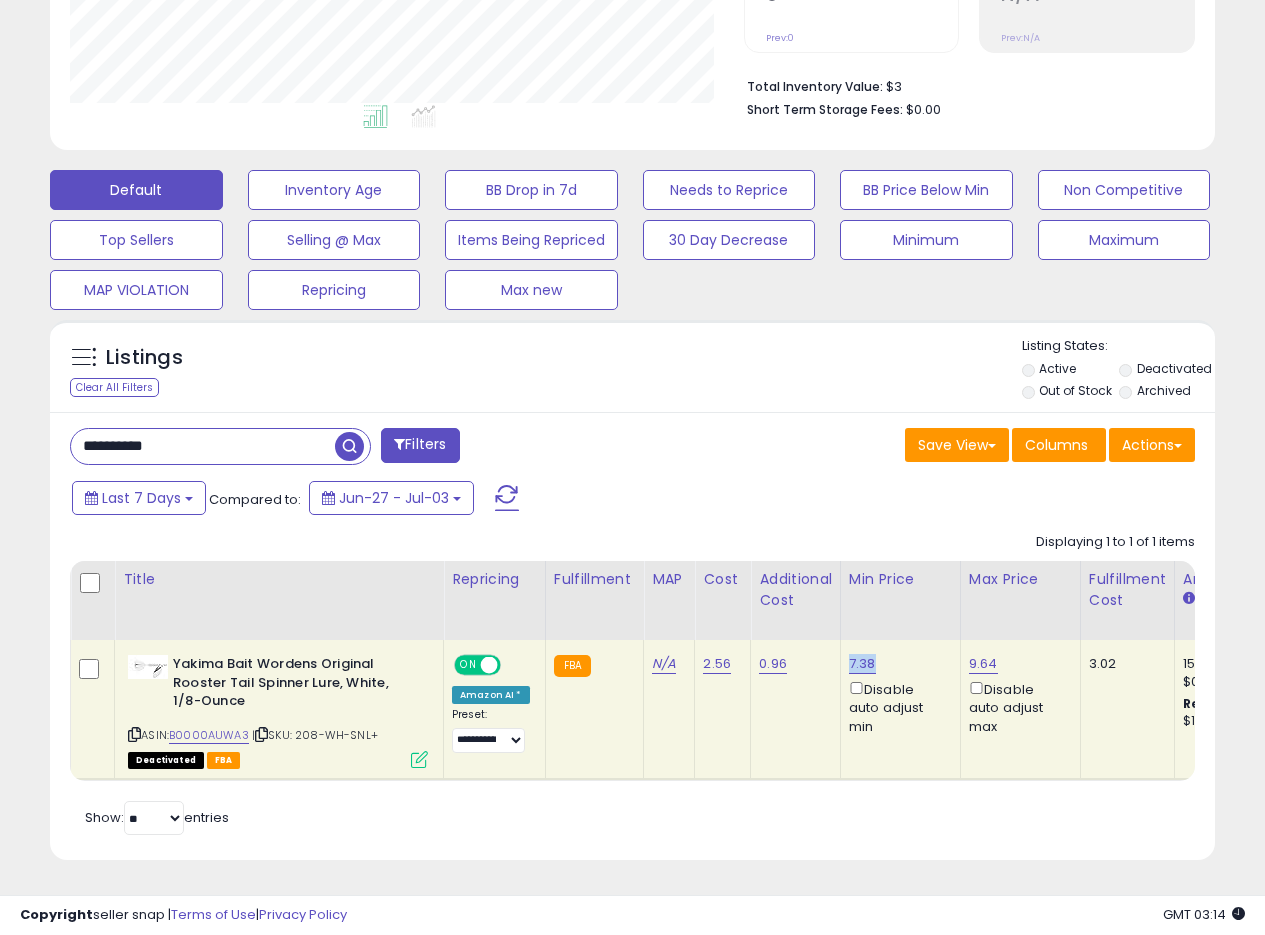 drag, startPoint x: 881, startPoint y: 649, endPoint x: 846, endPoint y: 657, distance: 35.902645 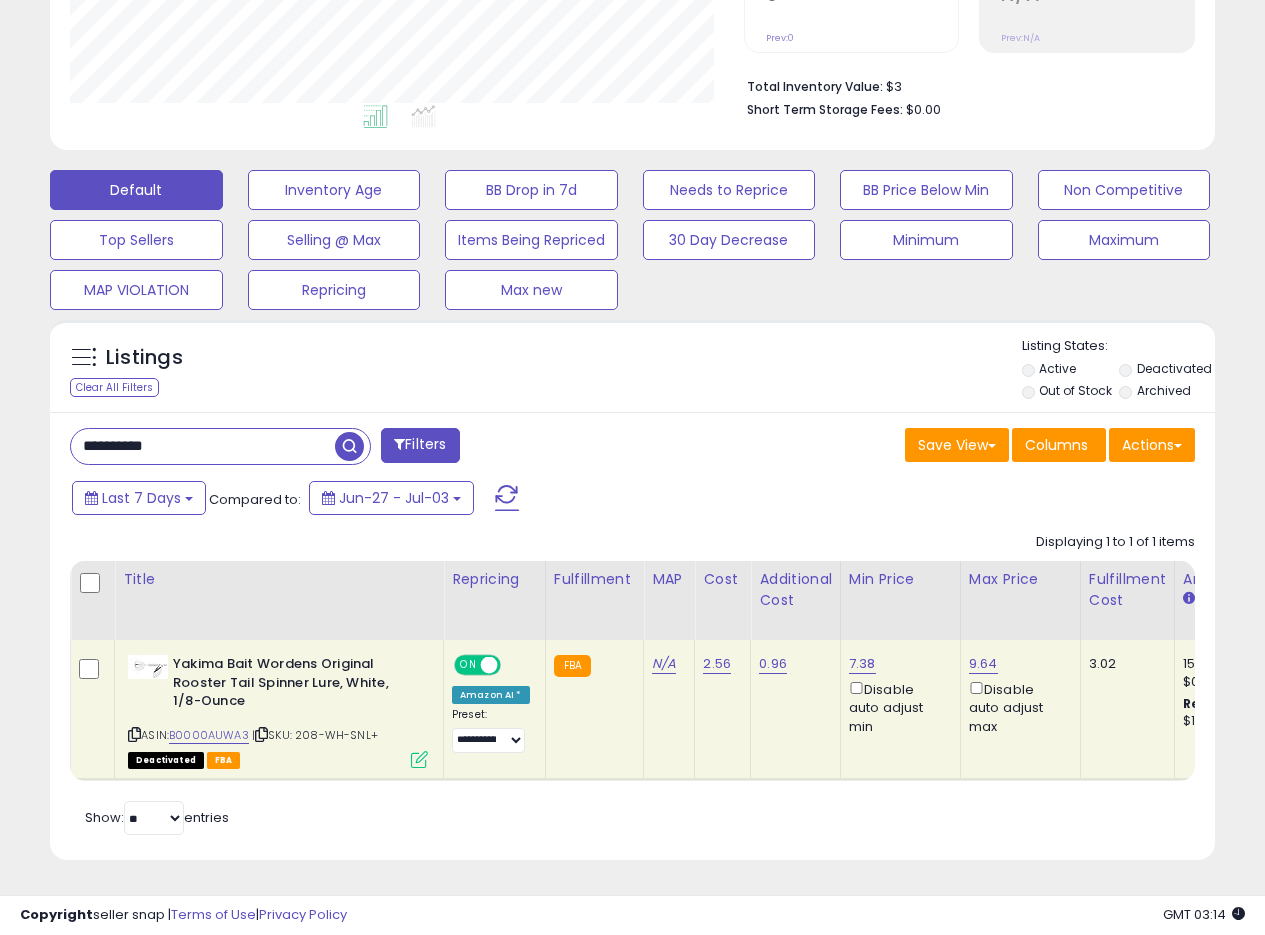 drag, startPoint x: 0, startPoint y: 421, endPoint x: 0, endPoint y: 405, distance: 16 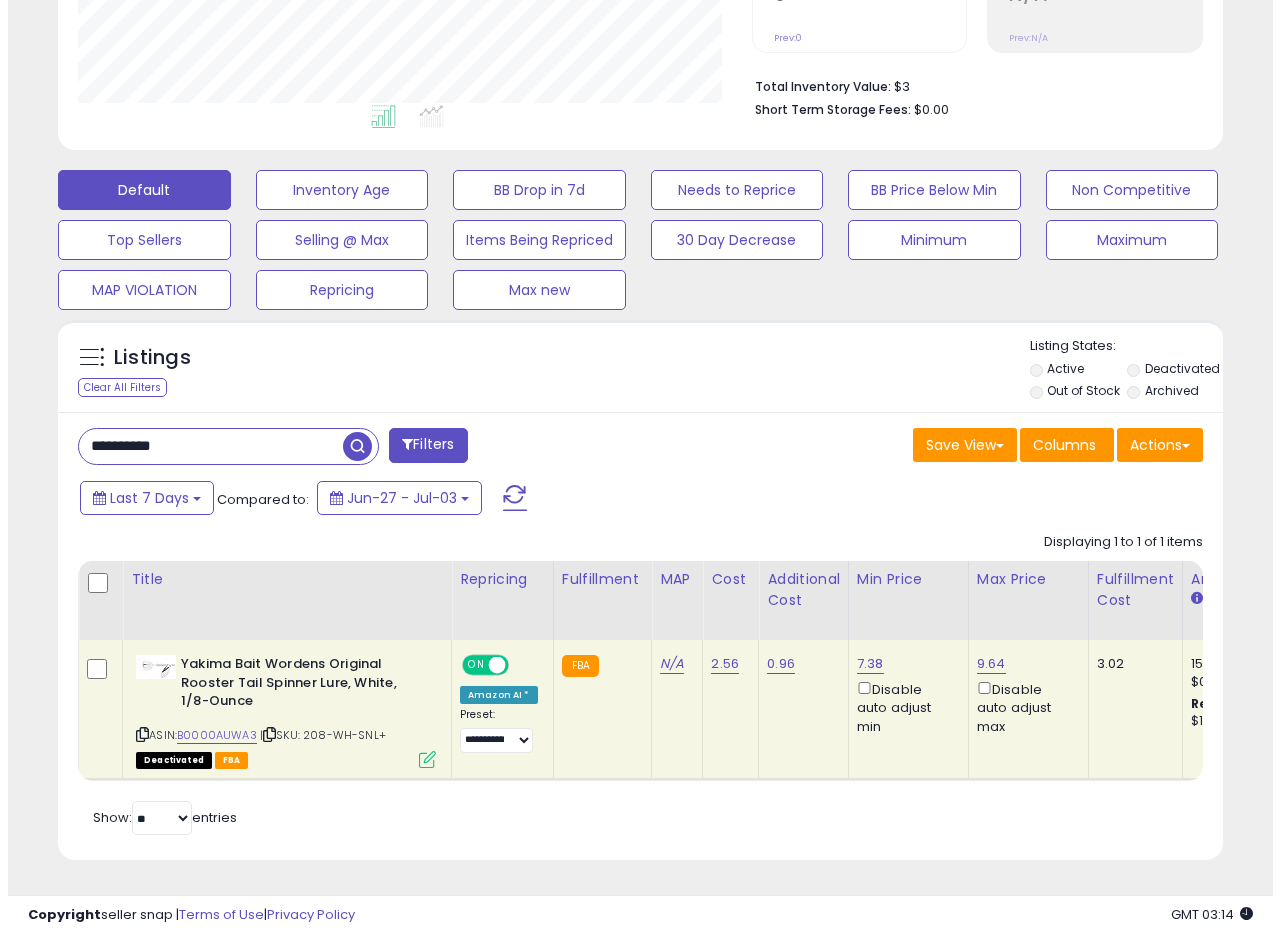 scroll, scrollTop: 335, scrollLeft: 0, axis: vertical 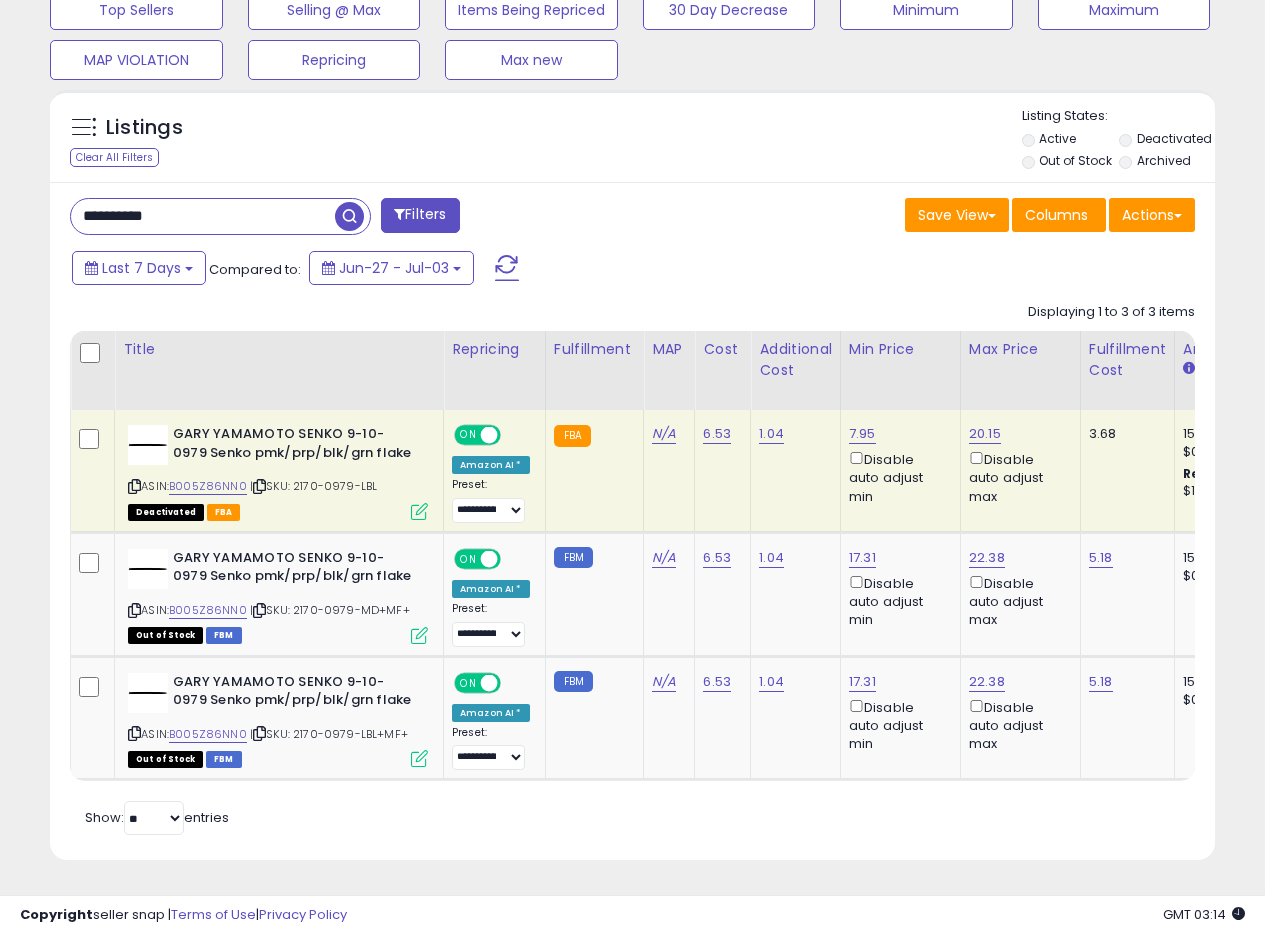click on "Save View
Save As New View
Update Current View
Columns
Actions
Import  Export Visible Columns" at bounding box center [922, 217] 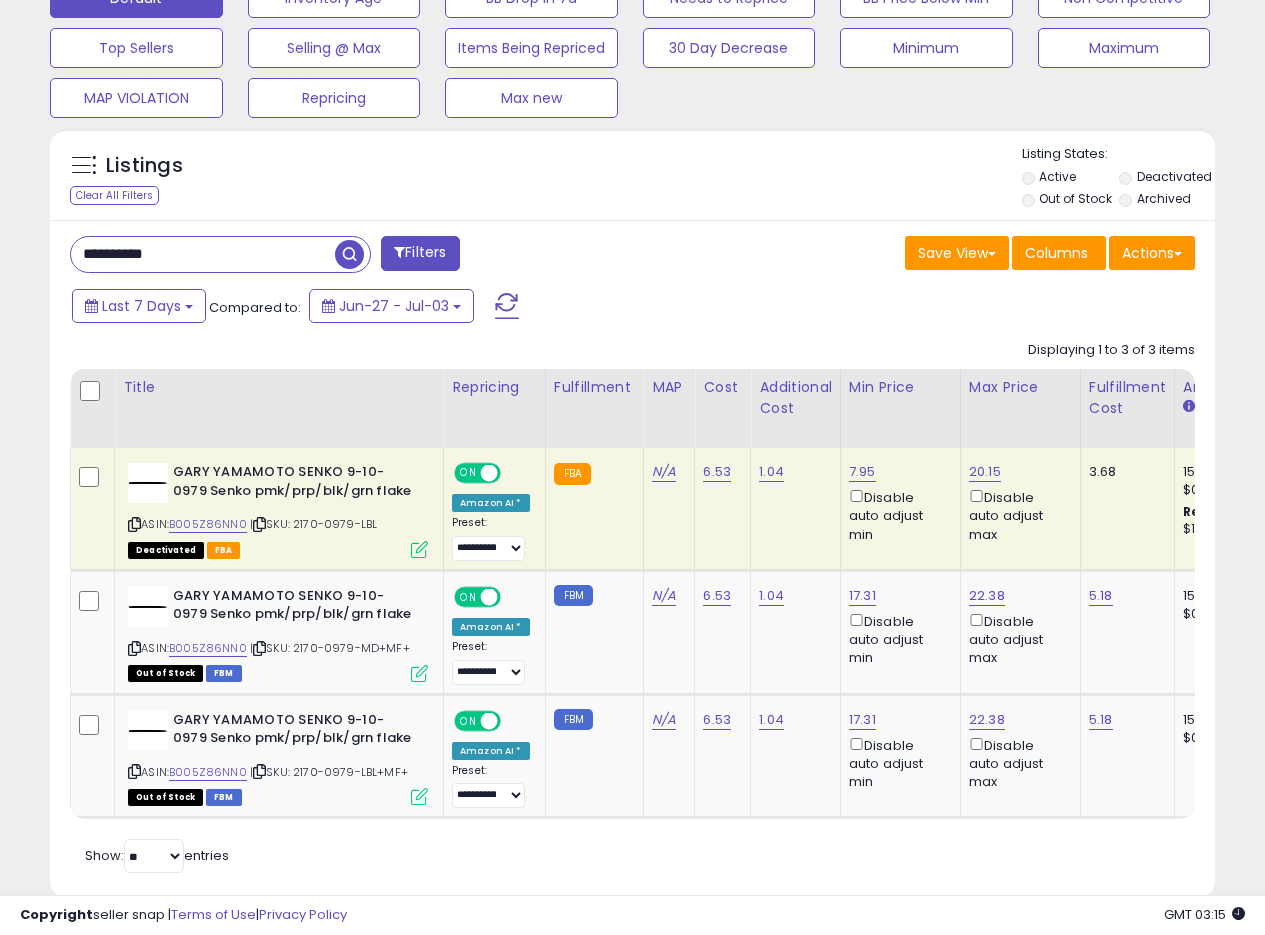 scroll, scrollTop: 647, scrollLeft: 0, axis: vertical 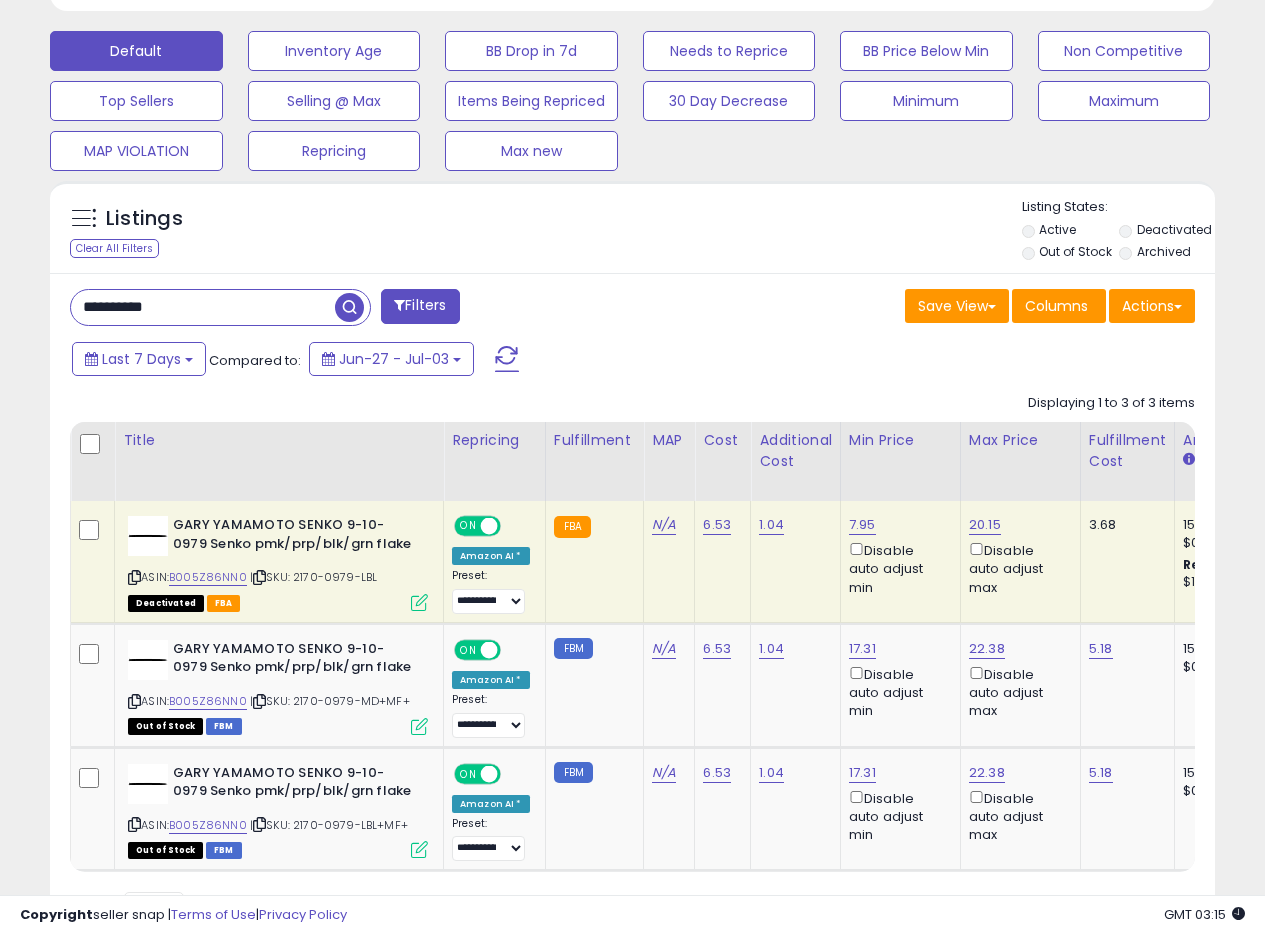 click on "Listings
Clear All Filters
Listing States:" at bounding box center [632, 232] 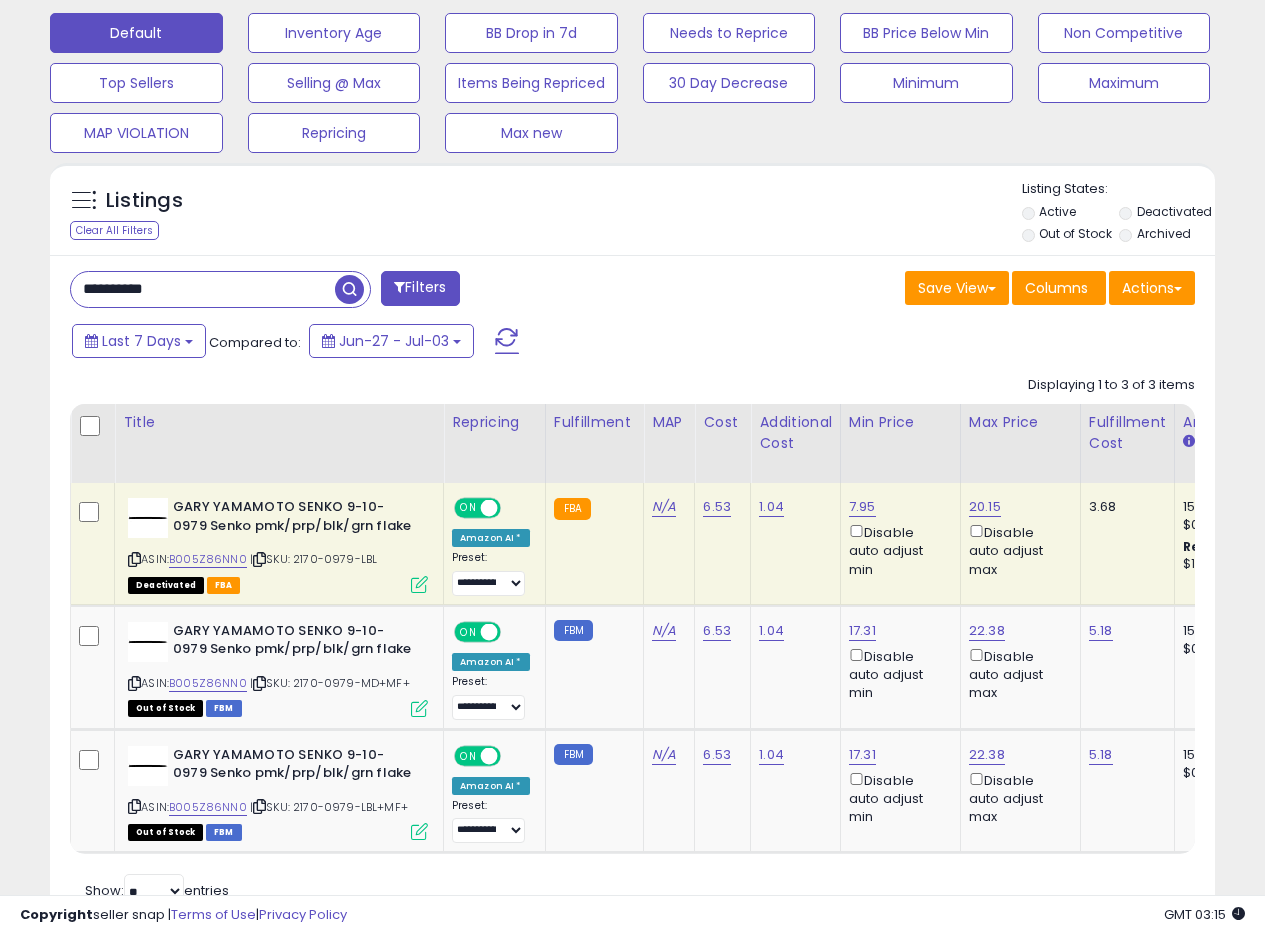 scroll, scrollTop: 657, scrollLeft: 0, axis: vertical 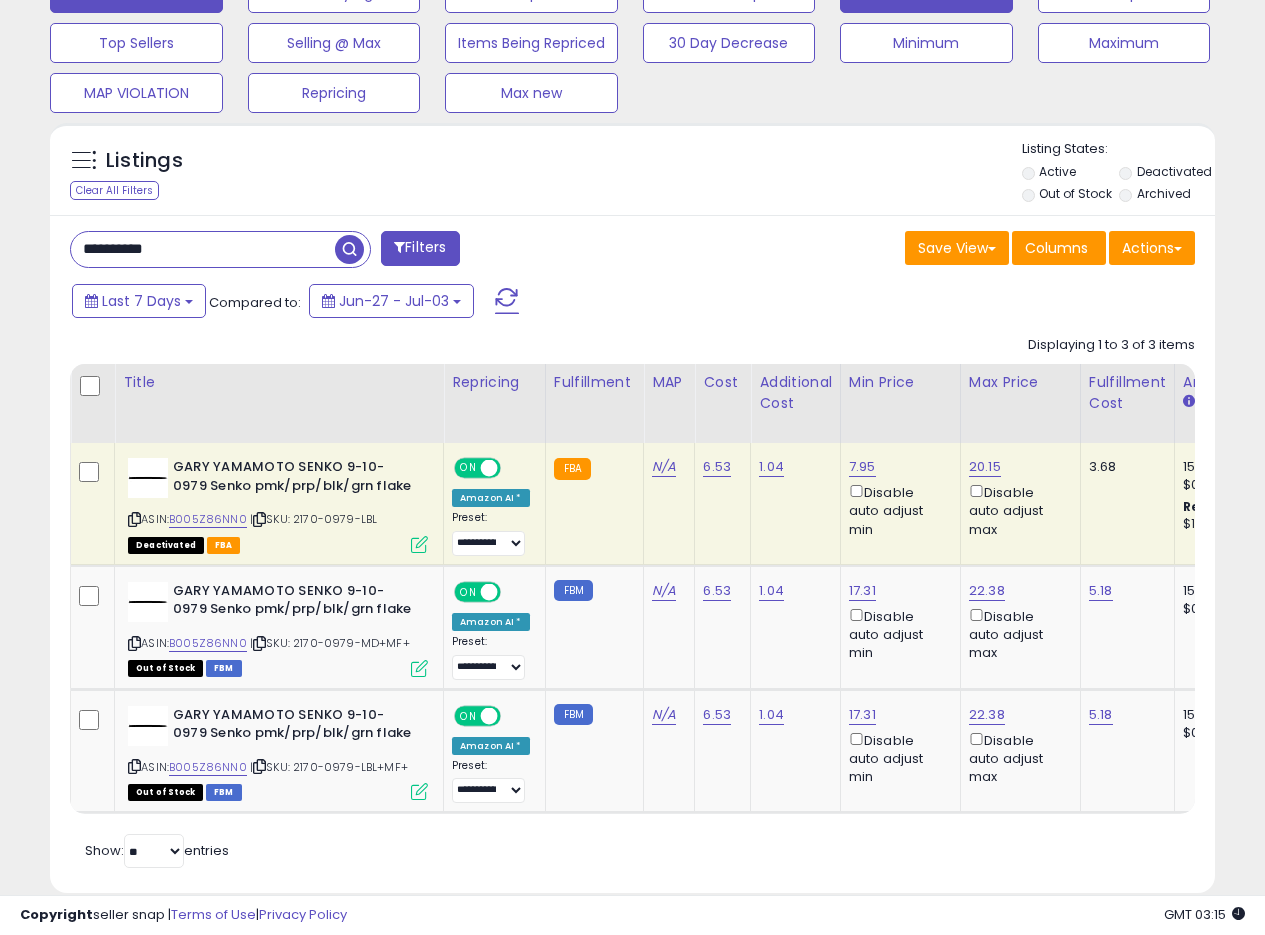 drag, startPoint x: 724, startPoint y: 287, endPoint x: 977, endPoint y: 0, distance: 382.59378 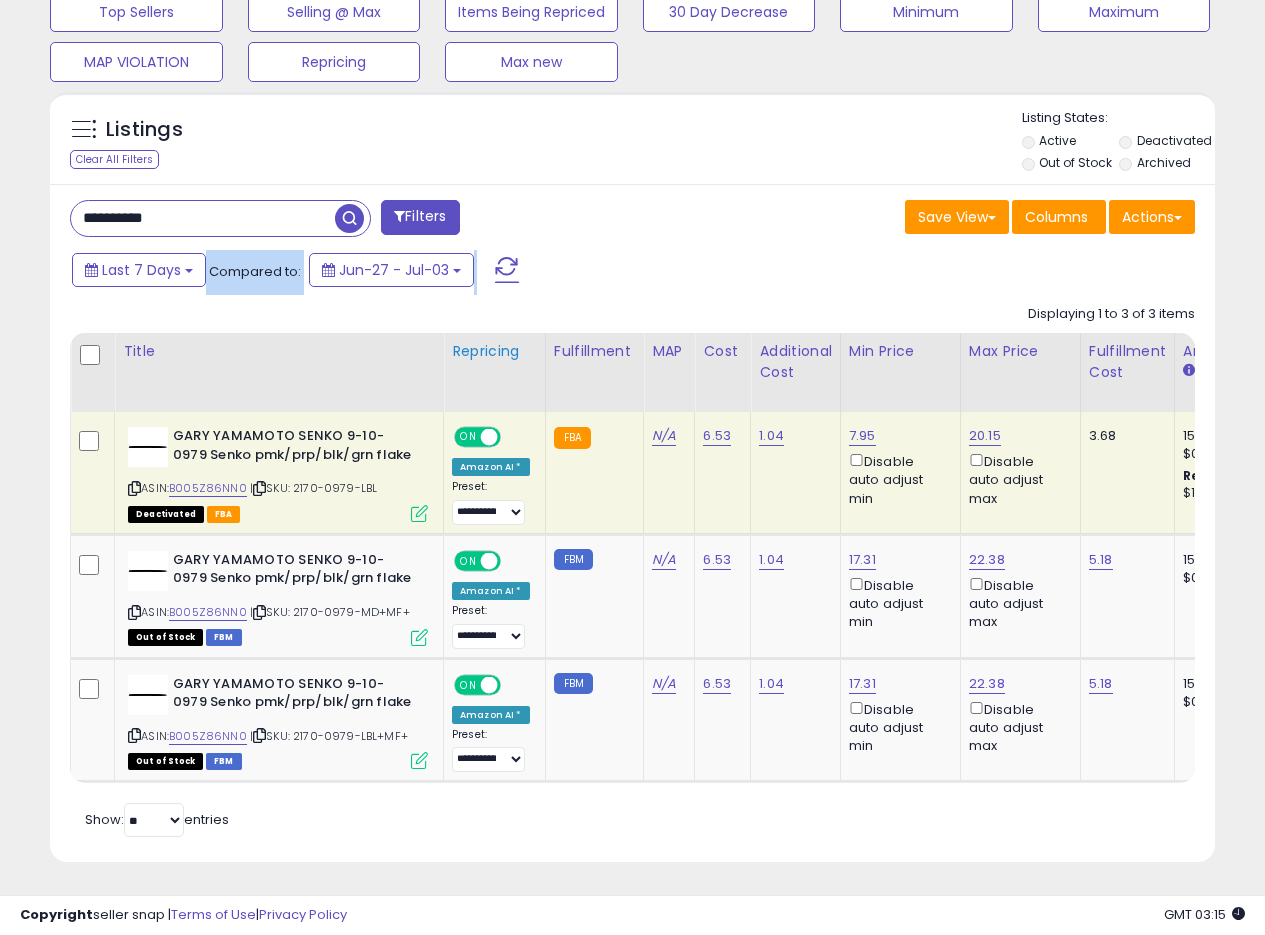 scroll, scrollTop: 705, scrollLeft: 0, axis: vertical 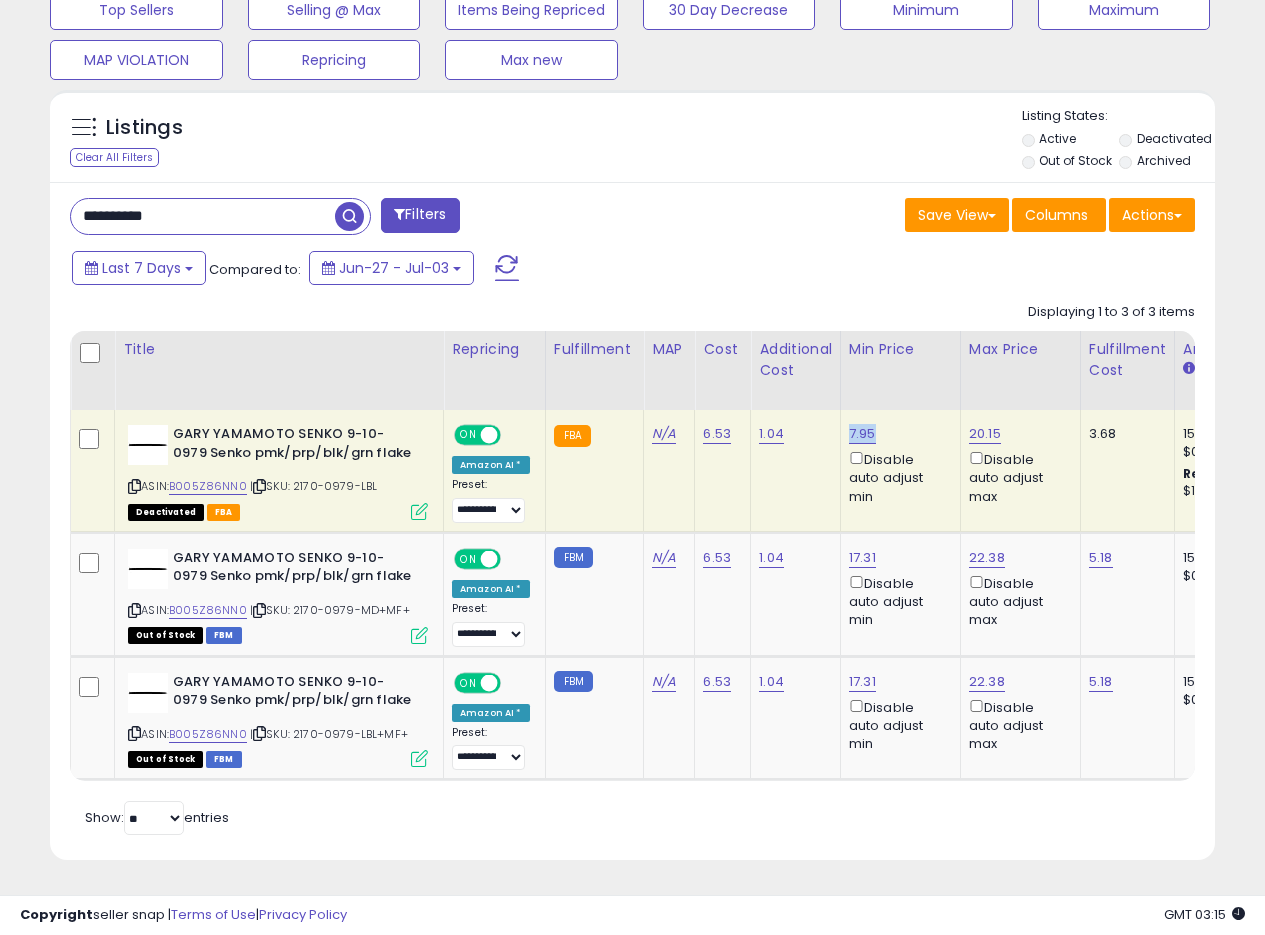 drag, startPoint x: 876, startPoint y: 416, endPoint x: 845, endPoint y: 424, distance: 32.01562 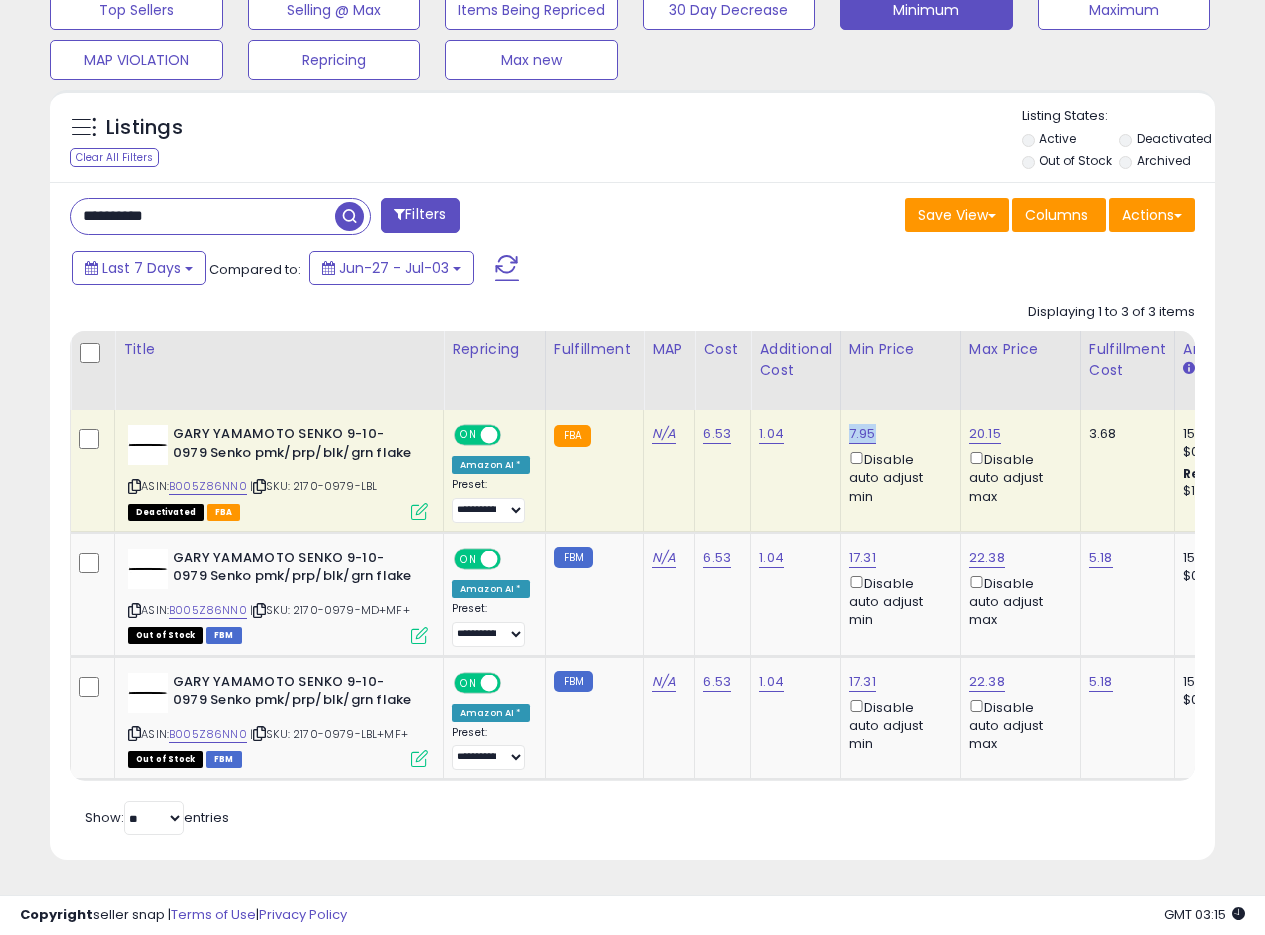copy on "7.95" 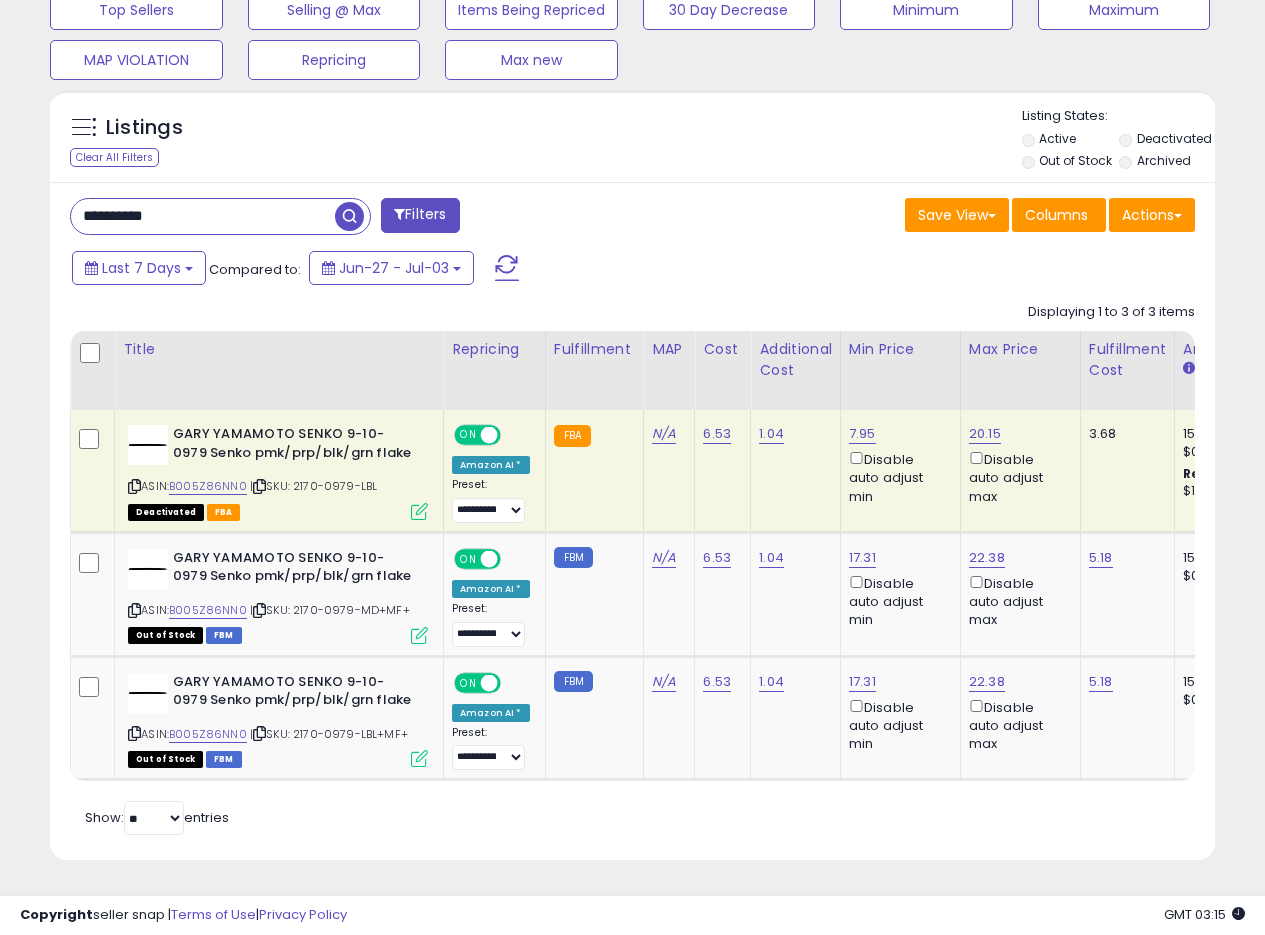 drag, startPoint x: 204, startPoint y: 210, endPoint x: 0, endPoint y: 194, distance: 204.6265 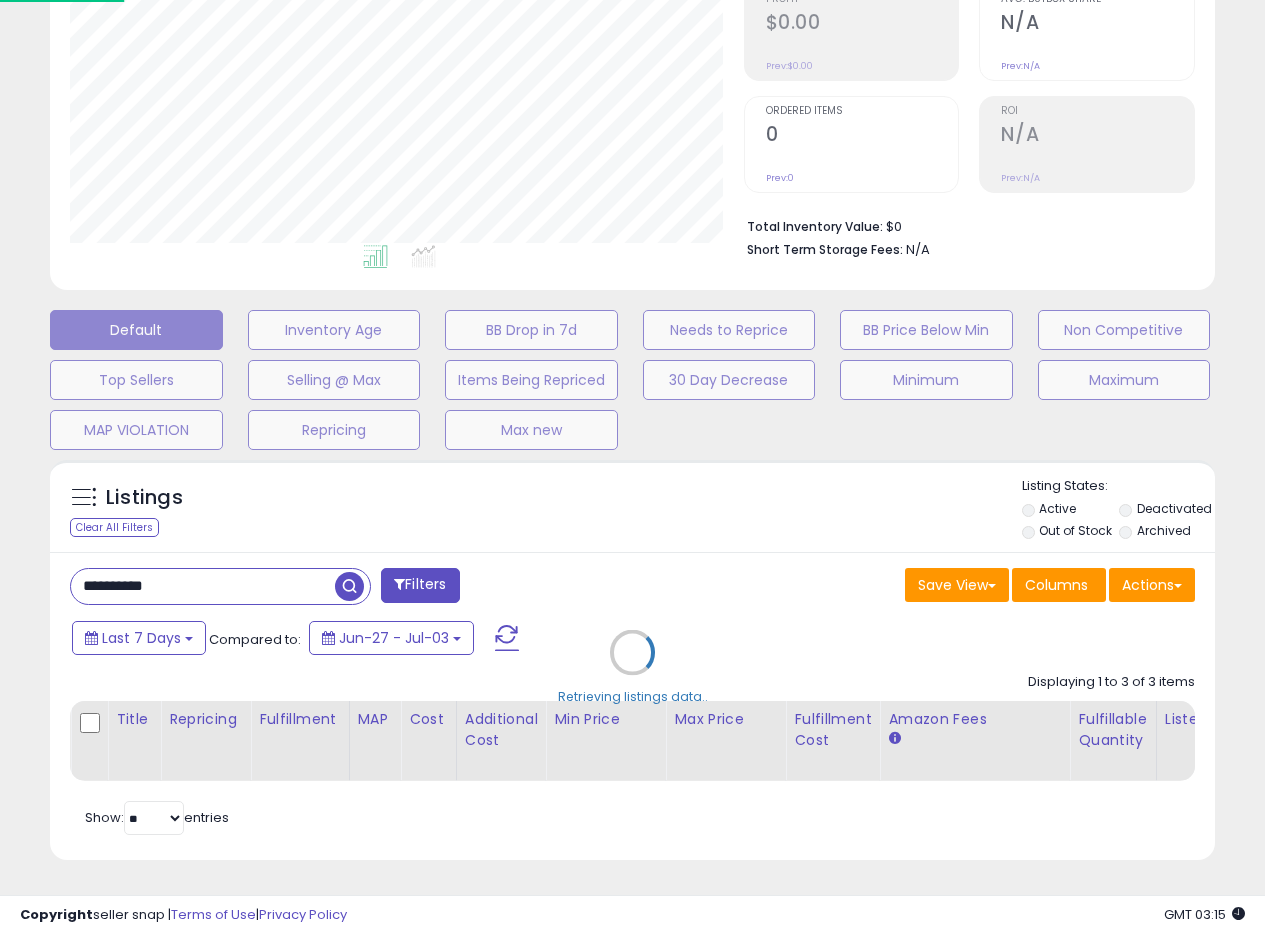 scroll, scrollTop: 999590, scrollLeft: 999317, axis: both 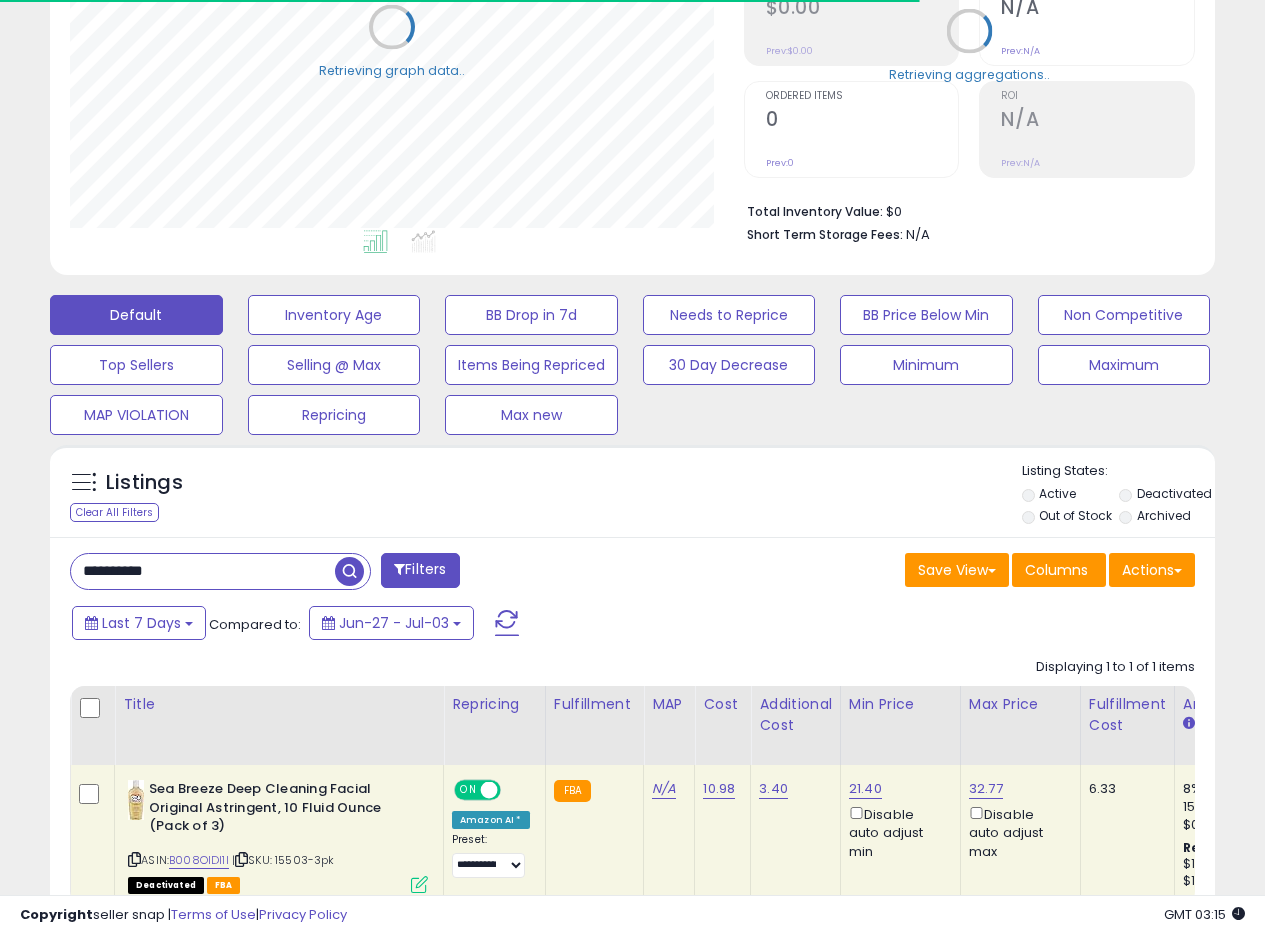 drag, startPoint x: 717, startPoint y: 496, endPoint x: 1279, endPoint y: 367, distance: 576.6151 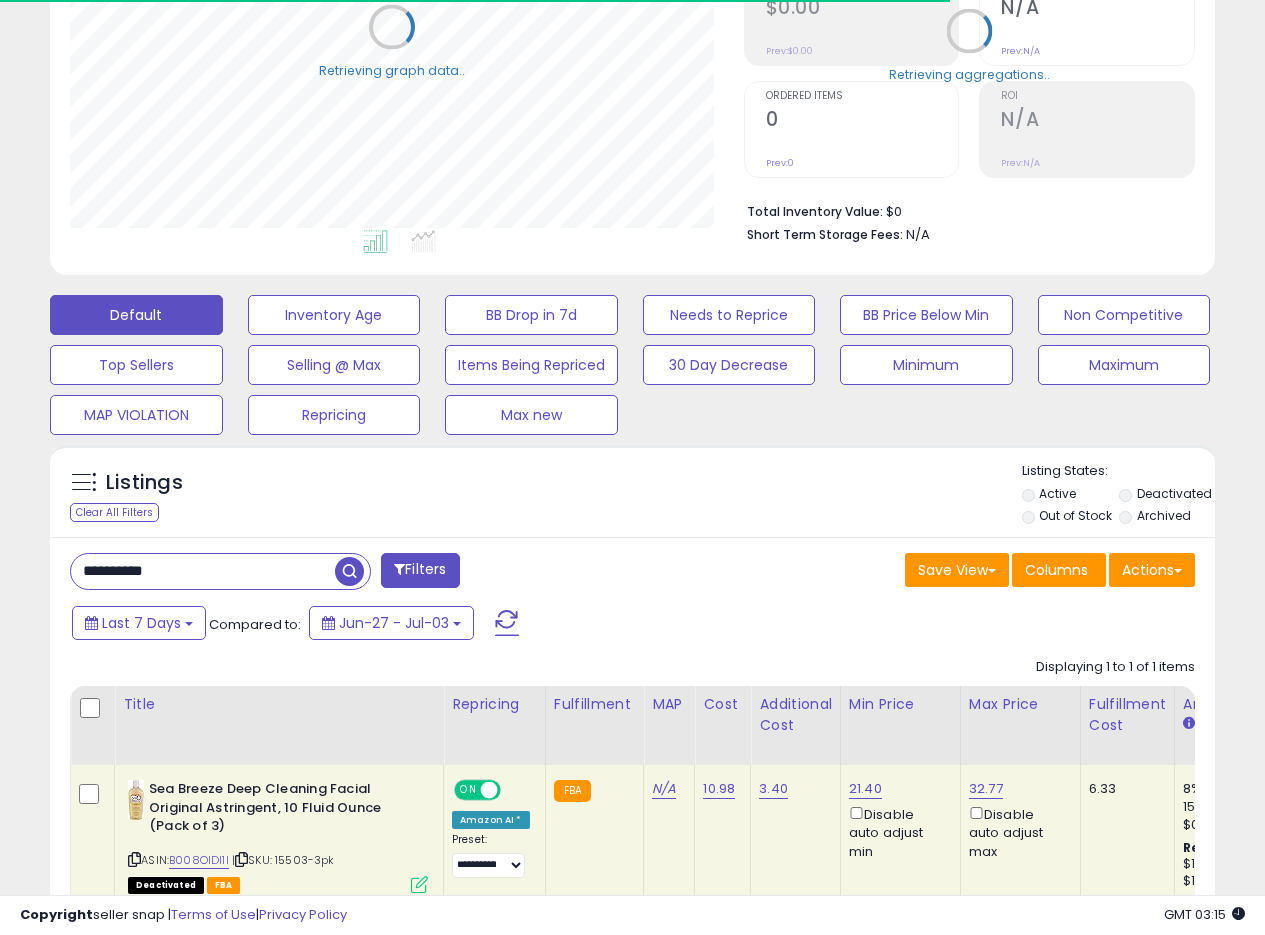 scroll, scrollTop: 475, scrollLeft: 0, axis: vertical 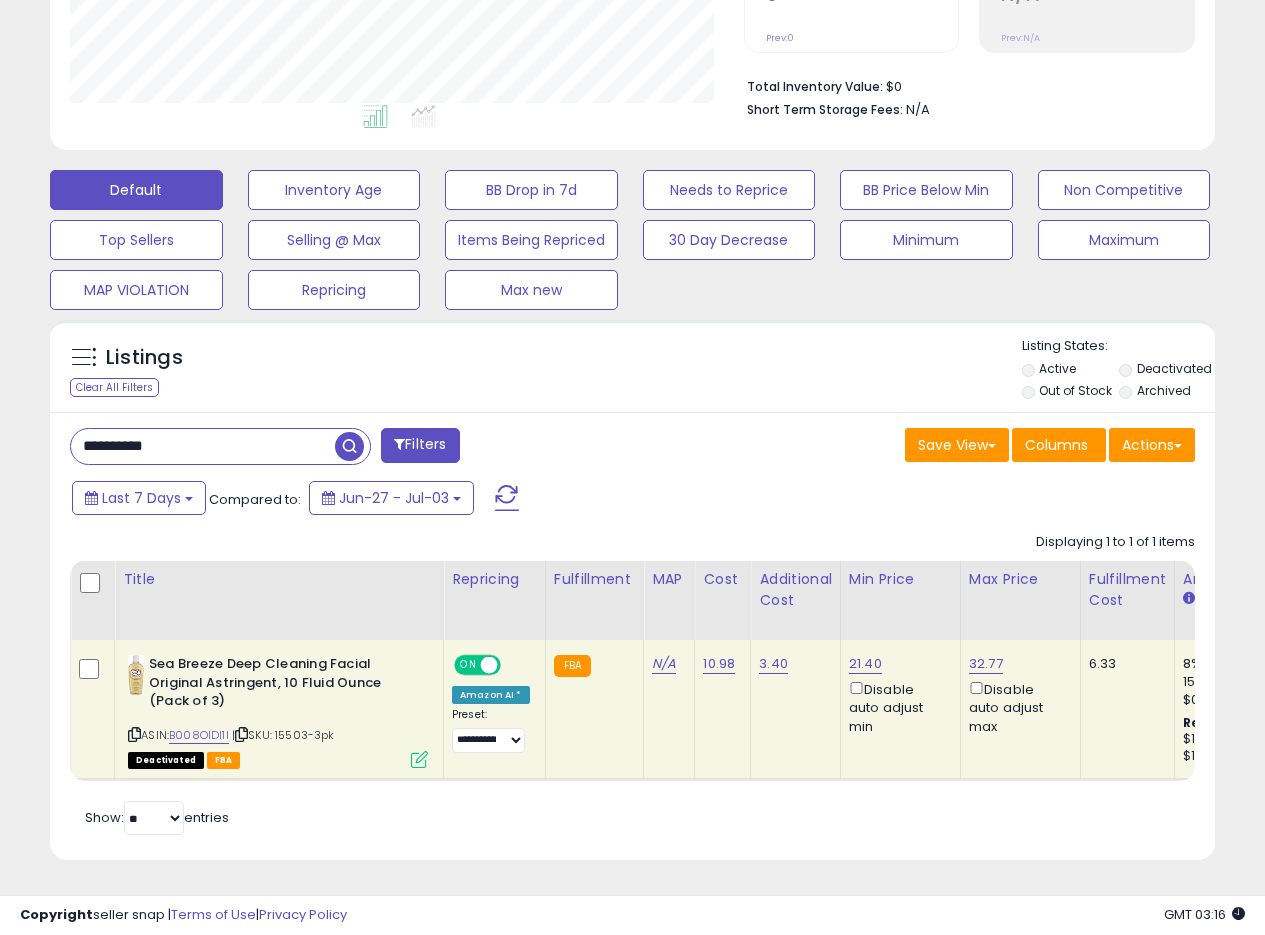 drag, startPoint x: 218, startPoint y: 430, endPoint x: 0, endPoint y: 422, distance: 218.14674 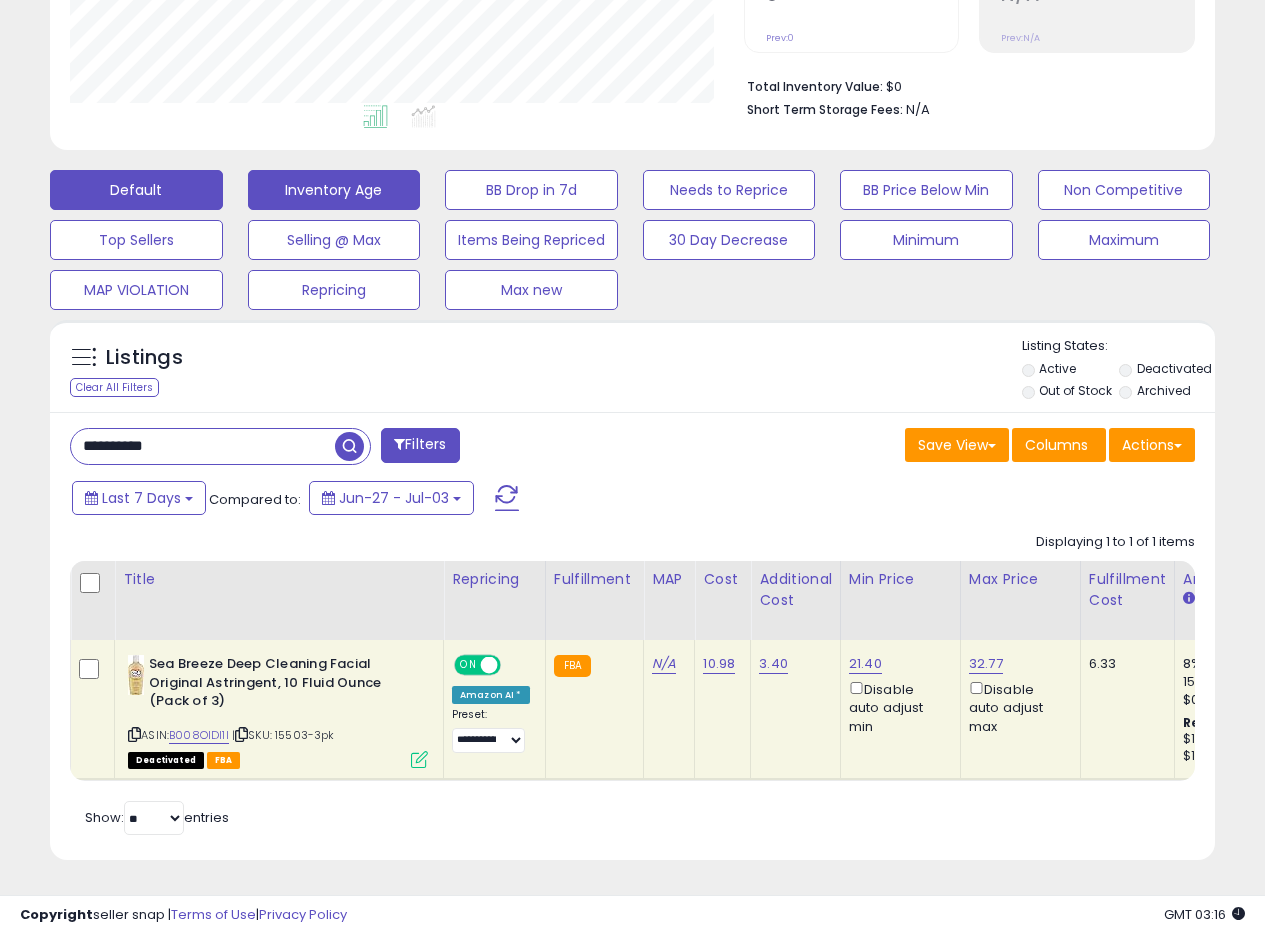 scroll, scrollTop: 999590, scrollLeft: 999317, axis: both 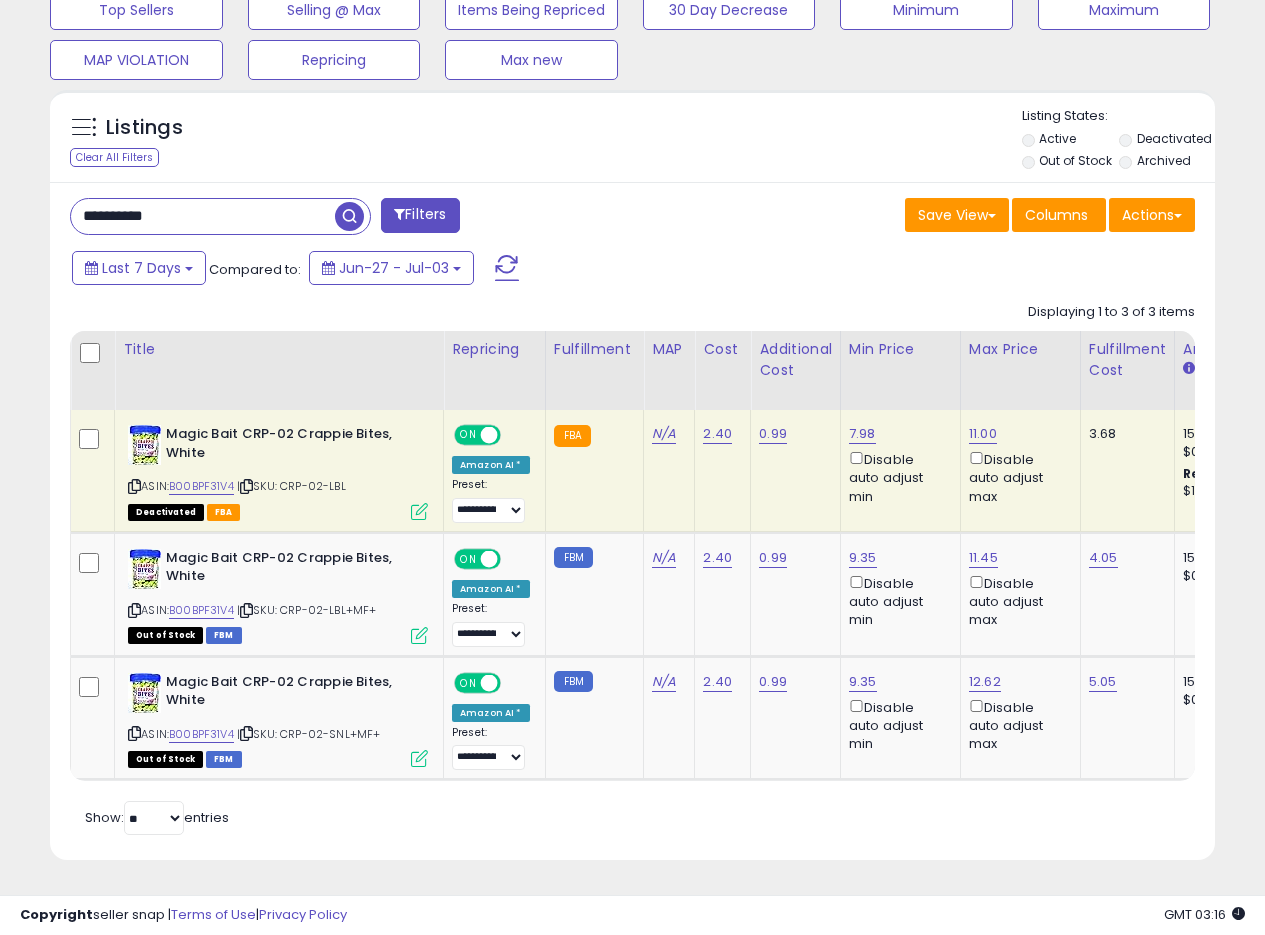 click at bounding box center (419, 511) 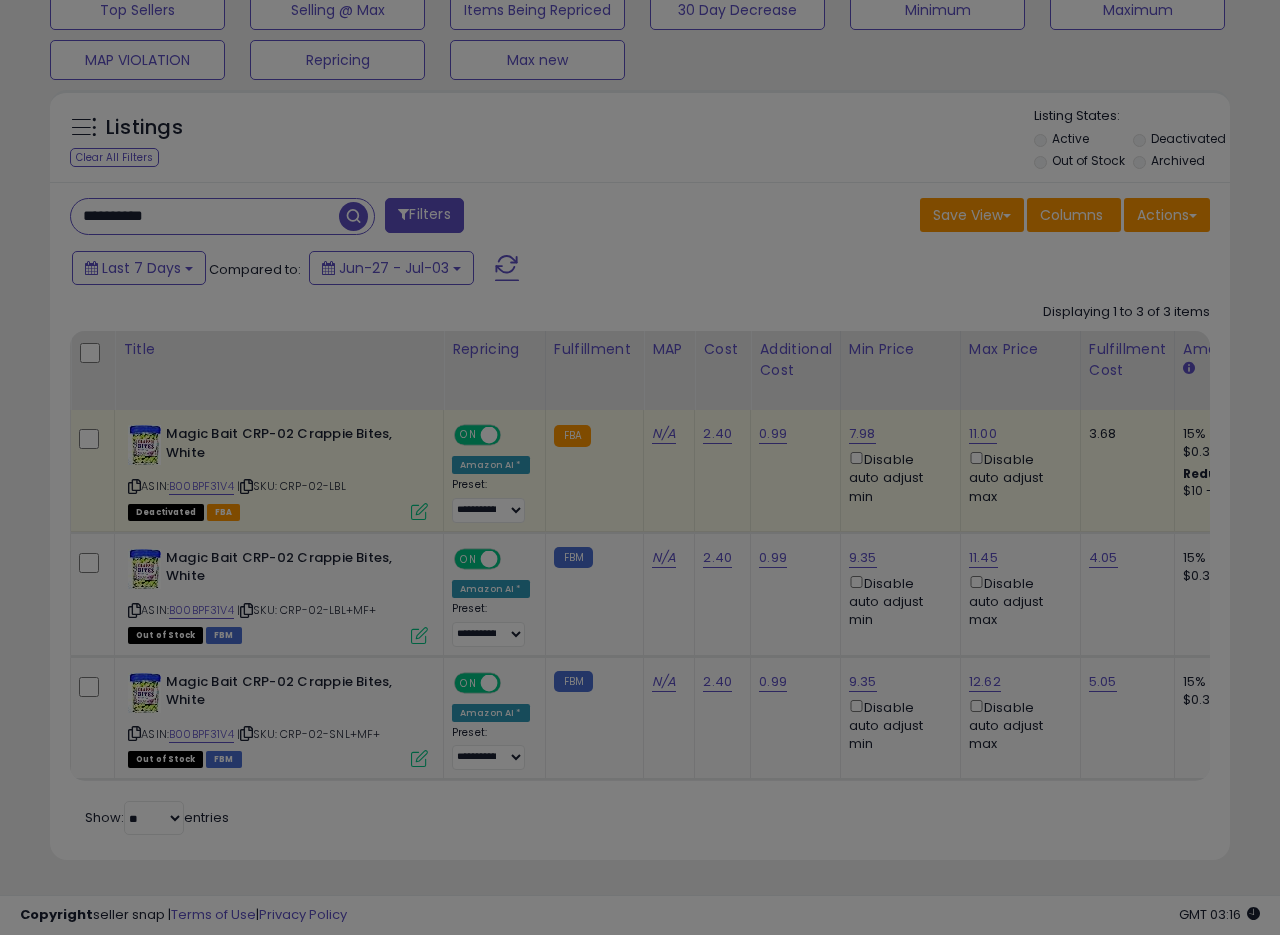 scroll, scrollTop: 999590, scrollLeft: 999317, axis: both 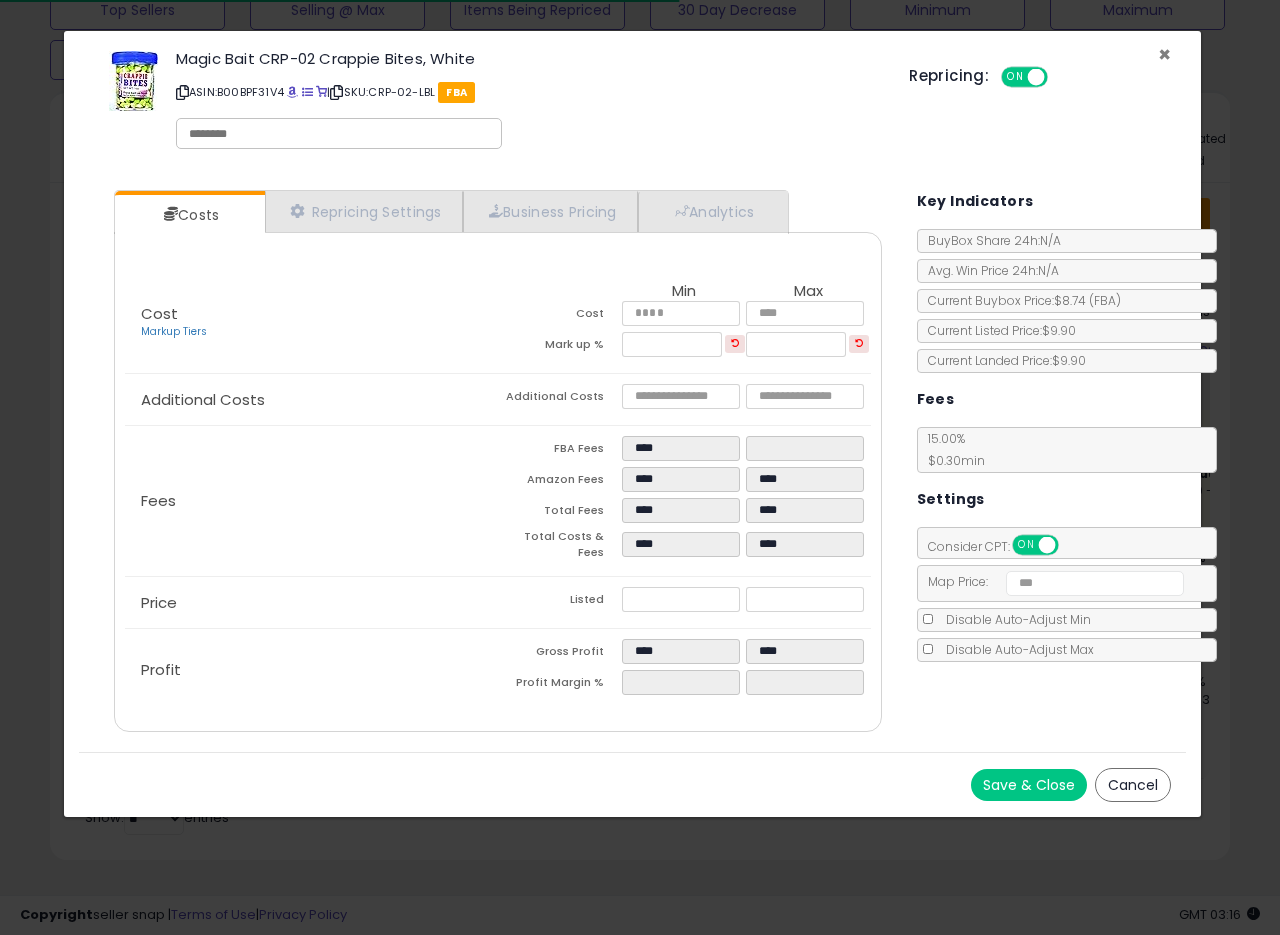 click on "×" at bounding box center [1164, 54] 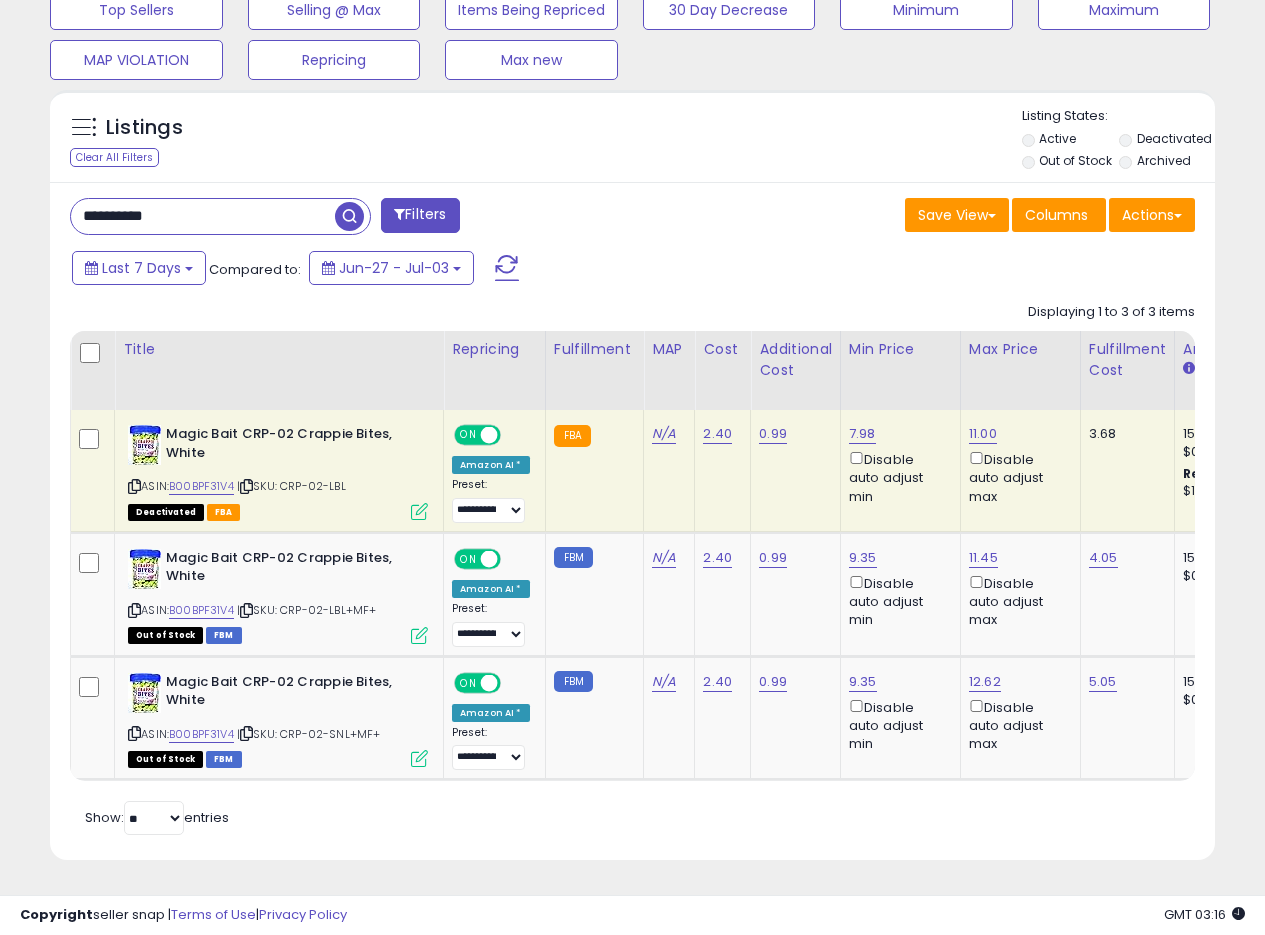 scroll, scrollTop: 410, scrollLeft: 674, axis: both 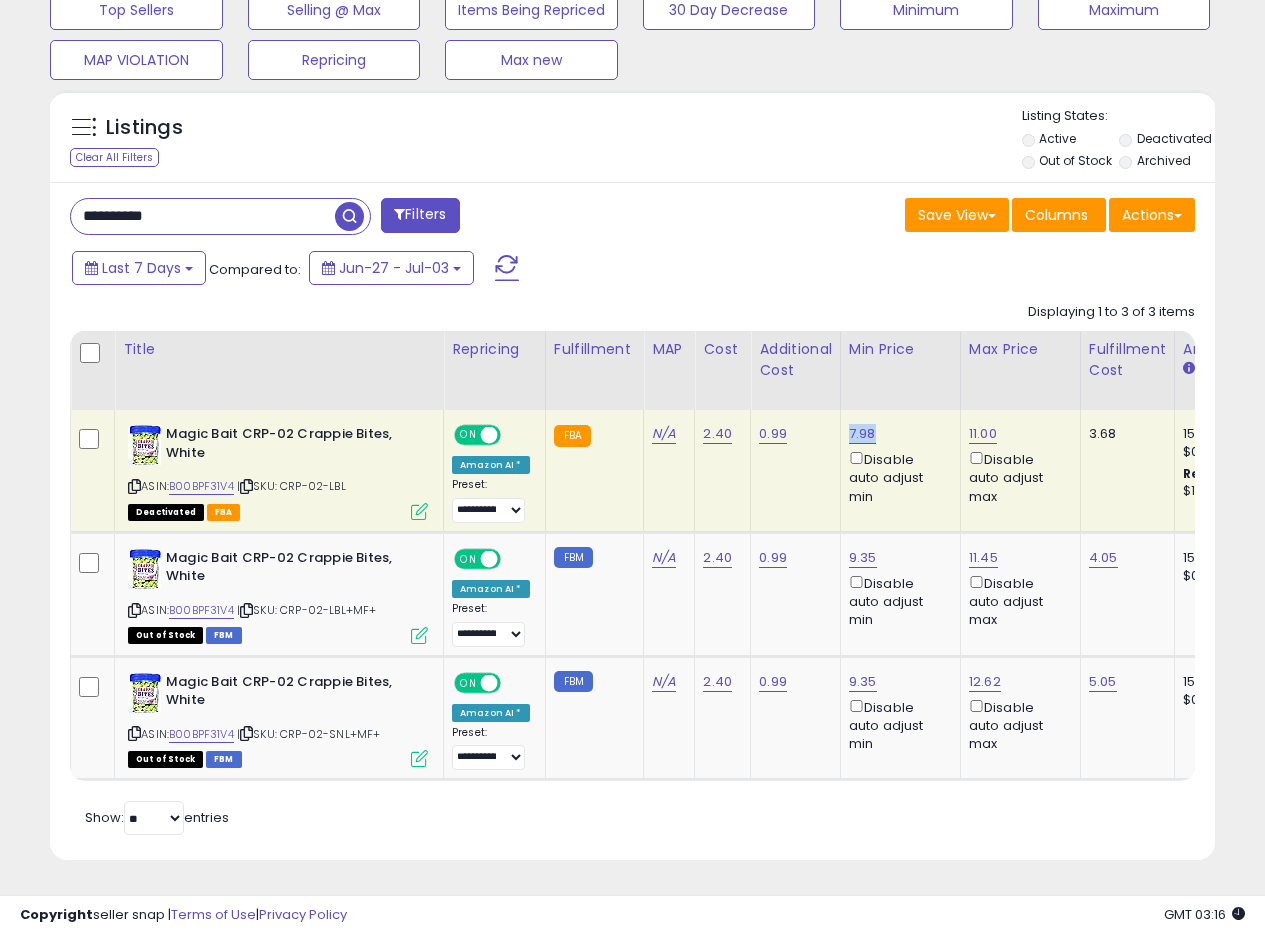 drag, startPoint x: 877, startPoint y: 420, endPoint x: 847, endPoint y: 423, distance: 30.149628 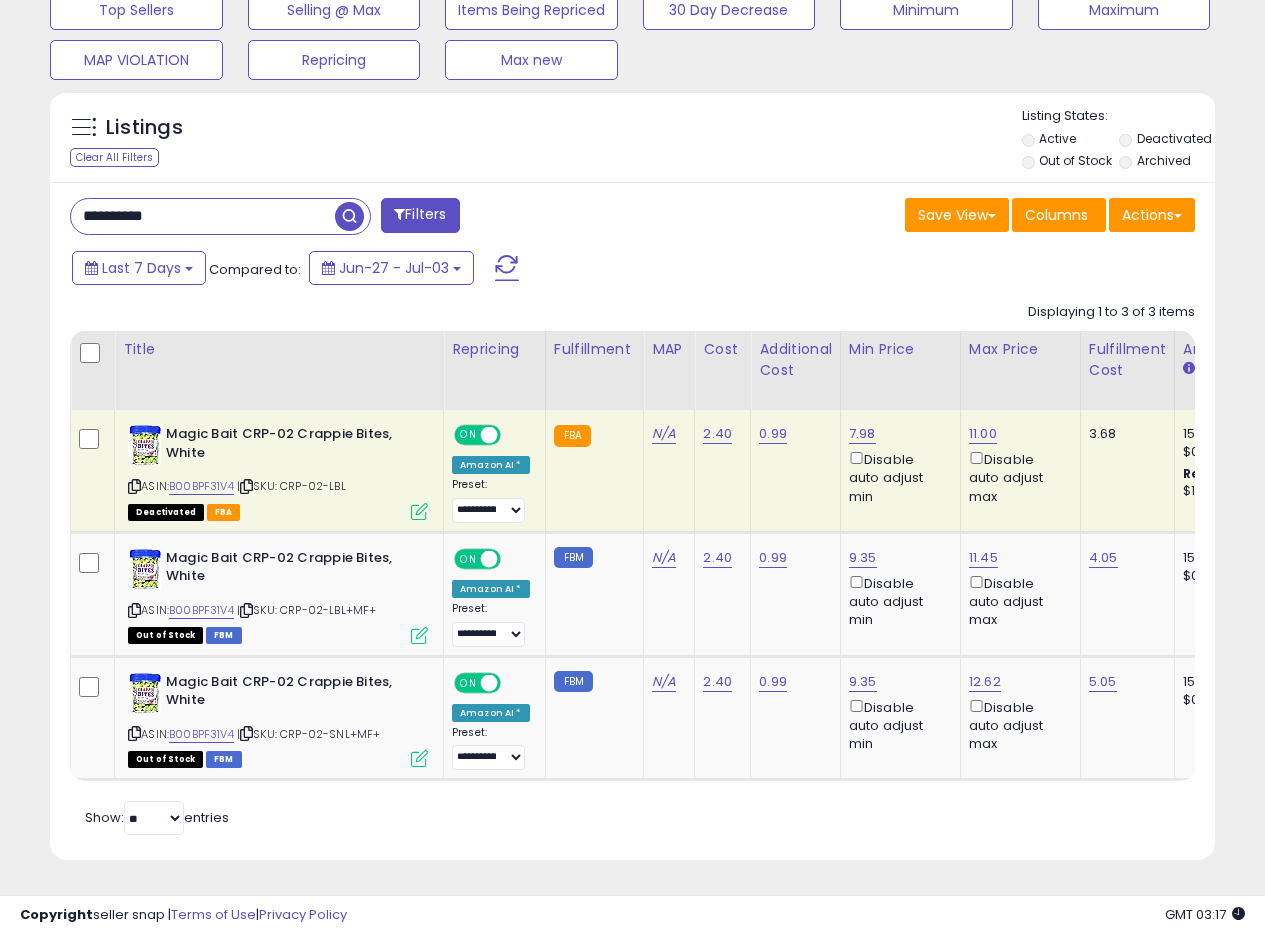 drag, startPoint x: 167, startPoint y: 203, endPoint x: 0, endPoint y: 182, distance: 168.31519 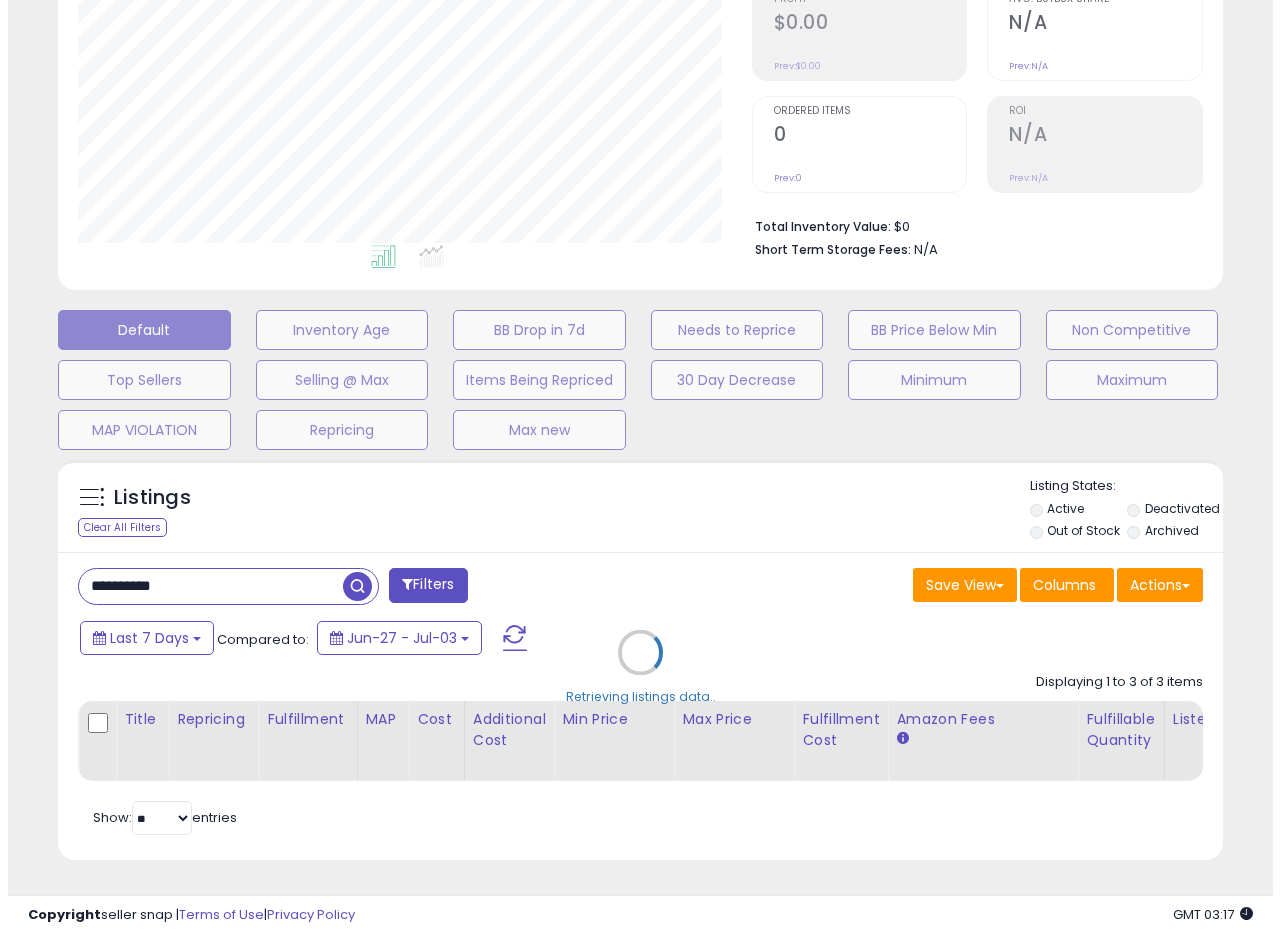 scroll, scrollTop: 335, scrollLeft: 0, axis: vertical 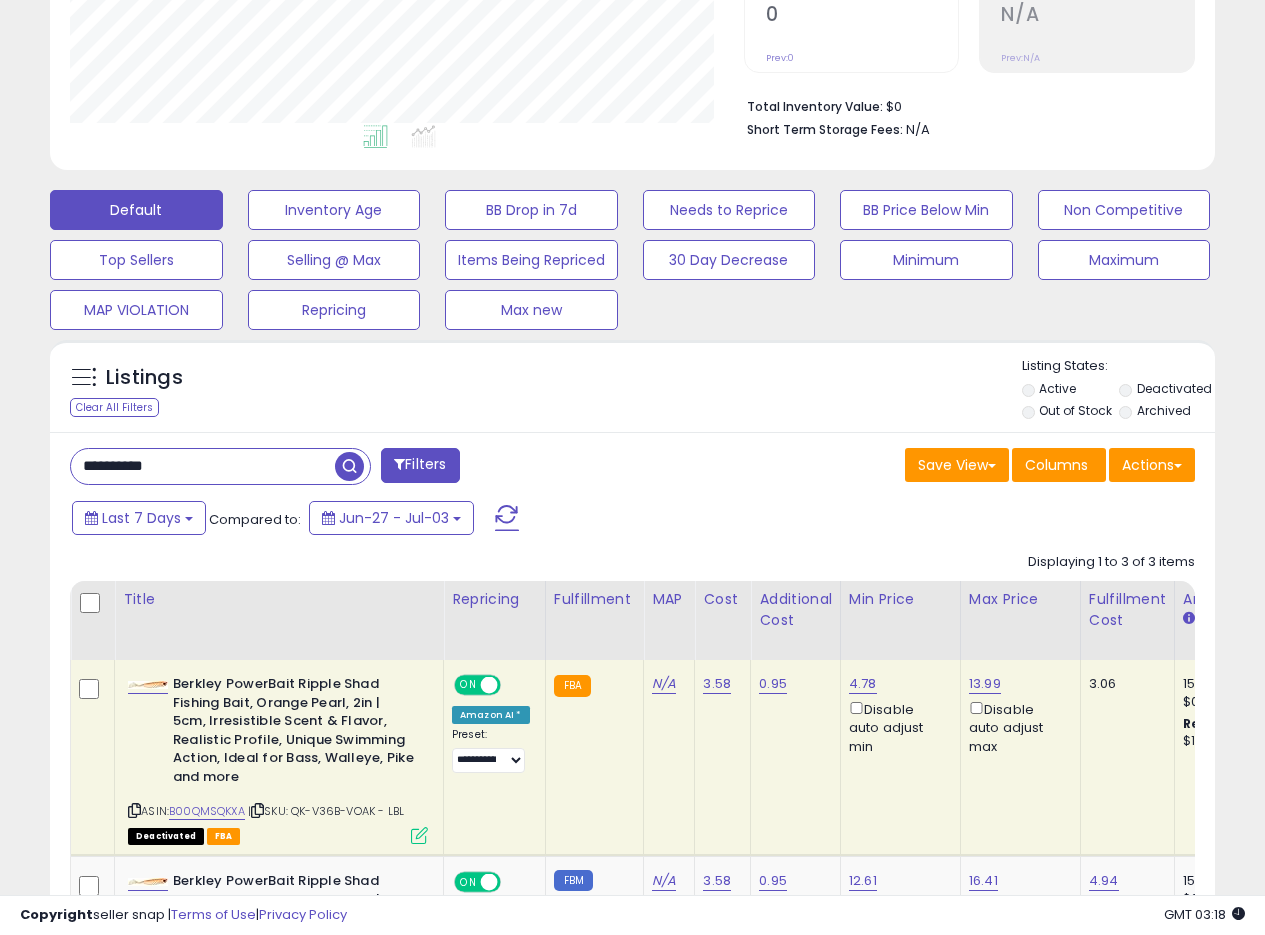 drag, startPoint x: 247, startPoint y: 460, endPoint x: 0, endPoint y: 456, distance: 247.03238 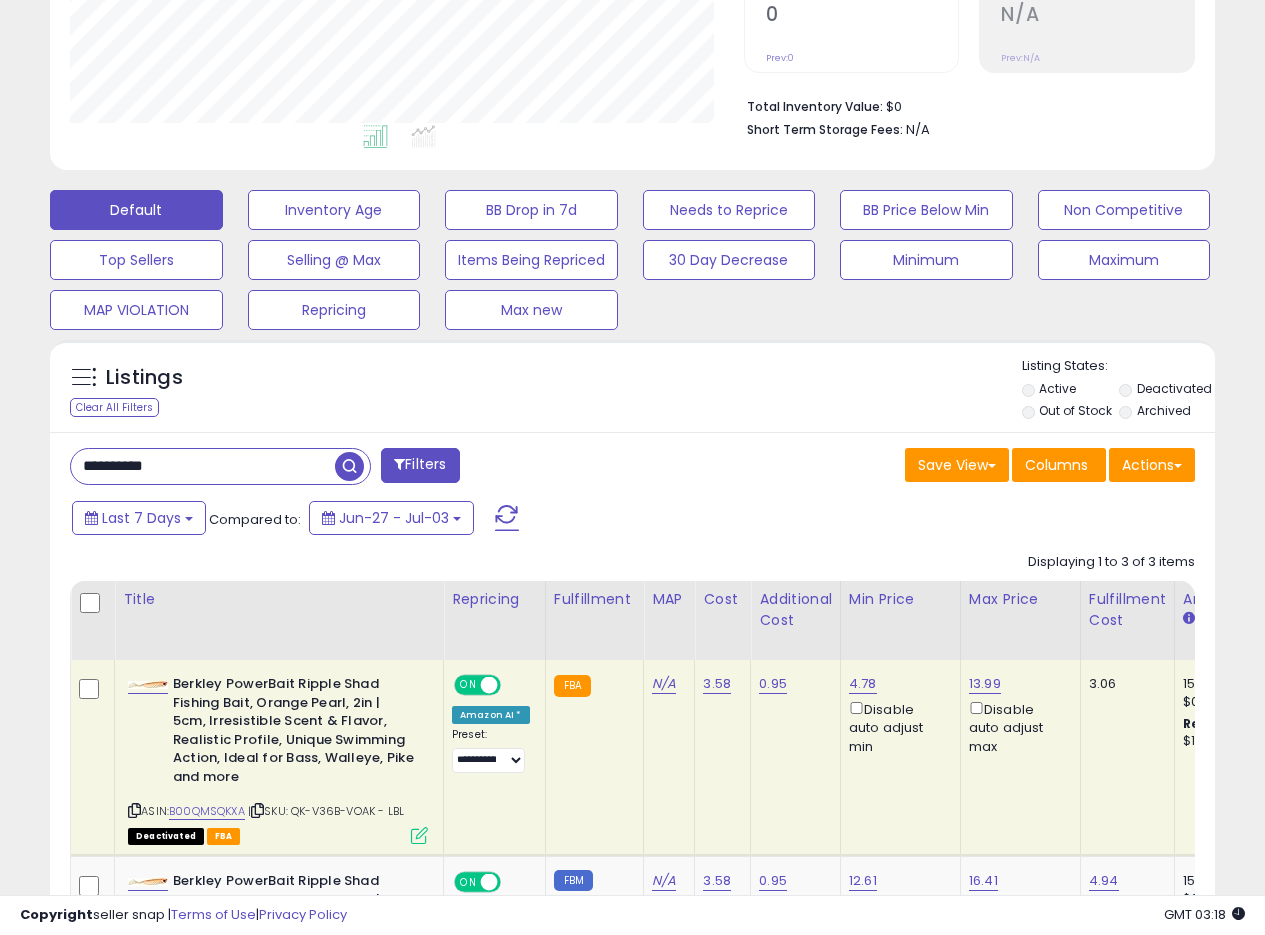 paste 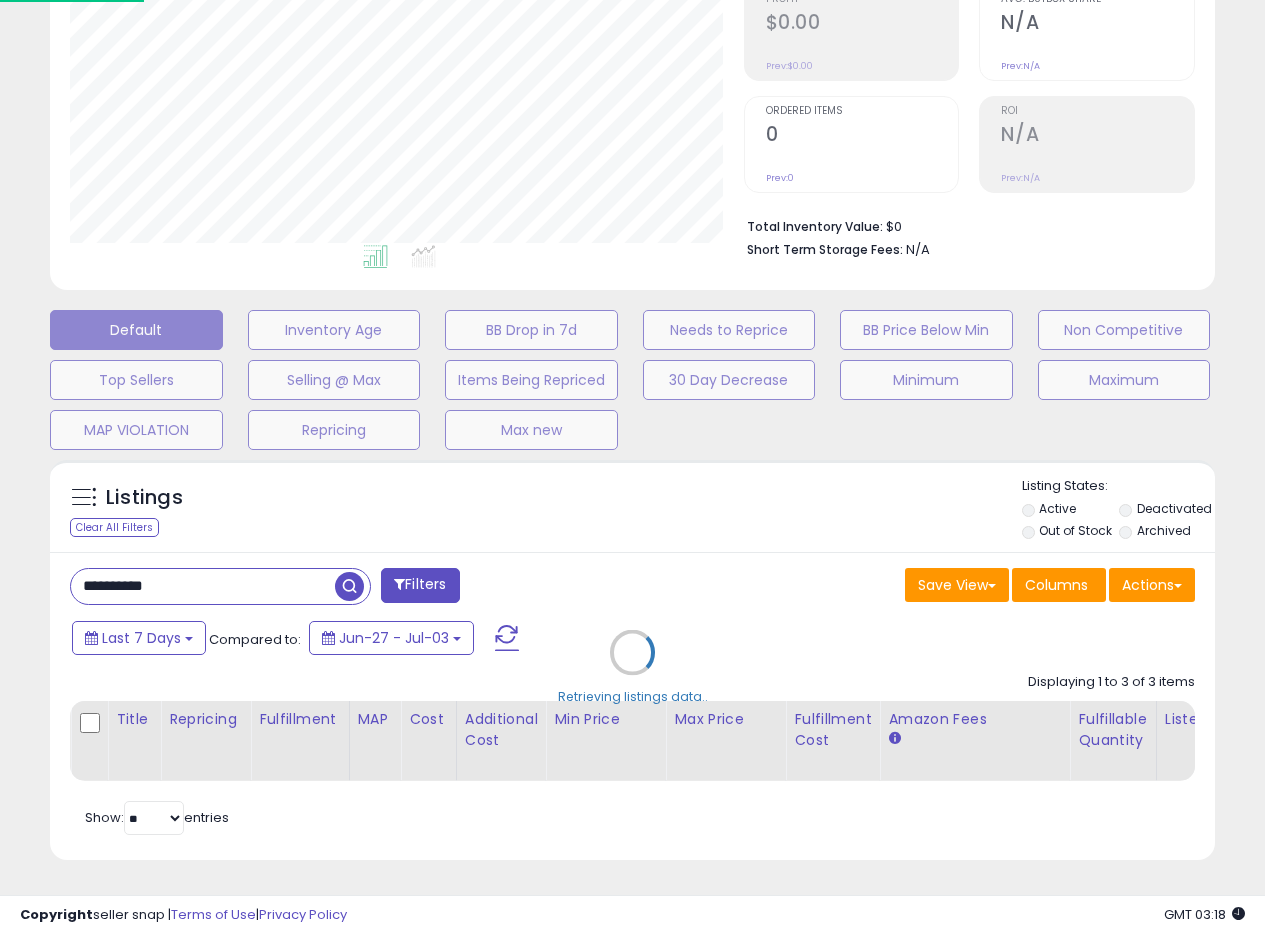 scroll, scrollTop: 999590, scrollLeft: 999317, axis: both 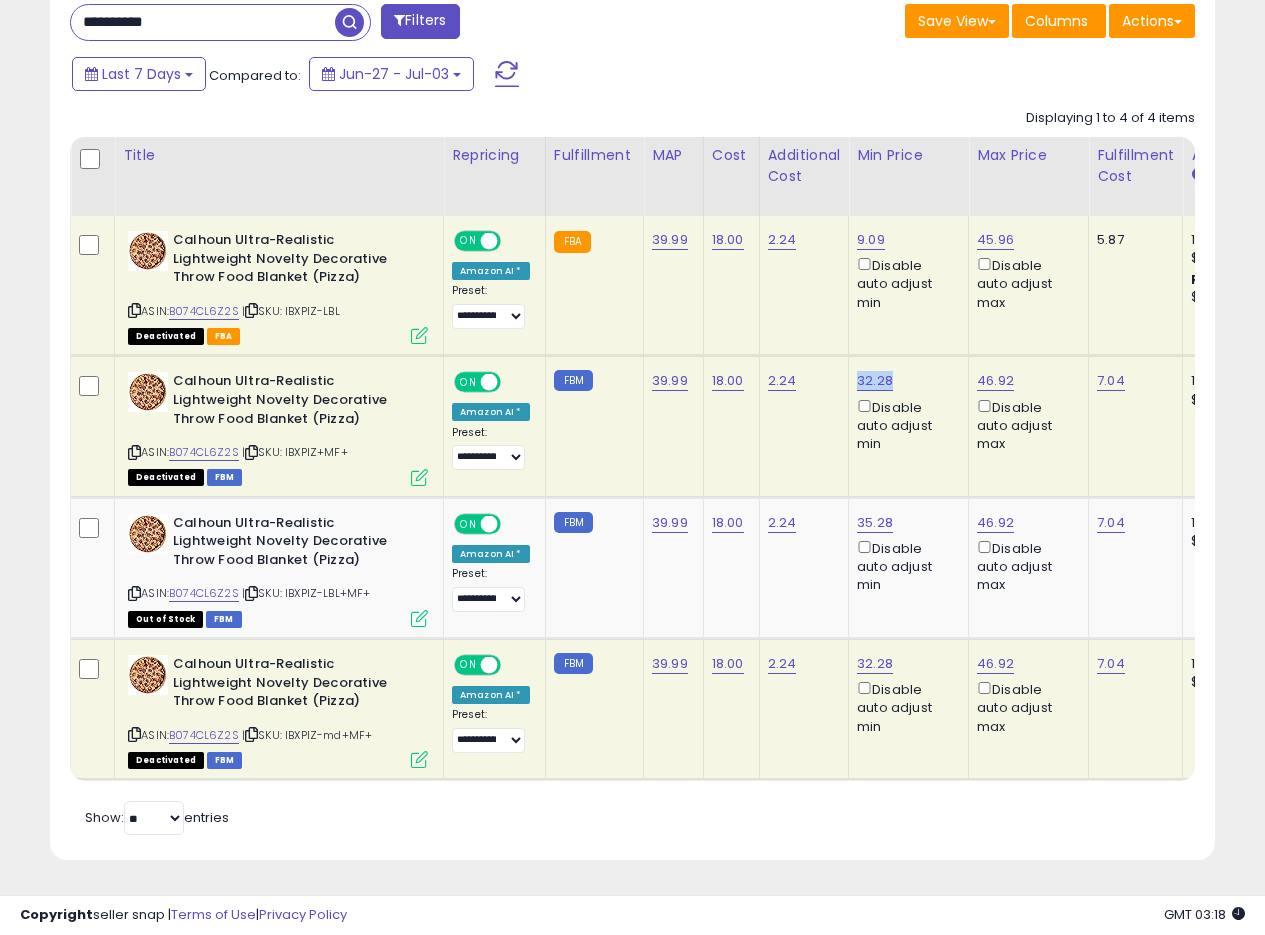 drag, startPoint x: 892, startPoint y: 356, endPoint x: 851, endPoint y: 367, distance: 42.44997 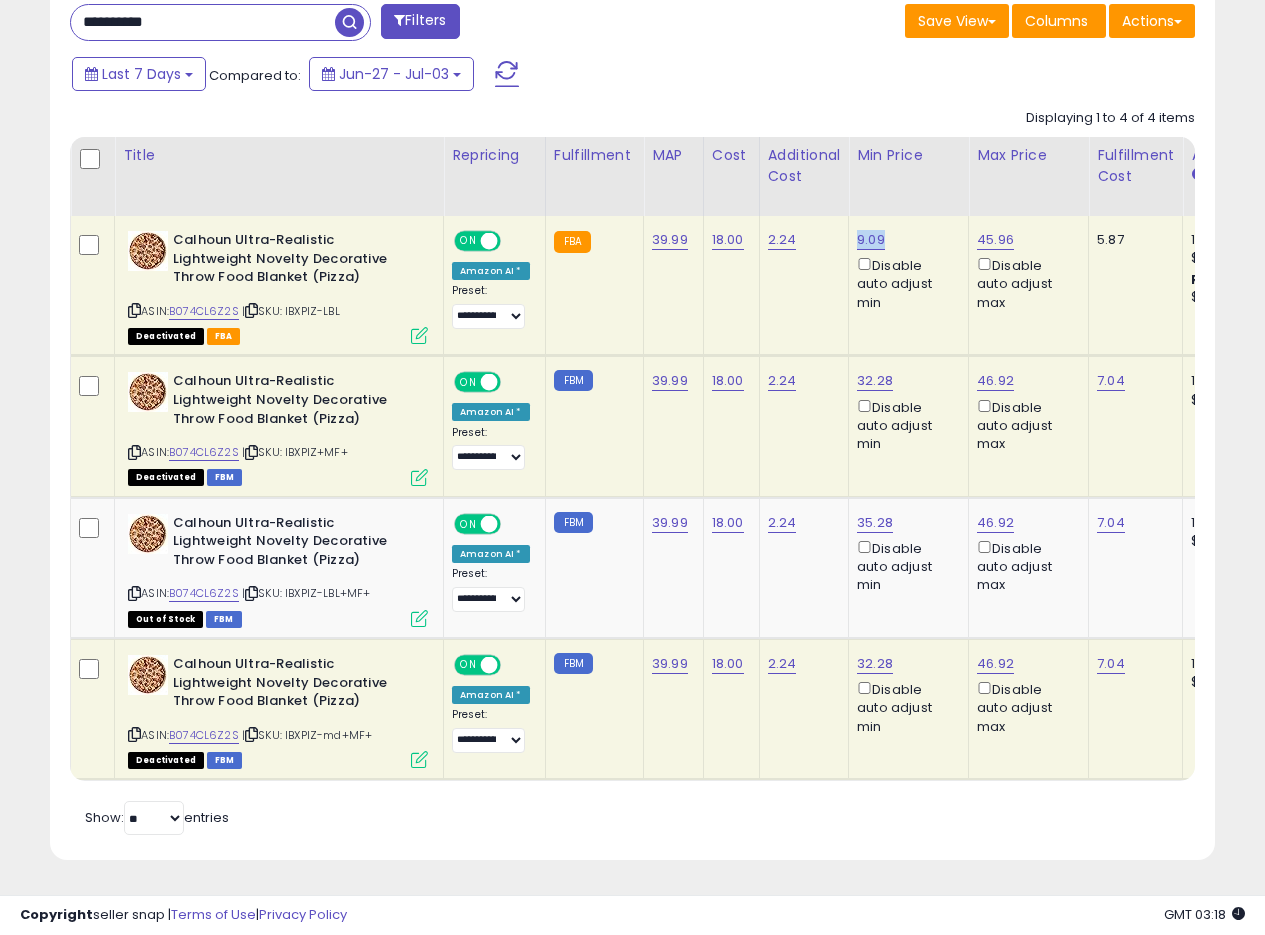 drag, startPoint x: 889, startPoint y: 220, endPoint x: 856, endPoint y: 223, distance: 33.13608 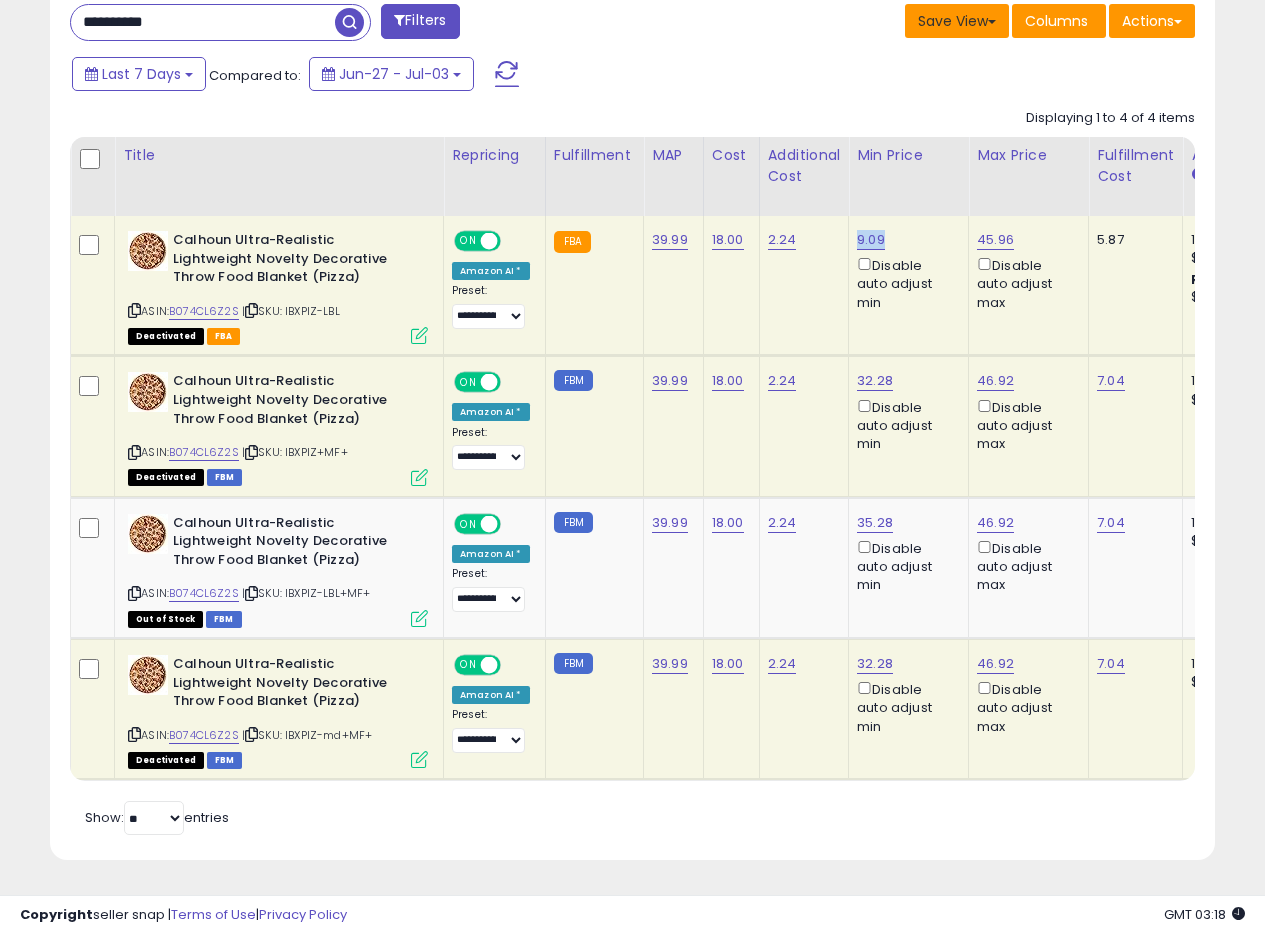 copy on "9.09" 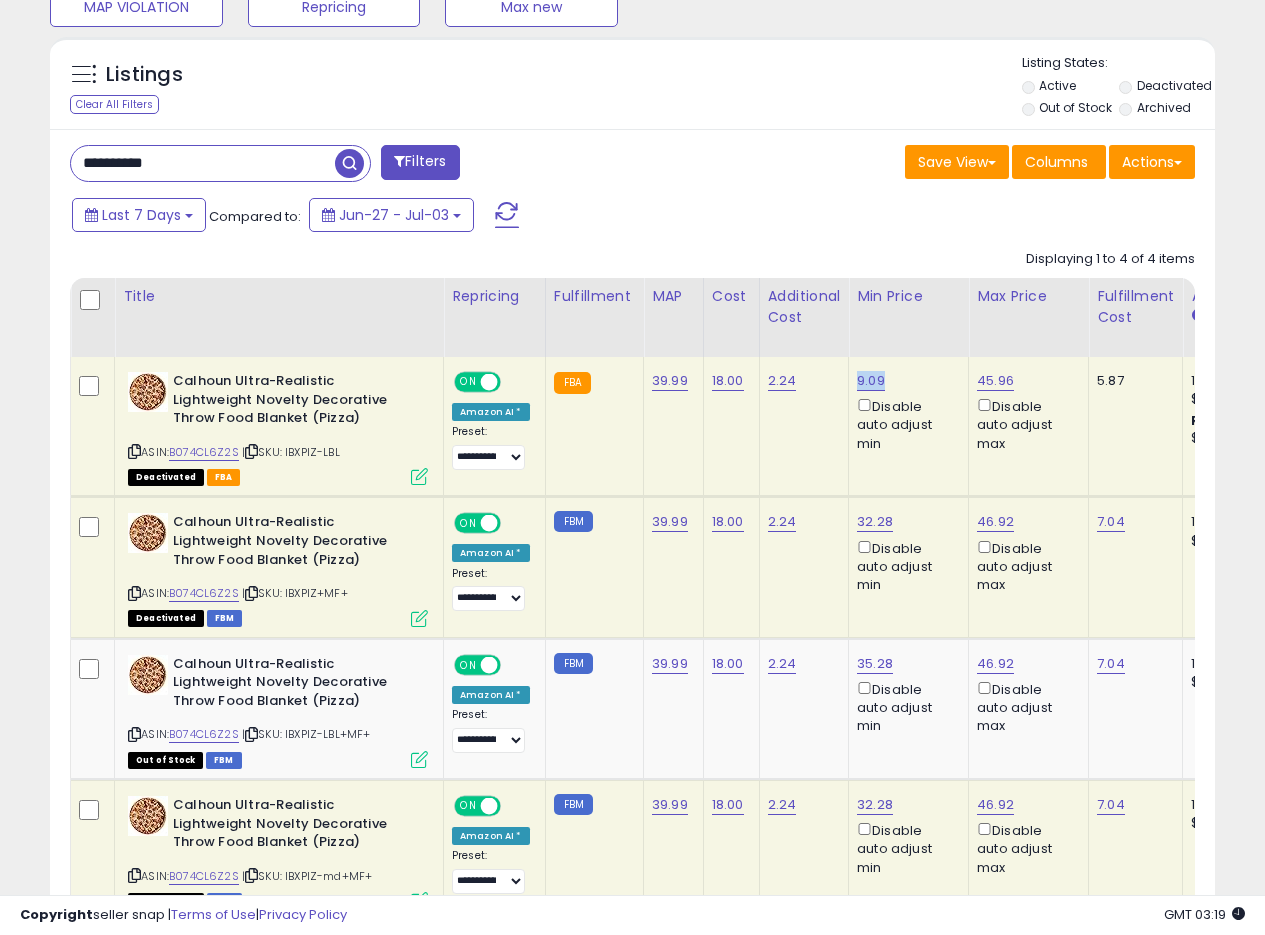 scroll, scrollTop: 599, scrollLeft: 0, axis: vertical 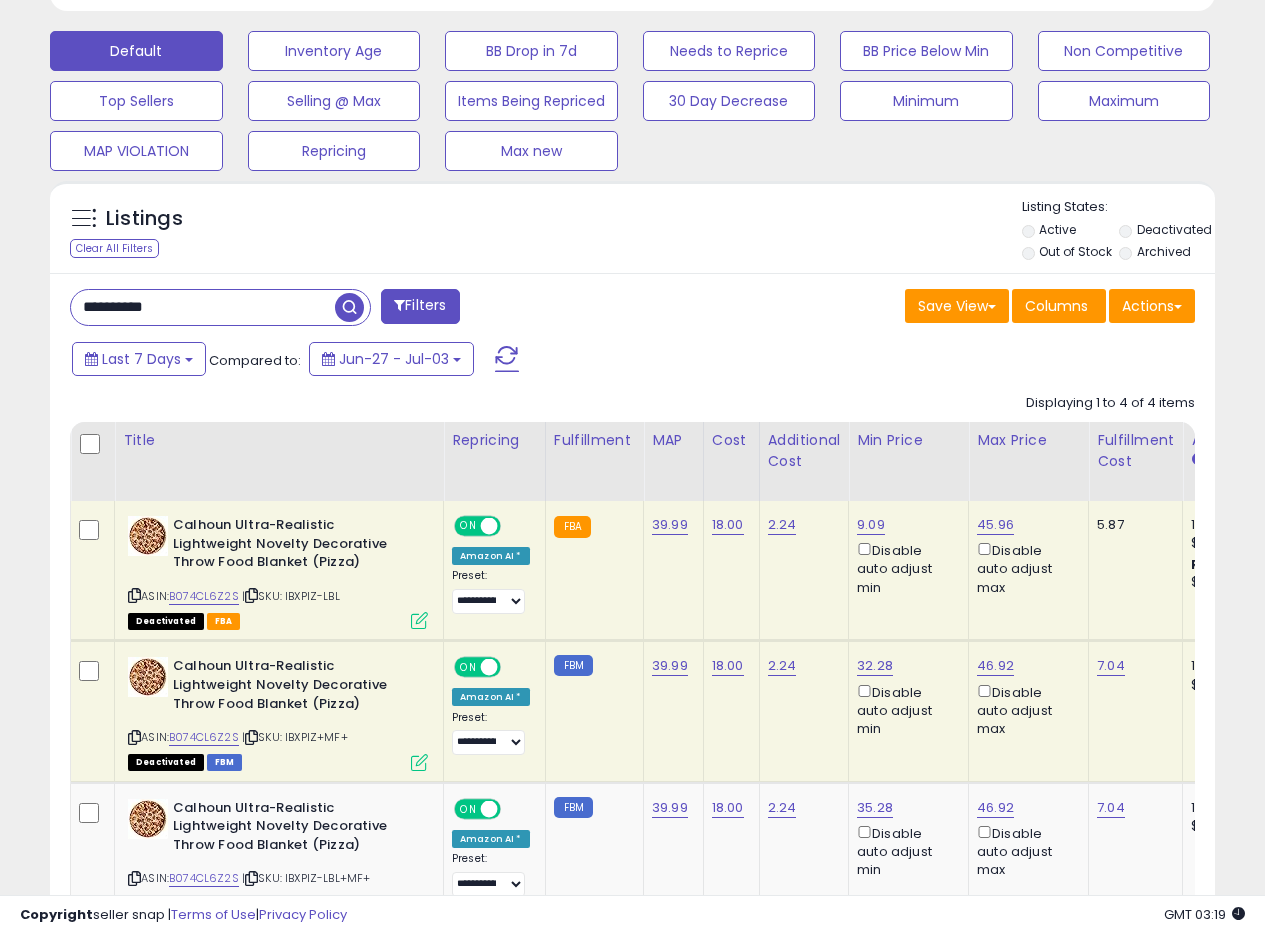 drag, startPoint x: 207, startPoint y: 315, endPoint x: 0, endPoint y: 298, distance: 207.6969 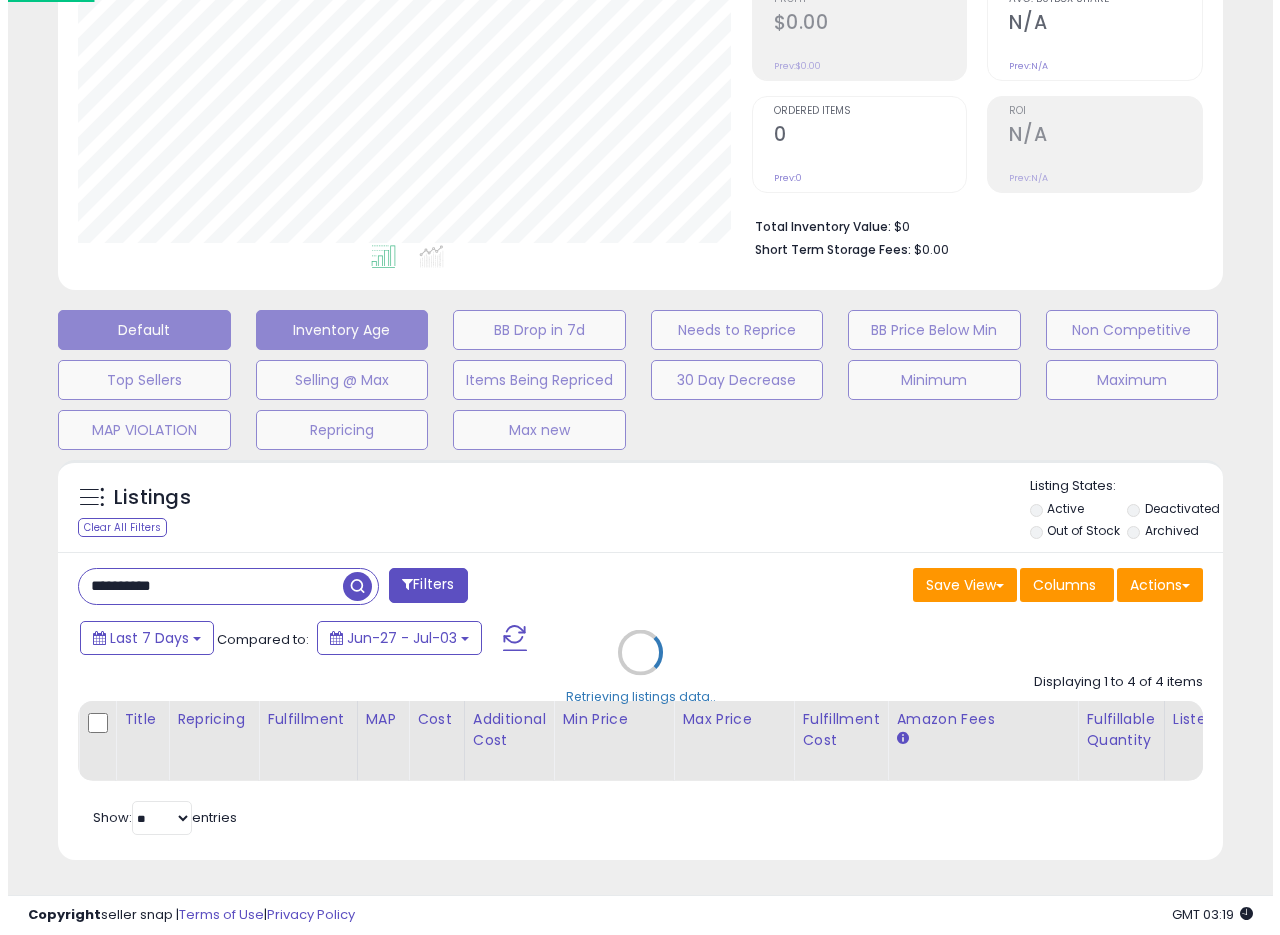 scroll, scrollTop: 335, scrollLeft: 0, axis: vertical 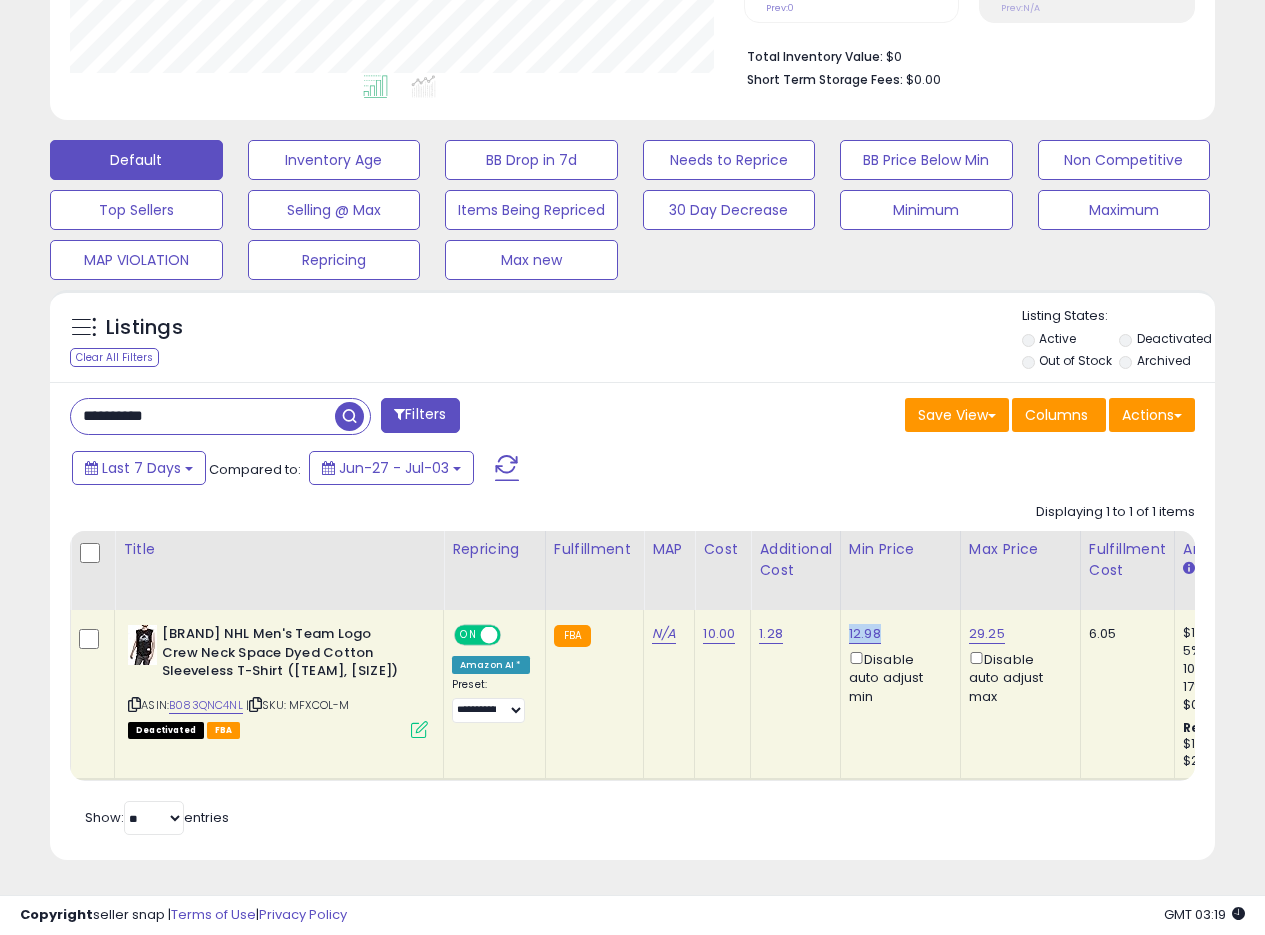 drag, startPoint x: 880, startPoint y: 616, endPoint x: 844, endPoint y: 619, distance: 36.124783 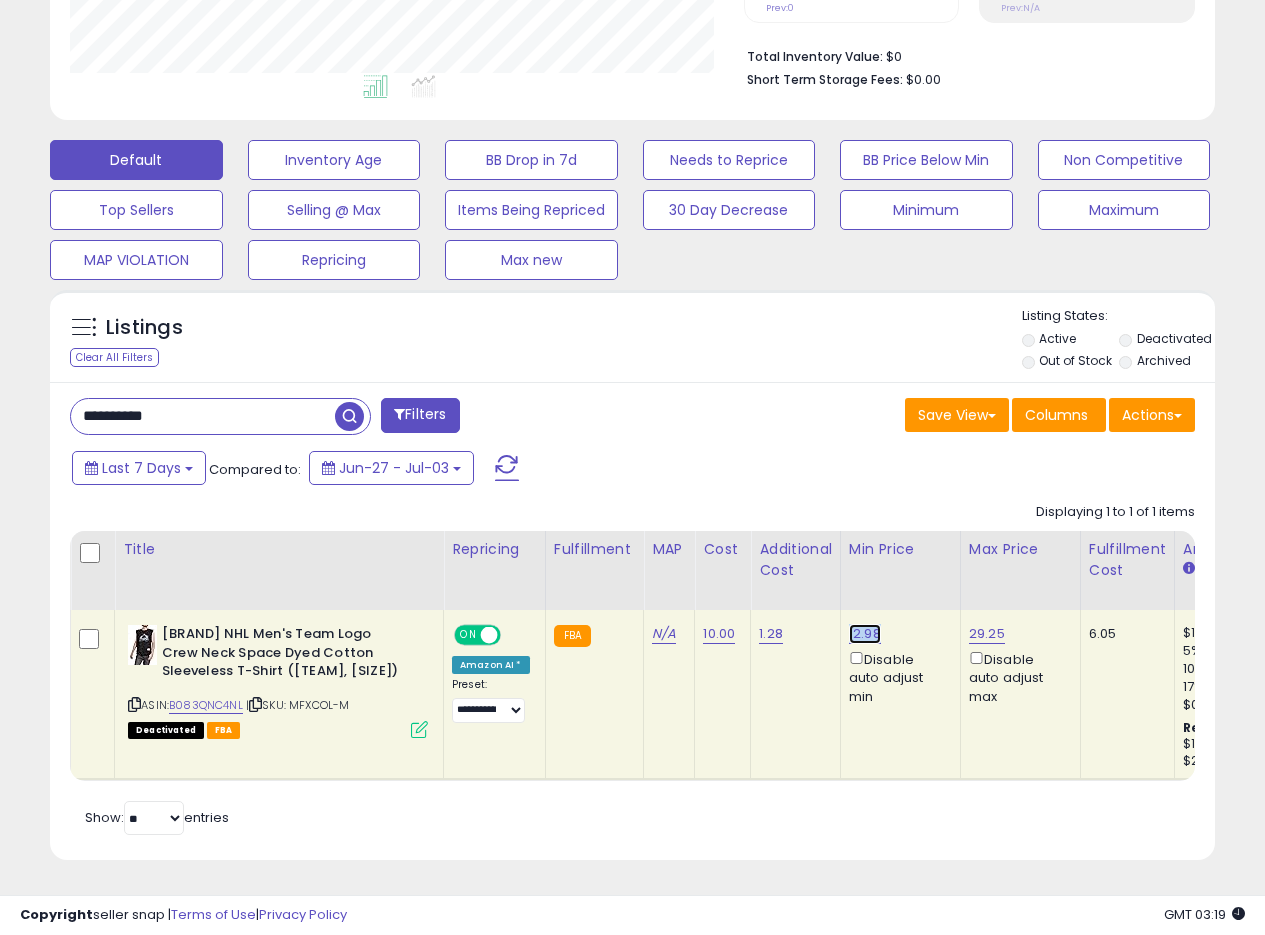 click on "12.98" at bounding box center (865, 634) 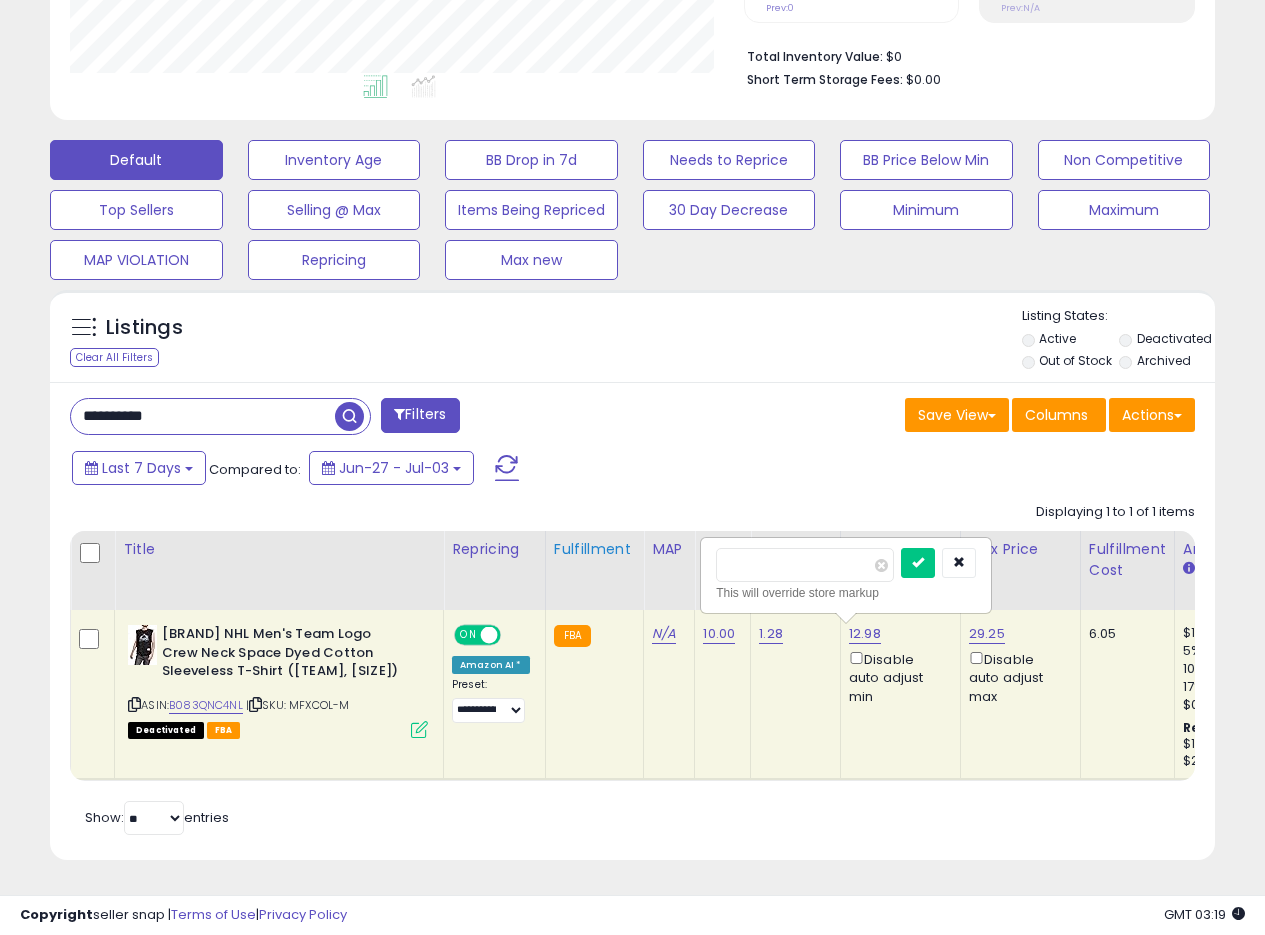 drag, startPoint x: 832, startPoint y: 556, endPoint x: 596, endPoint y: 547, distance: 236.17155 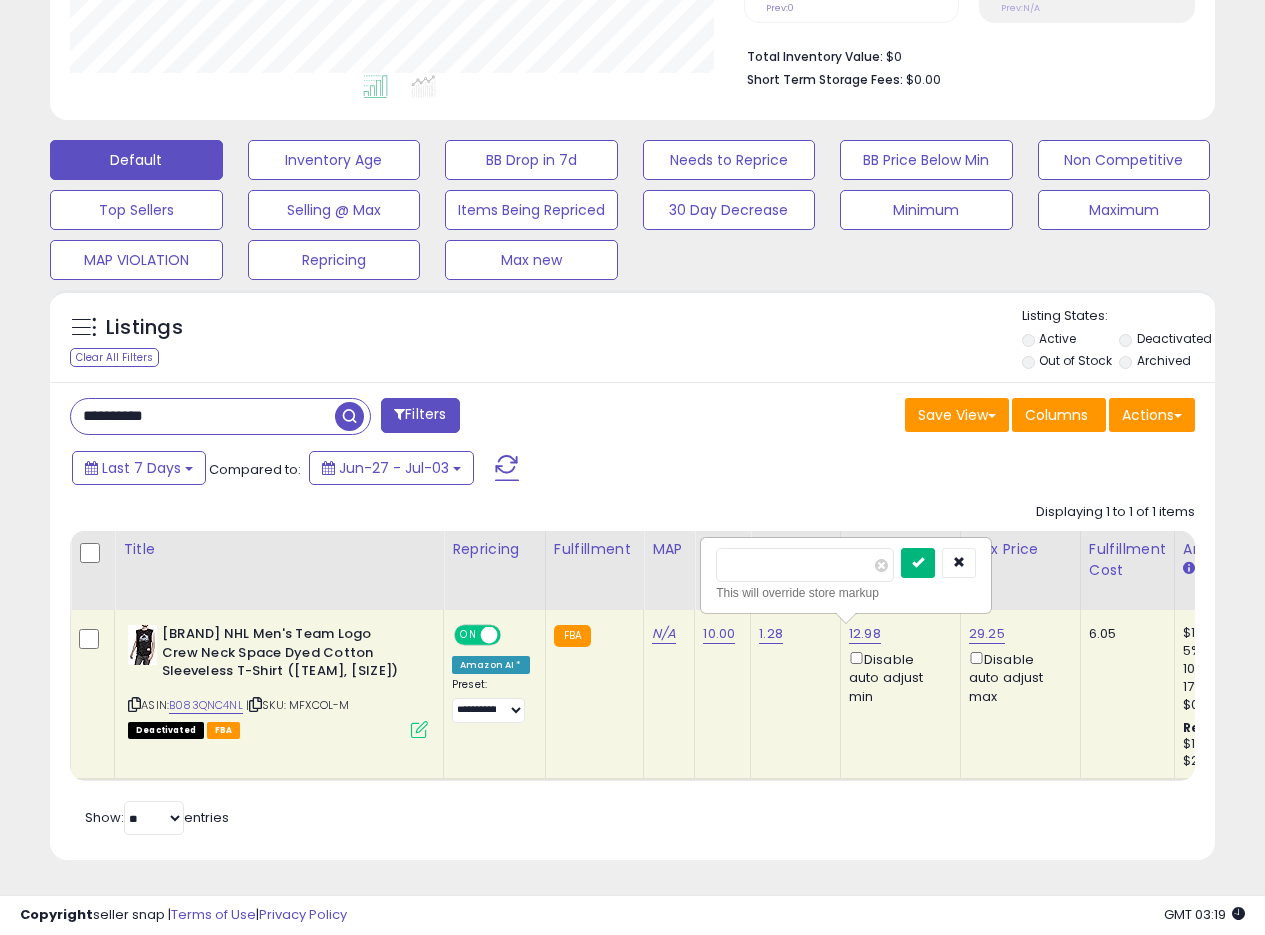 type on "****" 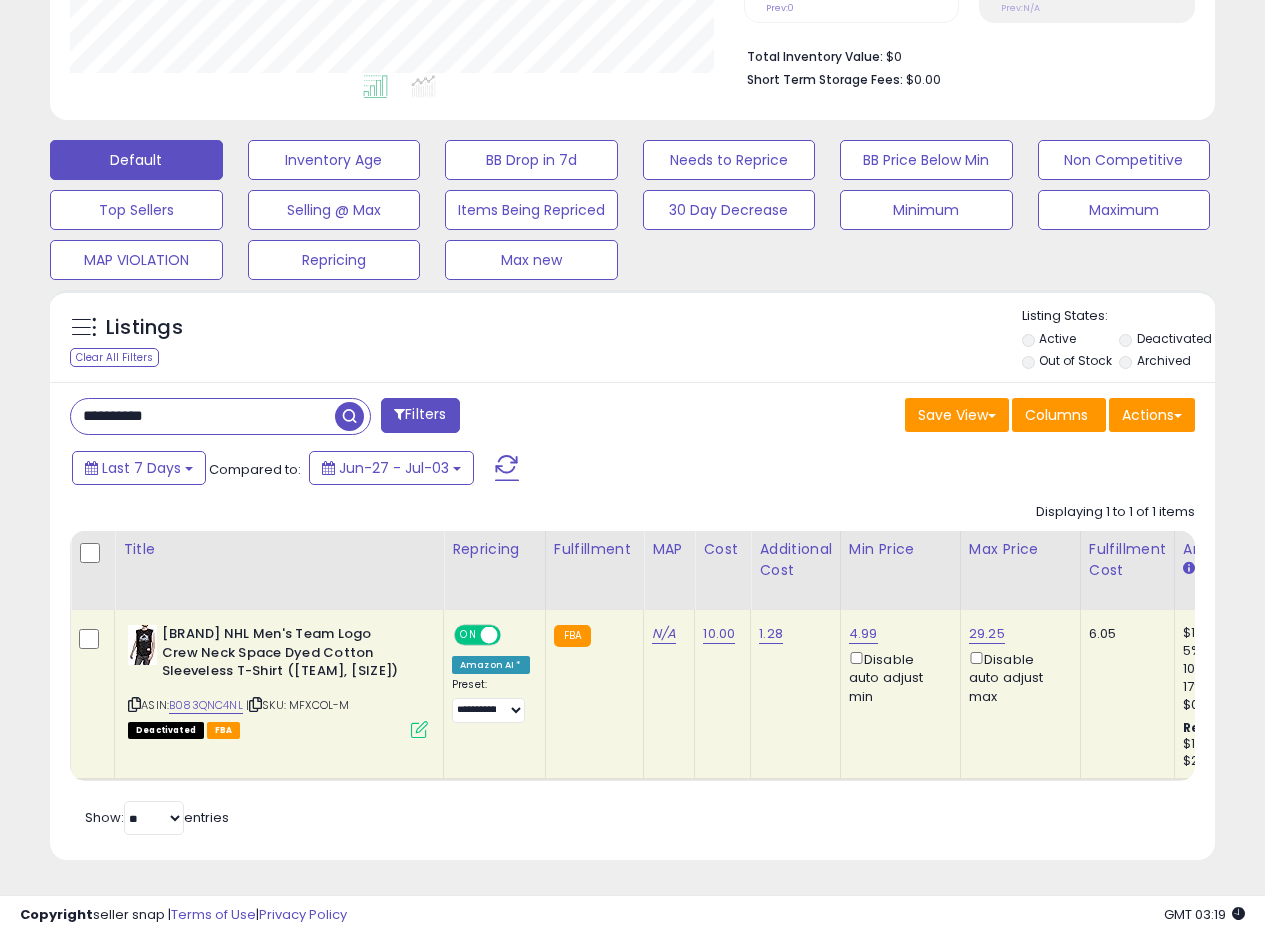 scroll, scrollTop: 449, scrollLeft: 0, axis: vertical 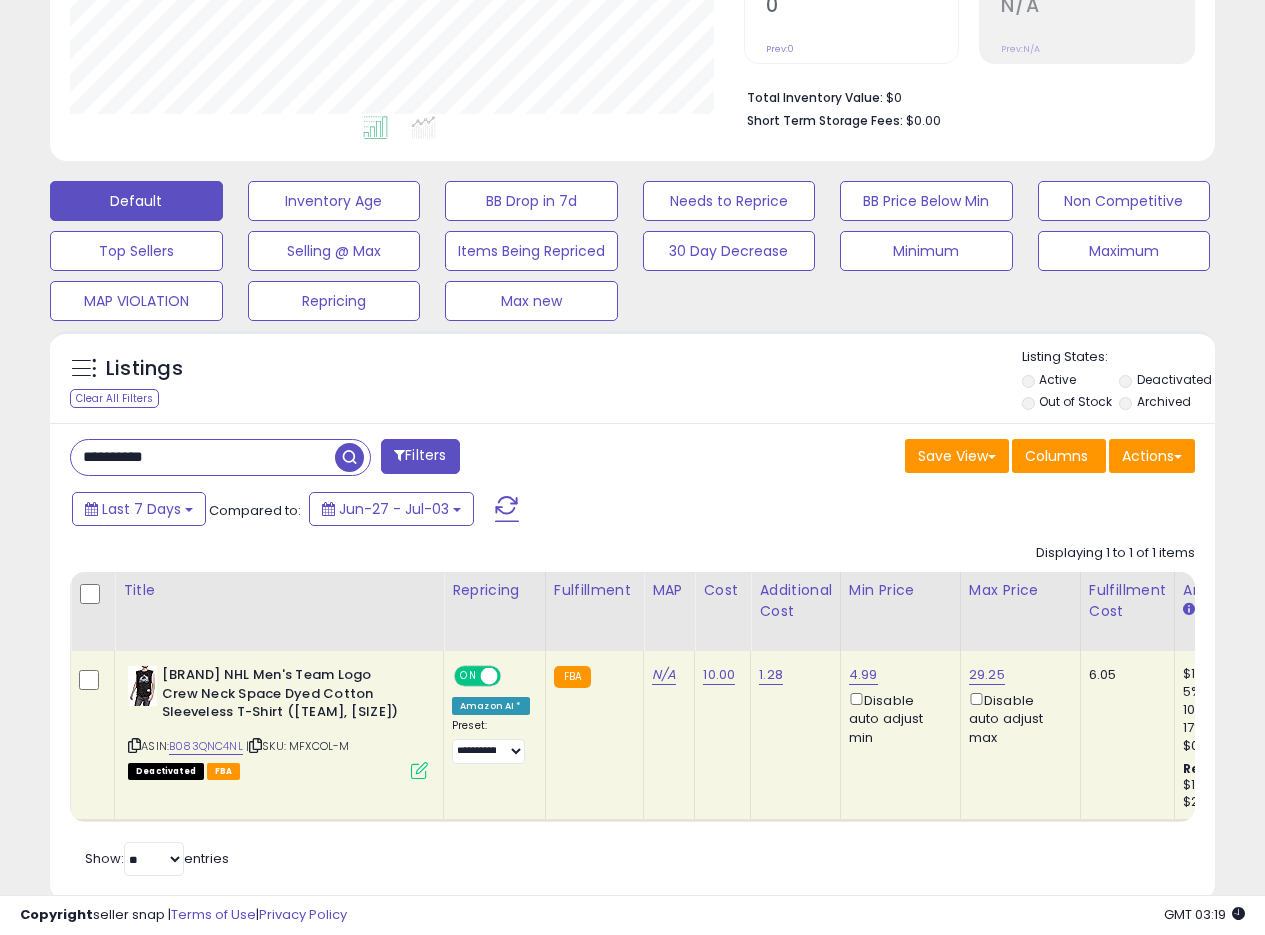 click on "Listings
Clear All Filters
Listing States:" at bounding box center [632, 382] 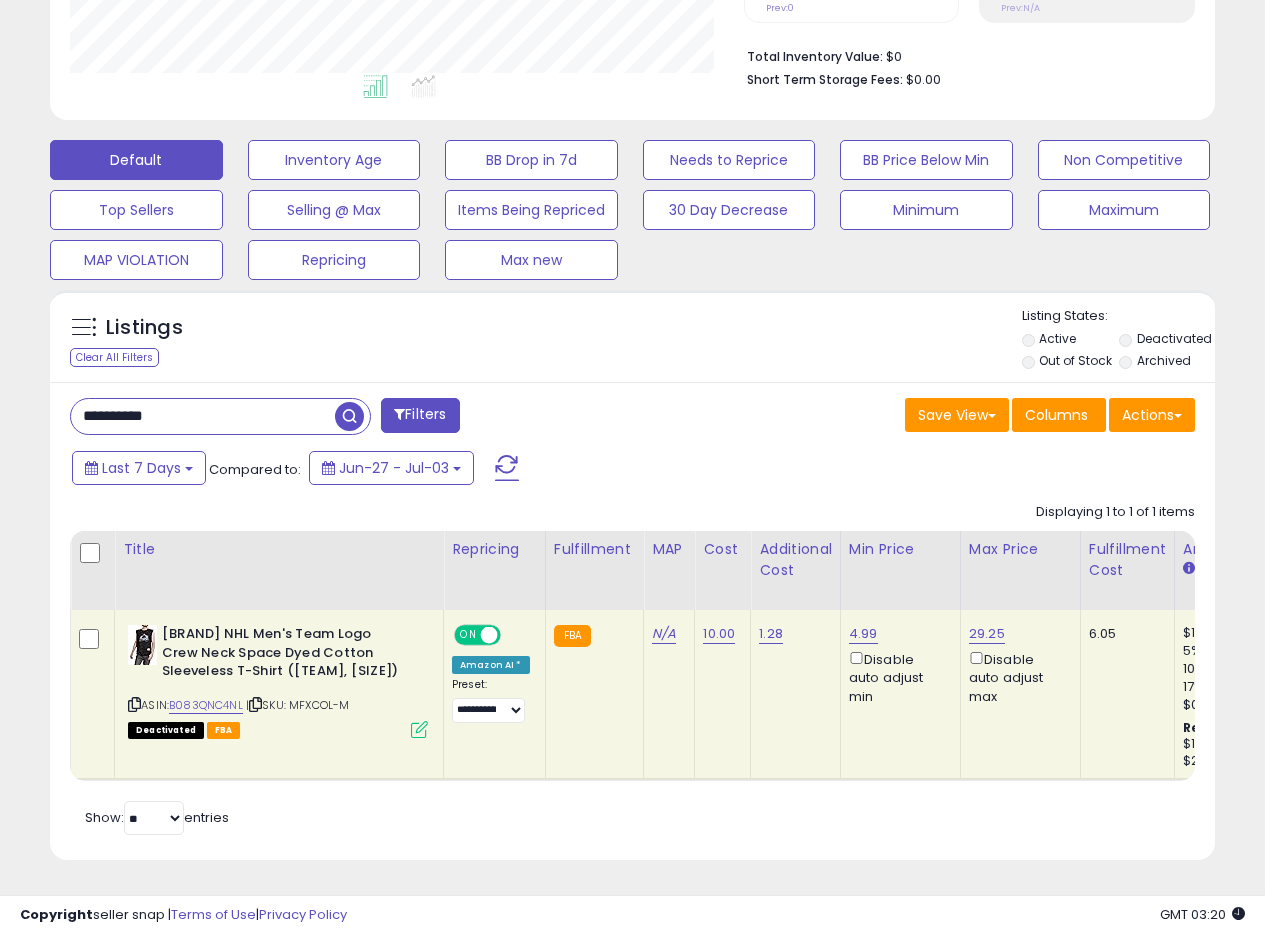 scroll, scrollTop: 505, scrollLeft: 0, axis: vertical 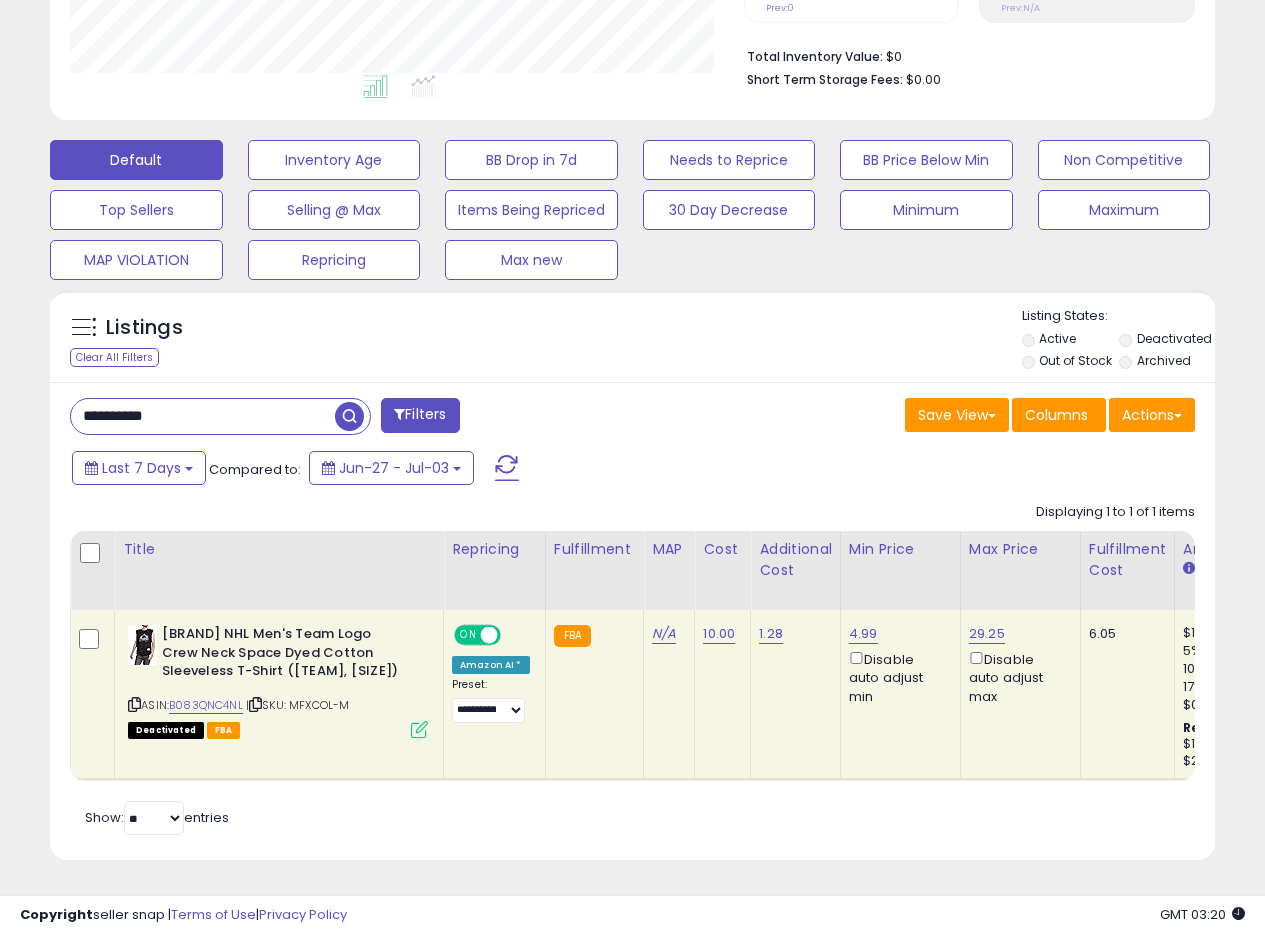click on "Listings
Clear All Filters
Active" at bounding box center (632, 575) 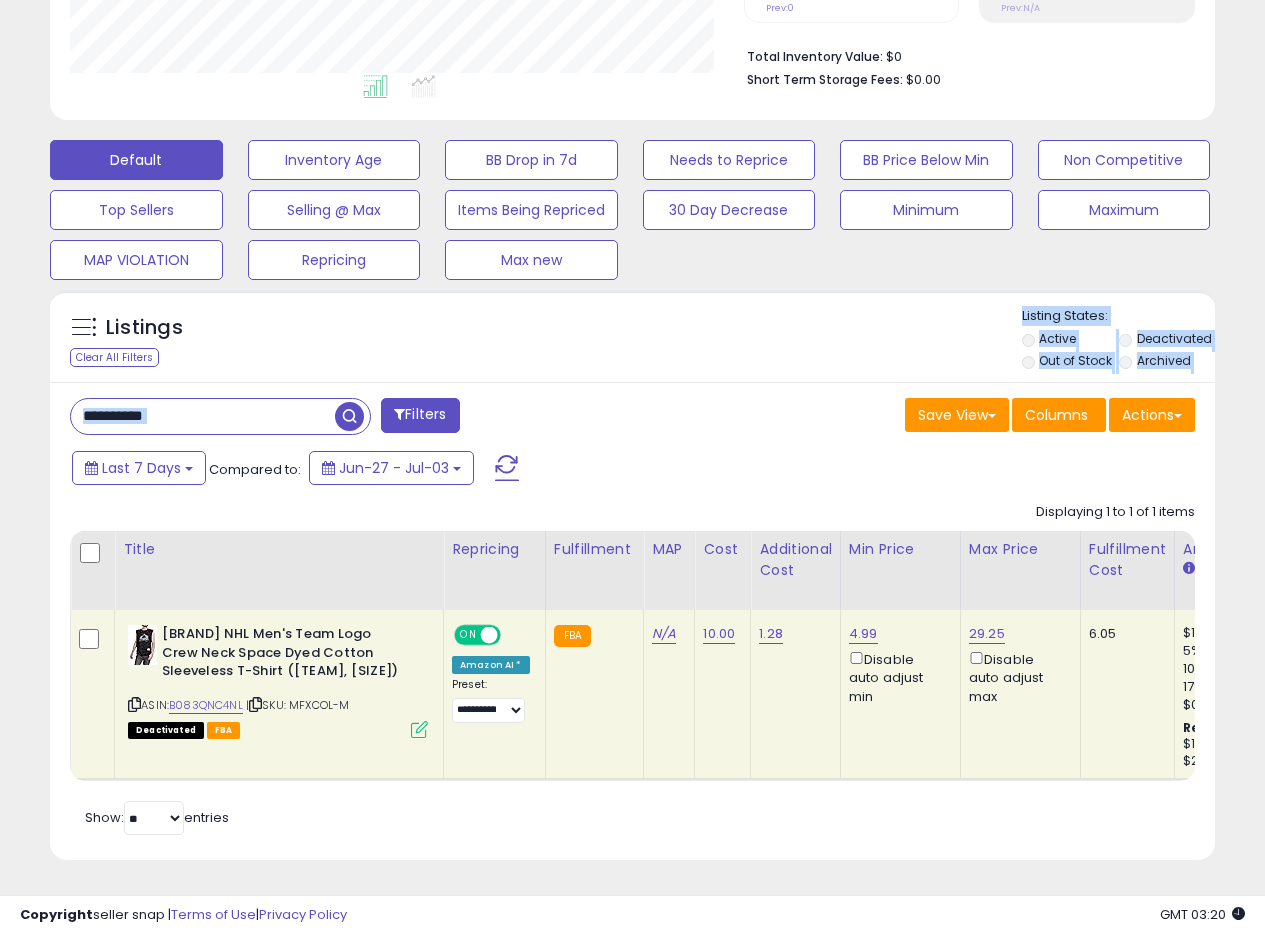 scroll, scrollTop: 497, scrollLeft: 0, axis: vertical 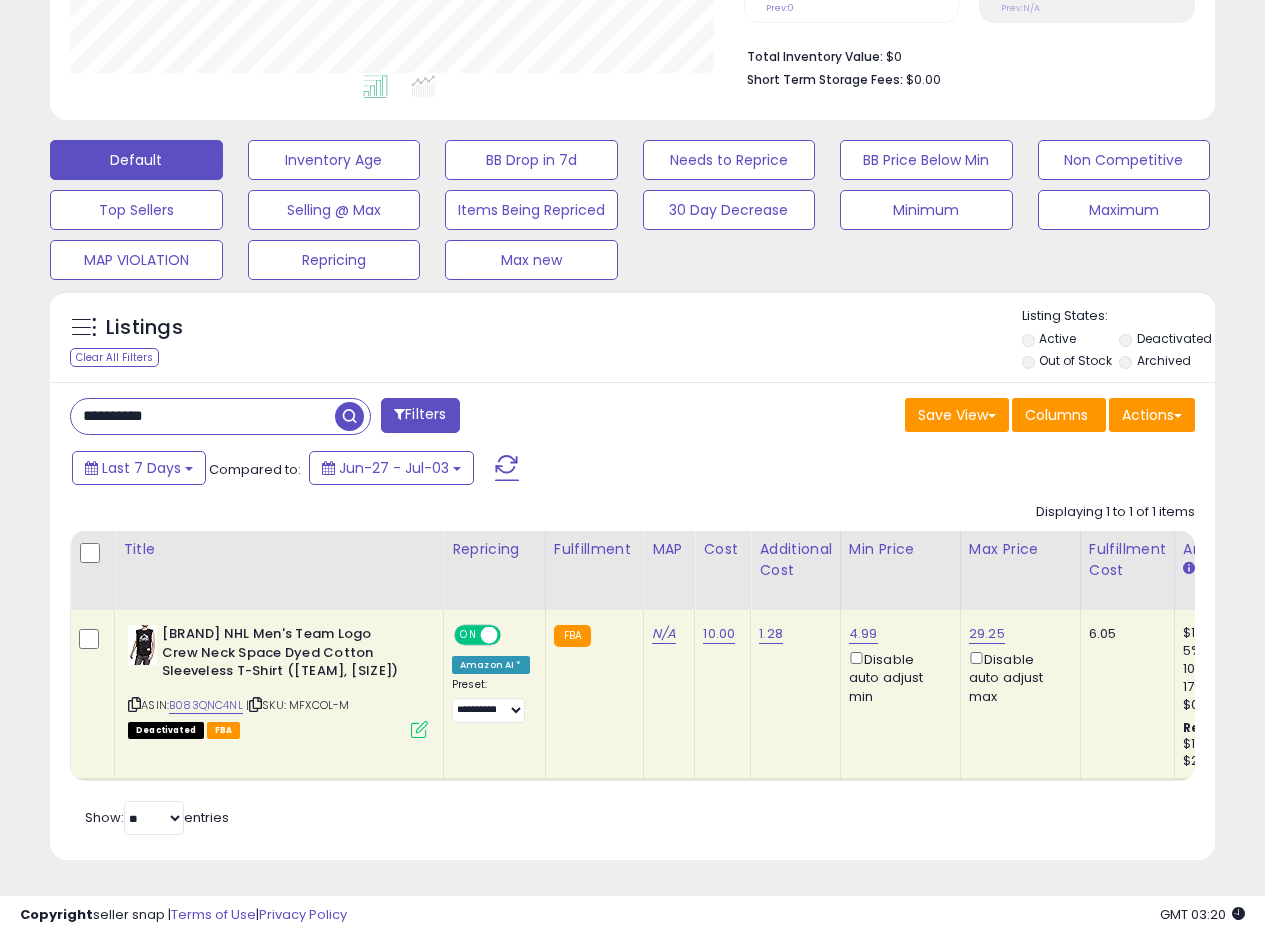 click on "Default
Inventory Age
BB Drop in 7d
Needs to Reprice
BB Price Below Min
Non Competitive
Top Sellers
Selling @ Max
Items Being Repriced
30 Day Decrease
Minimum
Maximum
MAP VIOLATION
Repricing Max new" at bounding box center (632, 205) 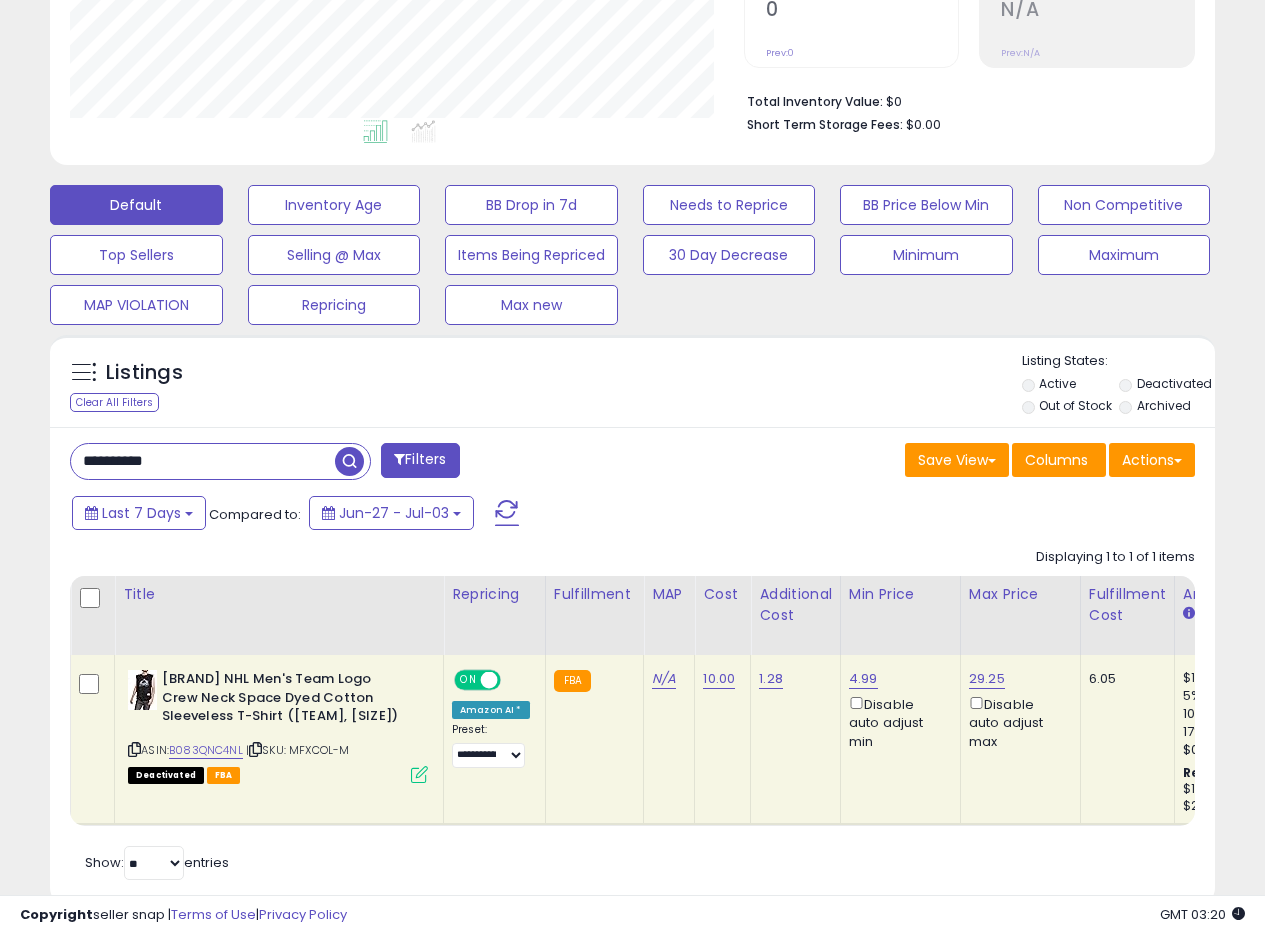 scroll, scrollTop: 505, scrollLeft: 0, axis: vertical 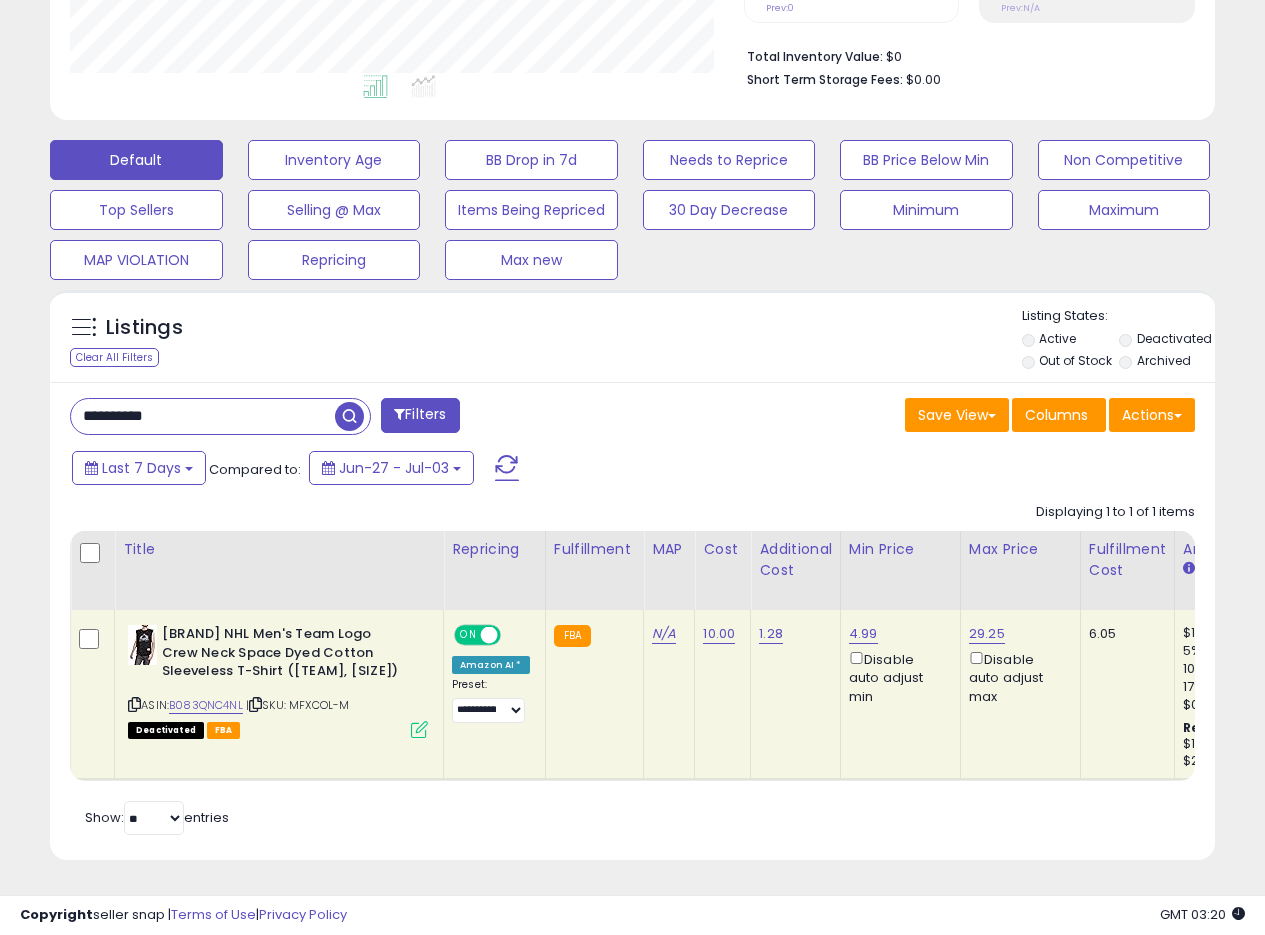 click on "Last 7 Days
Compared to:
Jun-27 - Jul-03" at bounding box center (489, 470) 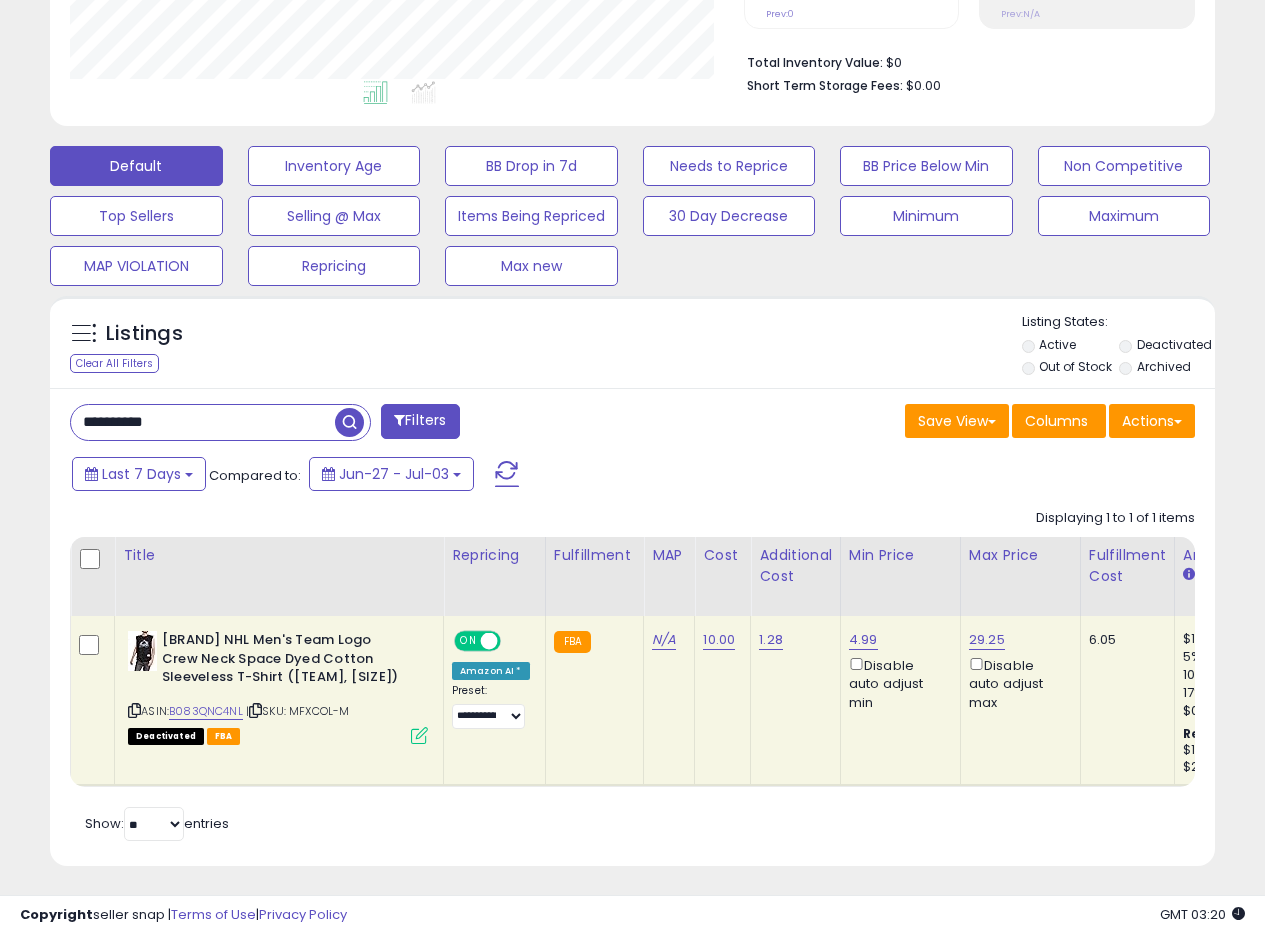 scroll, scrollTop: 471, scrollLeft: 0, axis: vertical 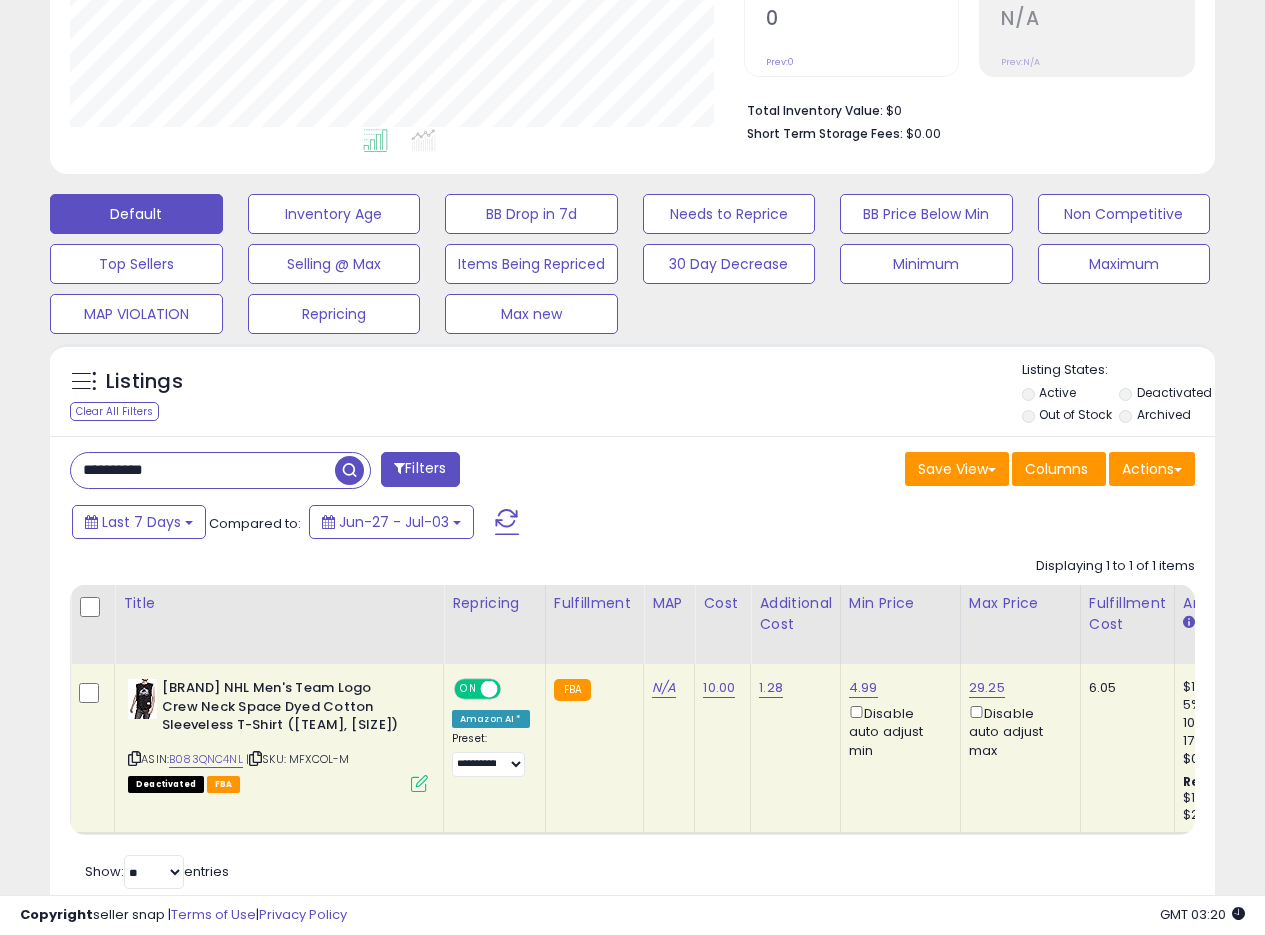 click on "Listings
Clear All Filters
Listing States:" at bounding box center [632, 395] 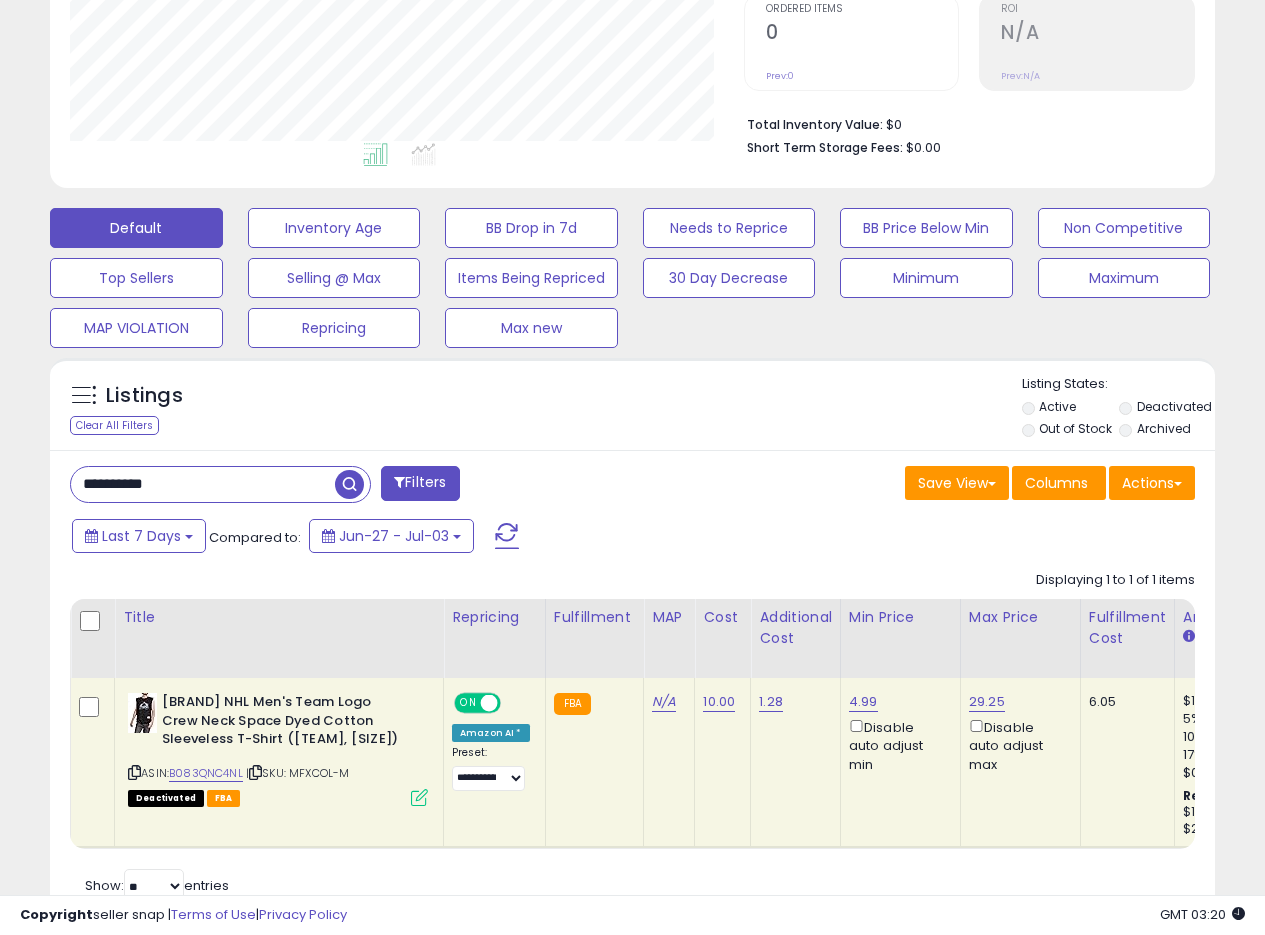 scroll, scrollTop: 415, scrollLeft: 0, axis: vertical 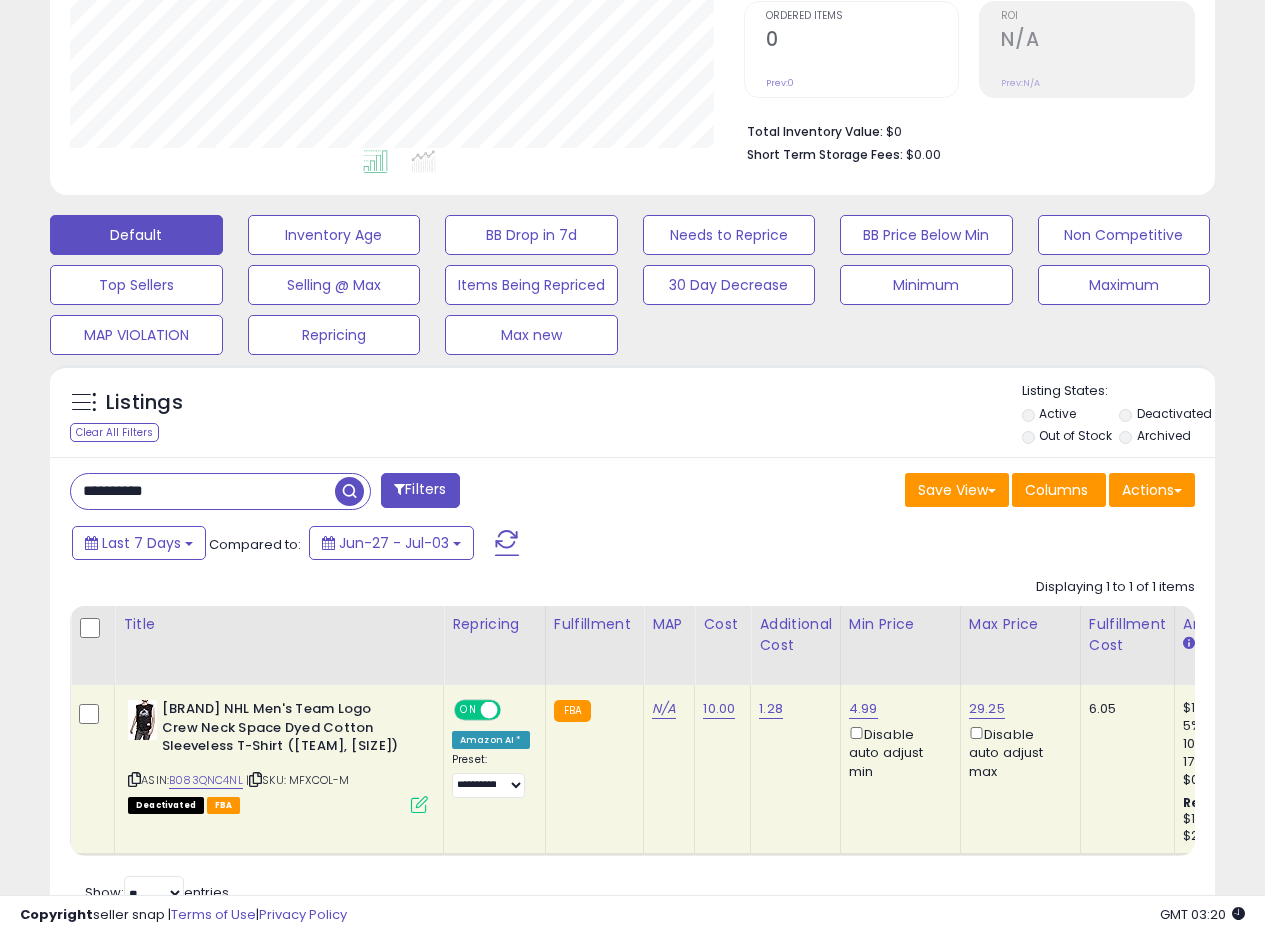 click on "Listings
Clear All Filters
Listing States:" at bounding box center (632, 416) 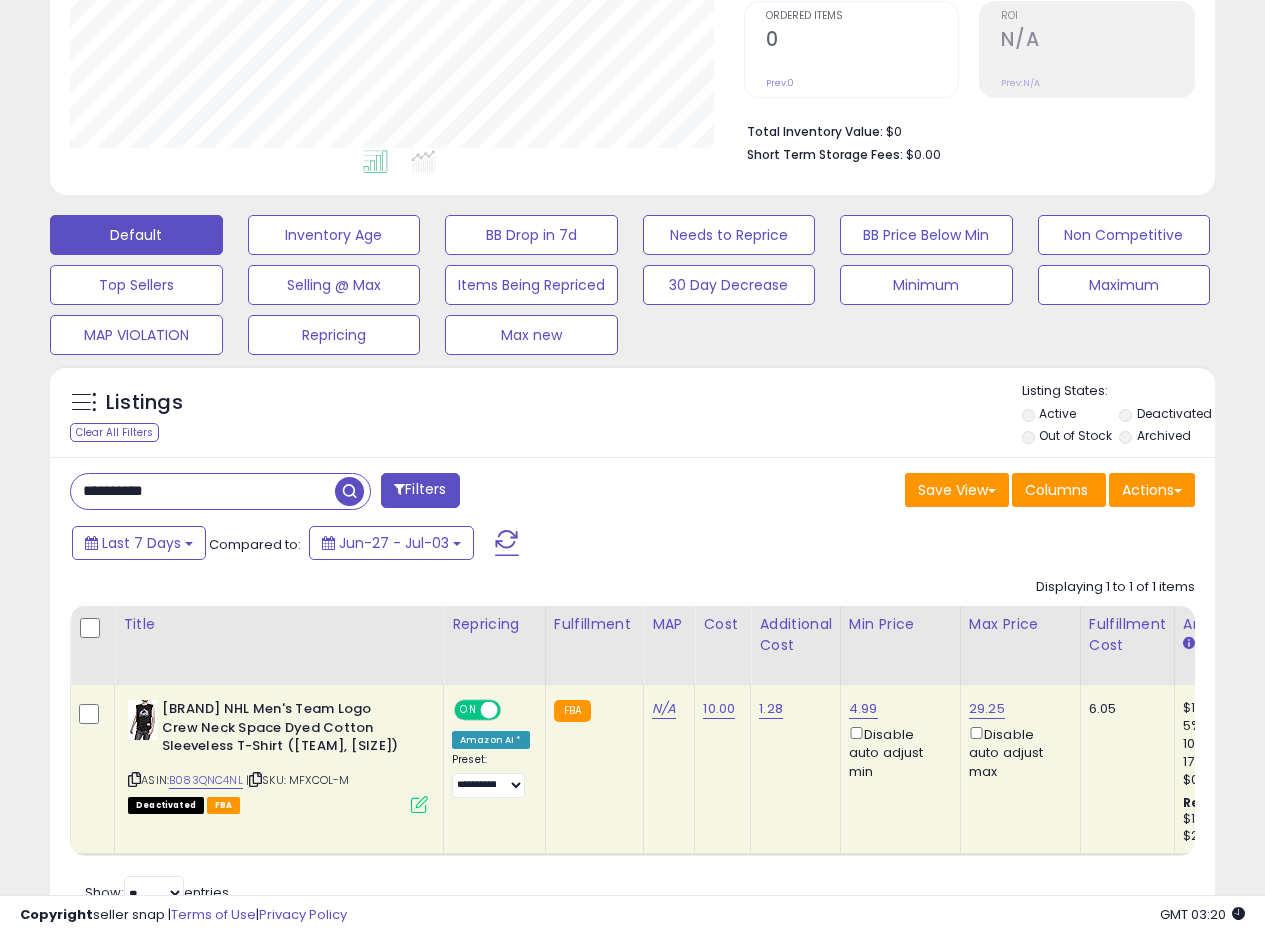 drag, startPoint x: 682, startPoint y: 431, endPoint x: 705, endPoint y: 439, distance: 24.351591 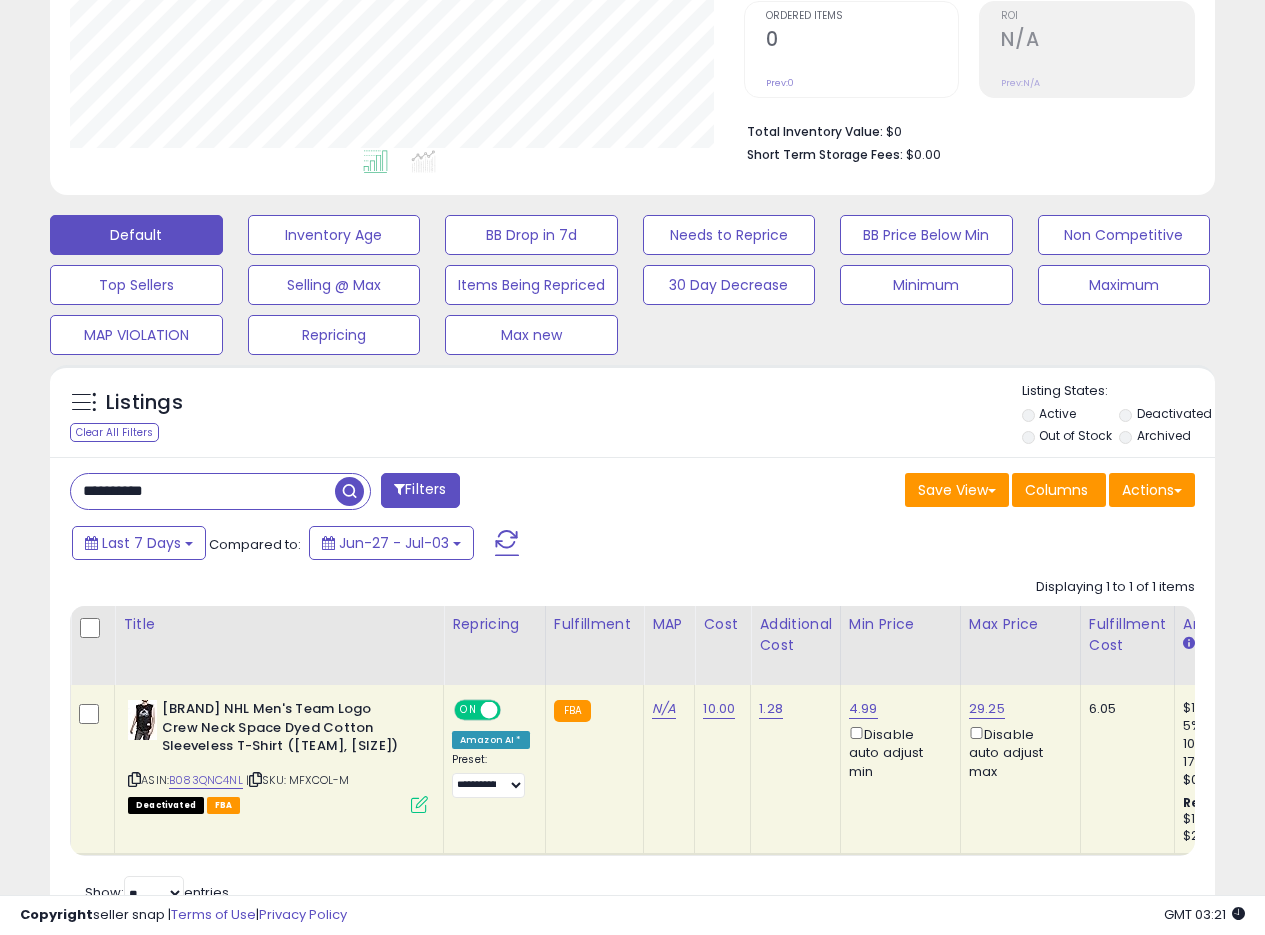 click on "Listings
Clear All Filters" at bounding box center [632, 411] 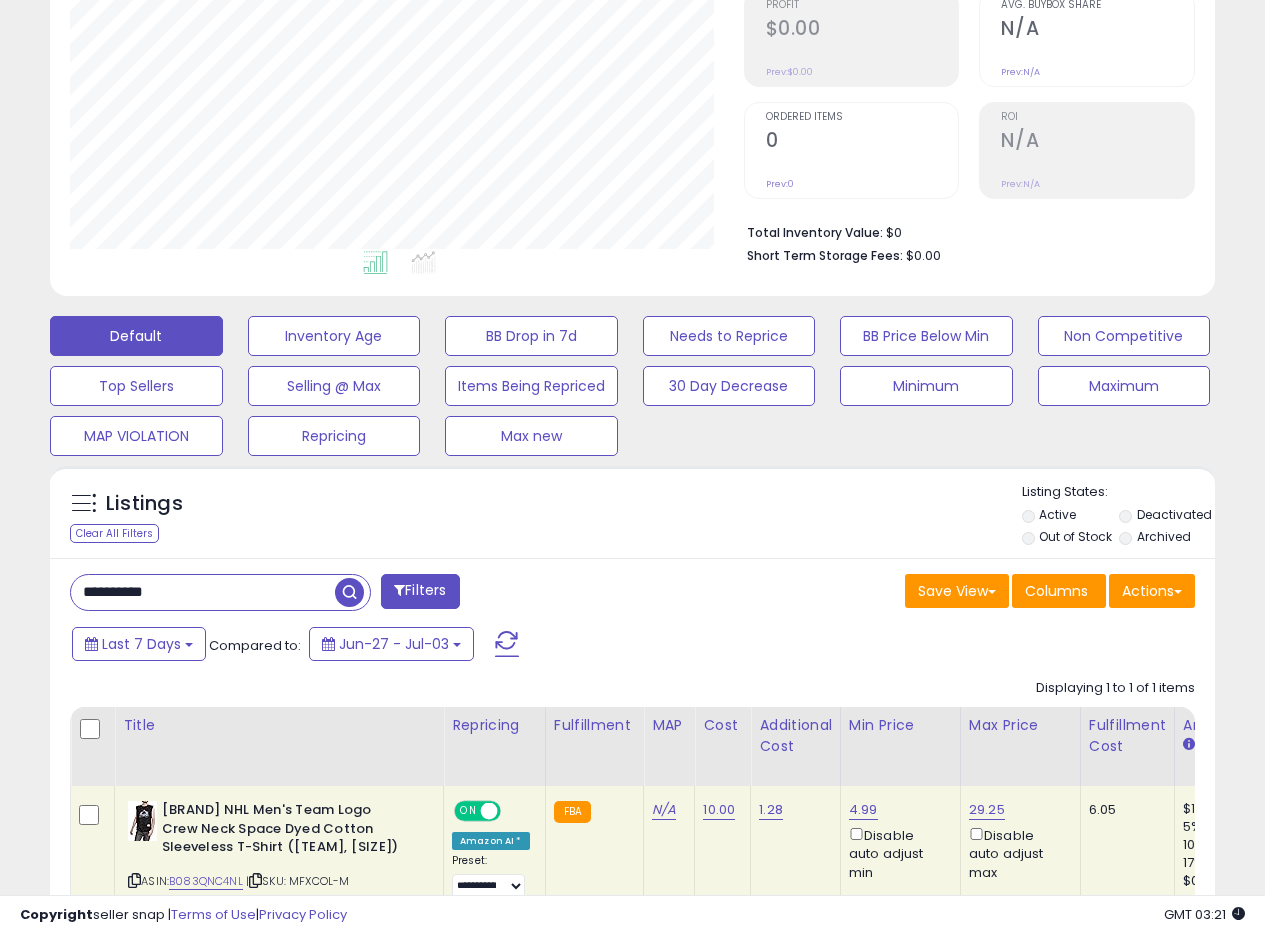 scroll, scrollTop: 313, scrollLeft: 0, axis: vertical 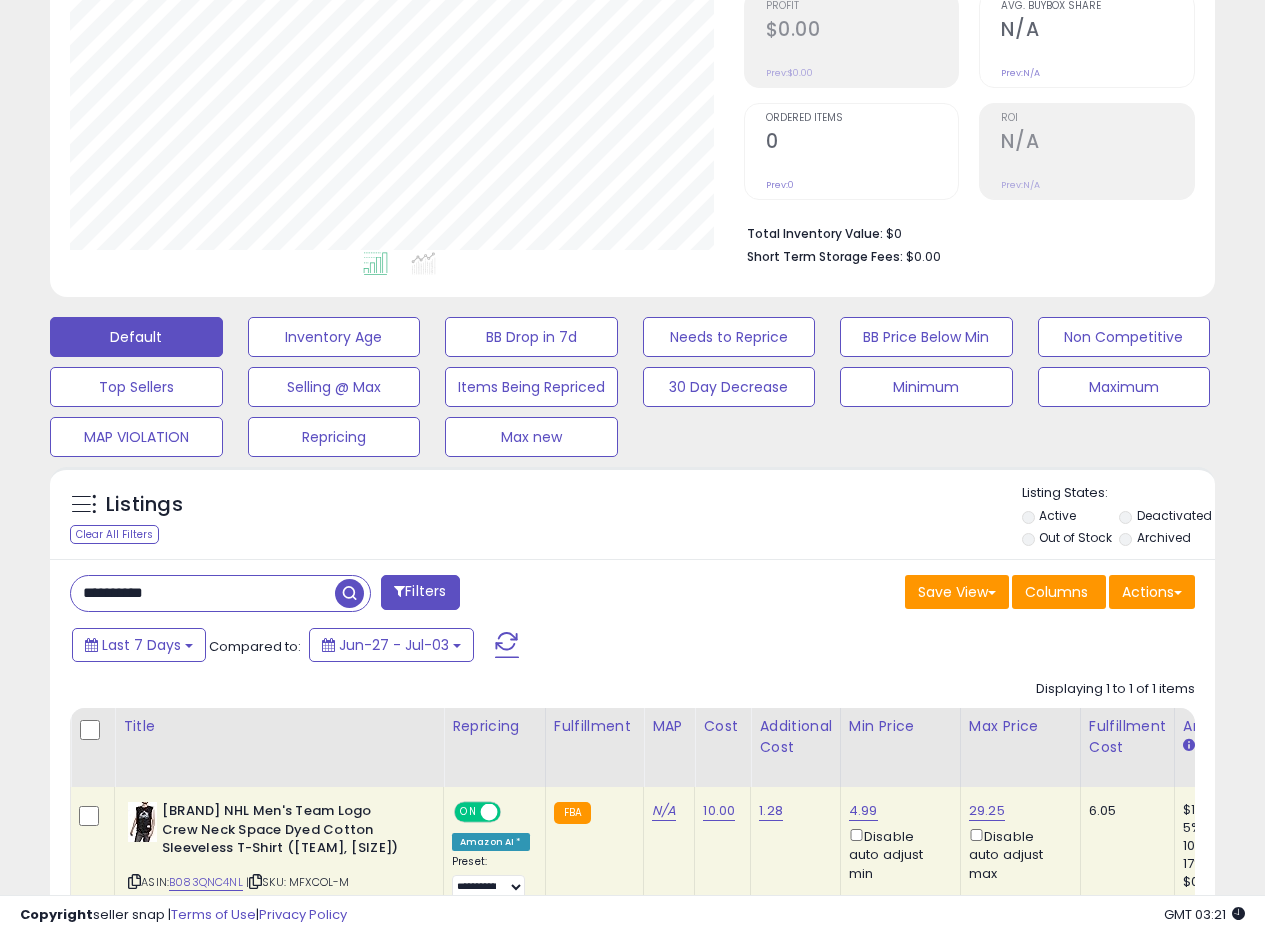 click on "Listings
Clear All Filters
Listing States:" at bounding box center [632, 518] 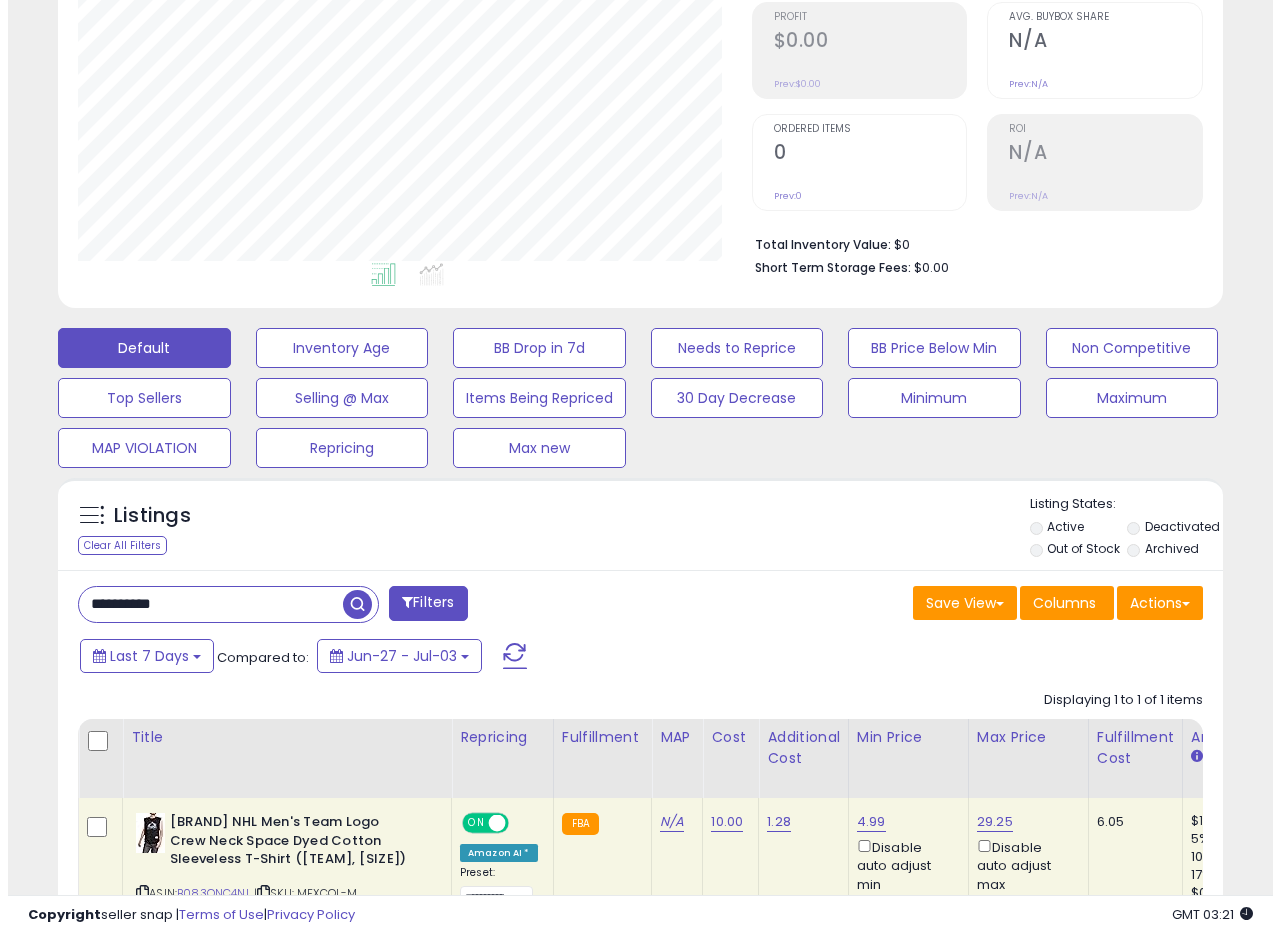 scroll, scrollTop: 299, scrollLeft: 0, axis: vertical 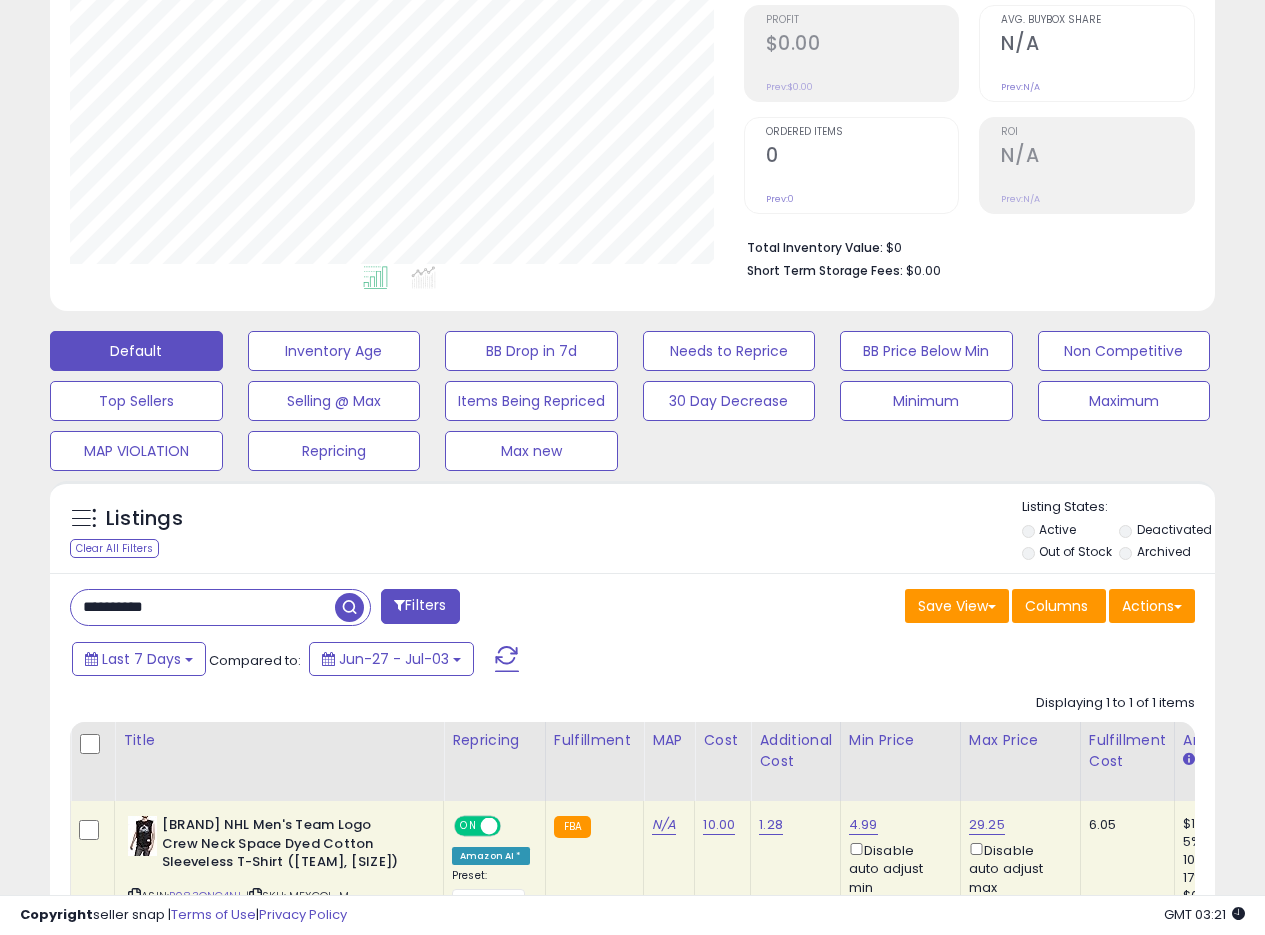 click on "Listings
Clear All Filters
Listing States:" at bounding box center (632, 532) 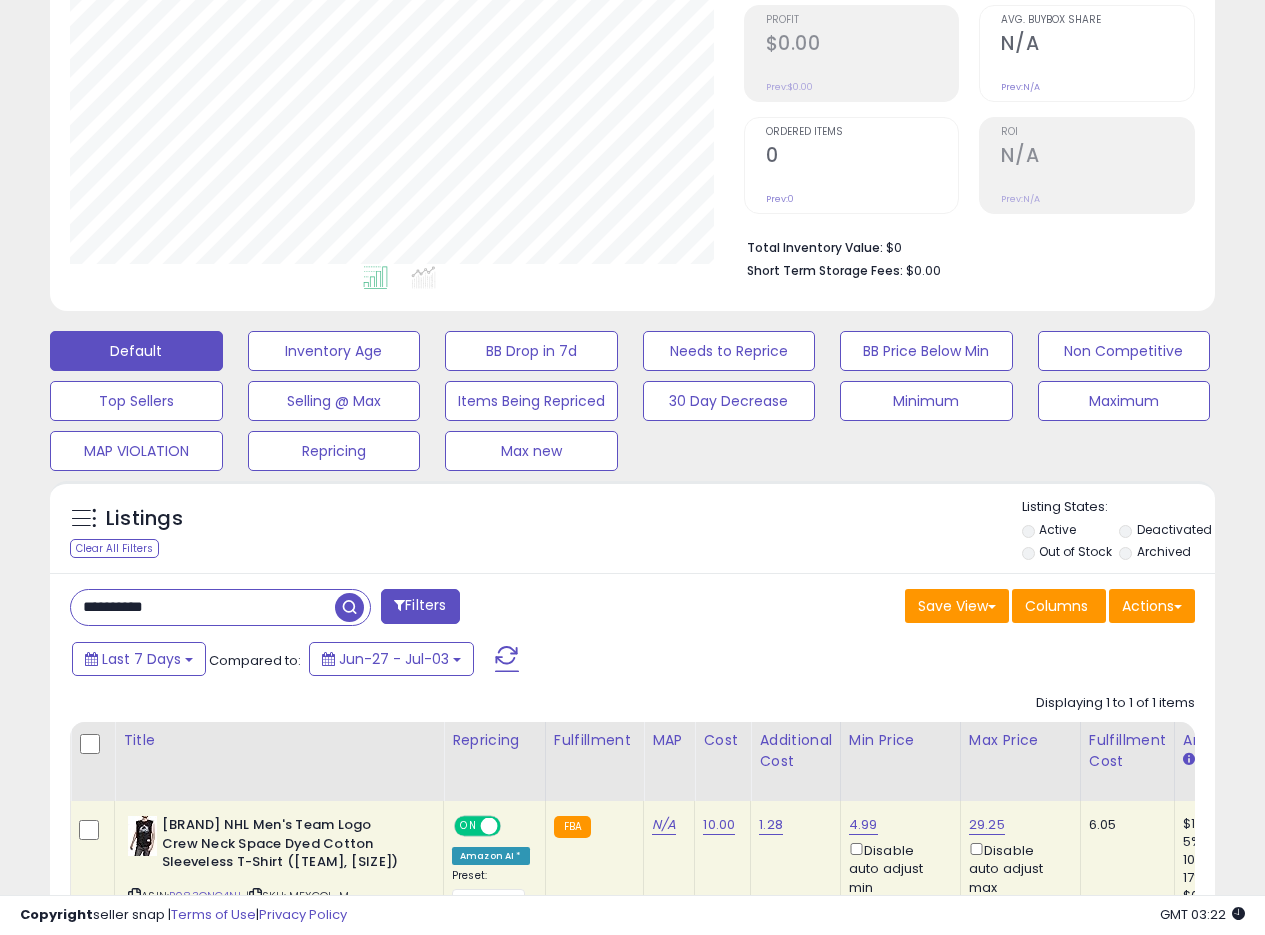 drag, startPoint x: 216, startPoint y: 613, endPoint x: 35, endPoint y: 587, distance: 182.85786 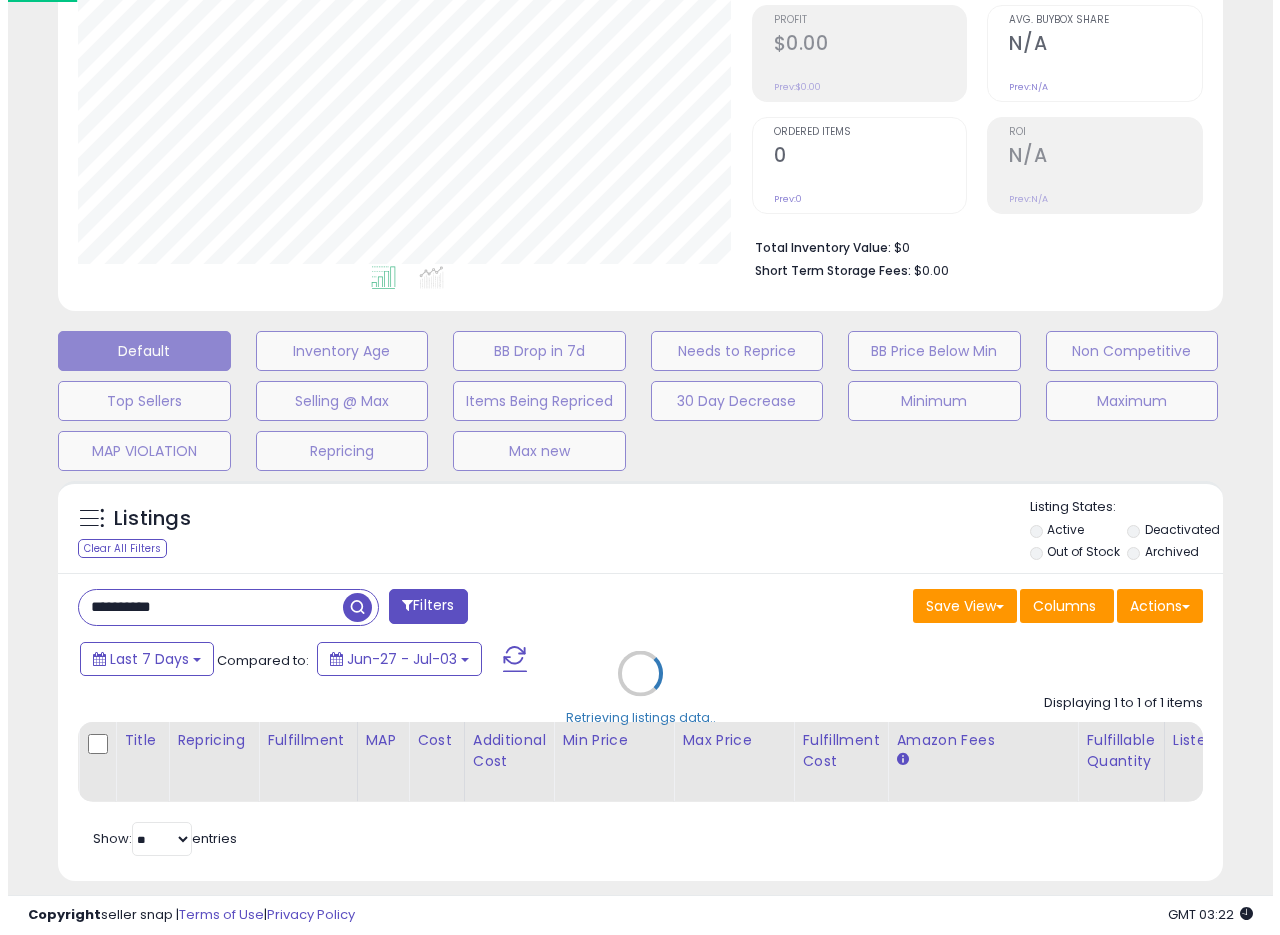 scroll, scrollTop: 999590, scrollLeft: 999317, axis: both 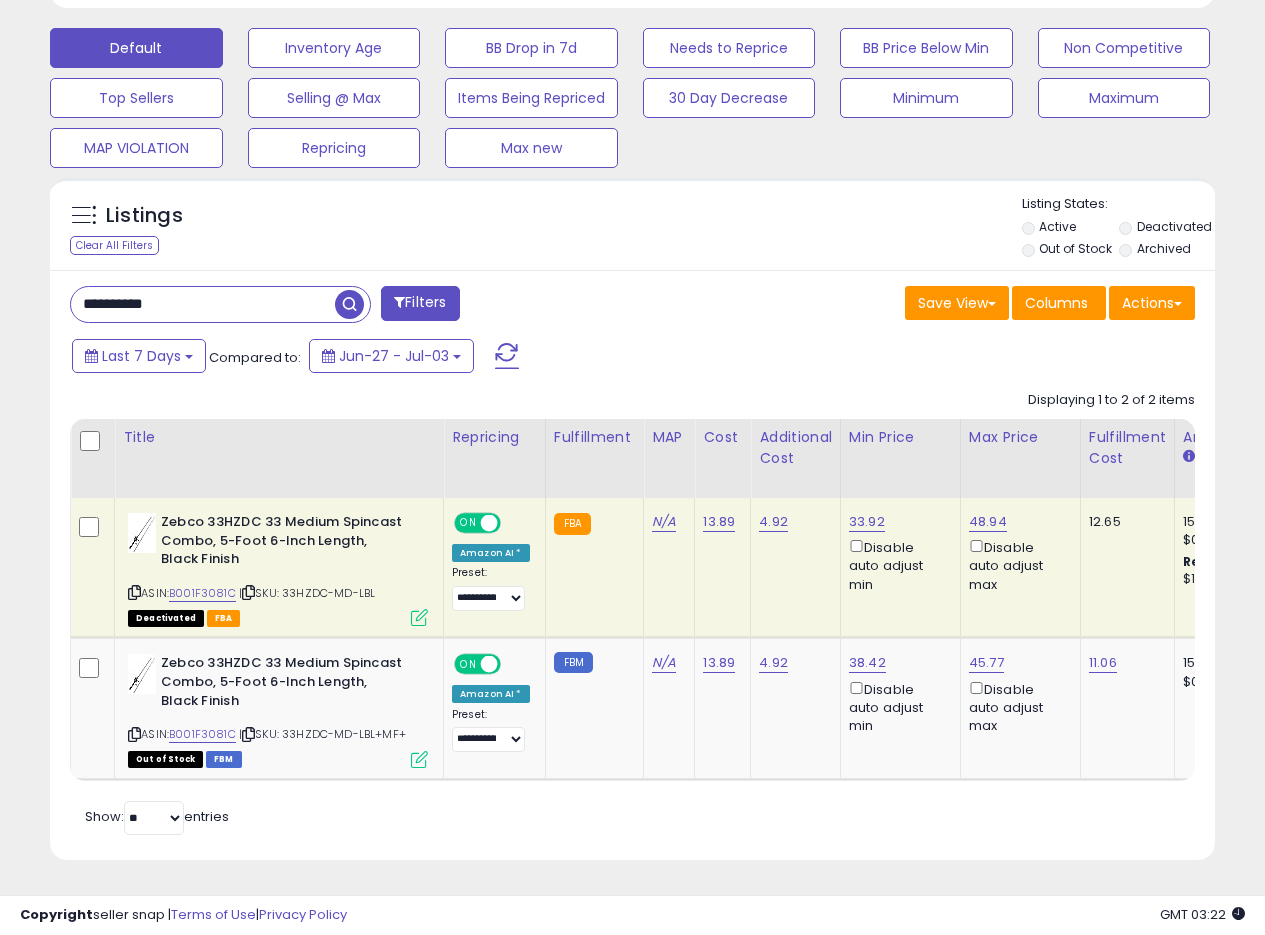 drag, startPoint x: 788, startPoint y: 277, endPoint x: 844, endPoint y: 293, distance: 58.24088 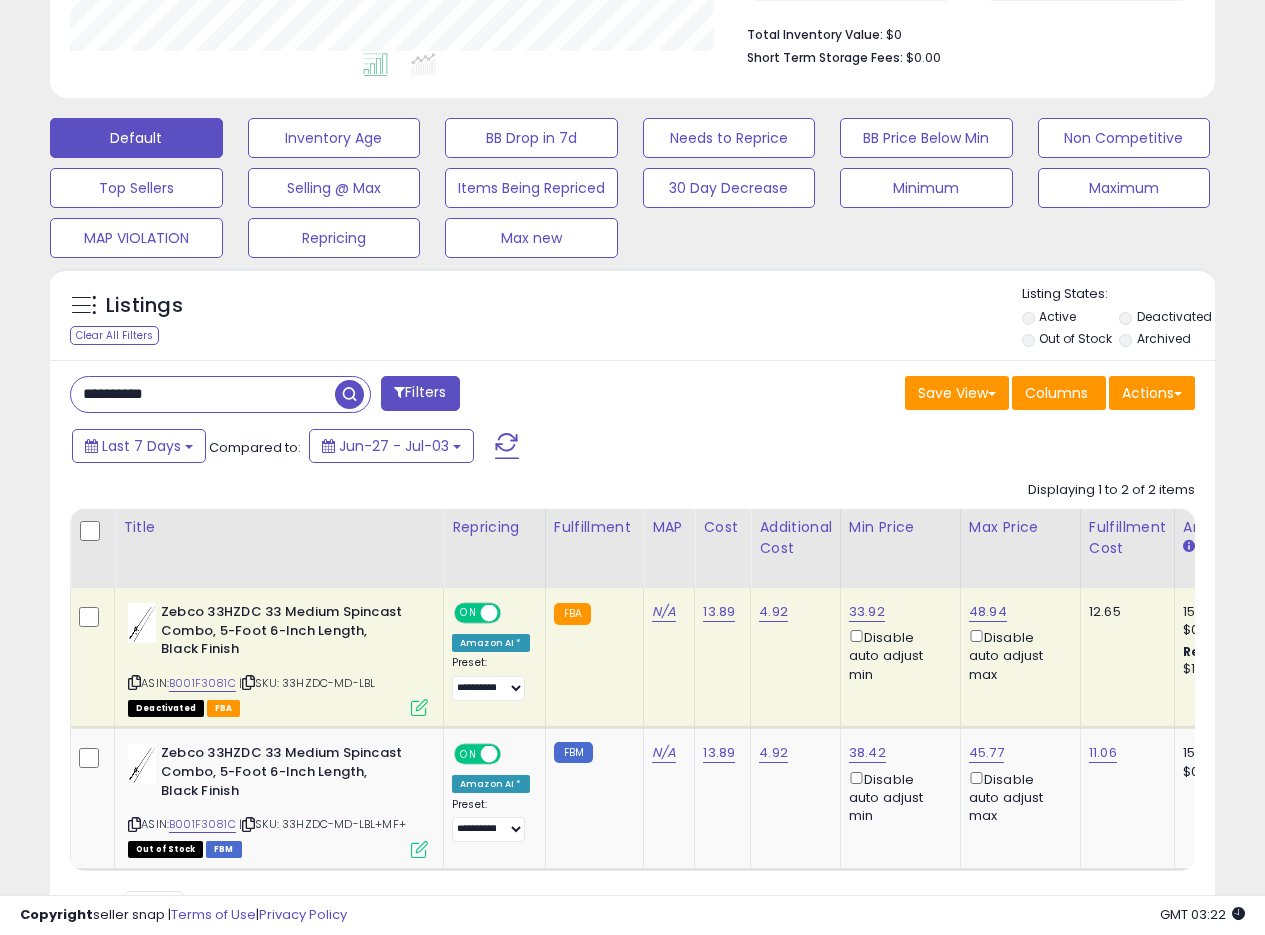 scroll, scrollTop: 510, scrollLeft: 0, axis: vertical 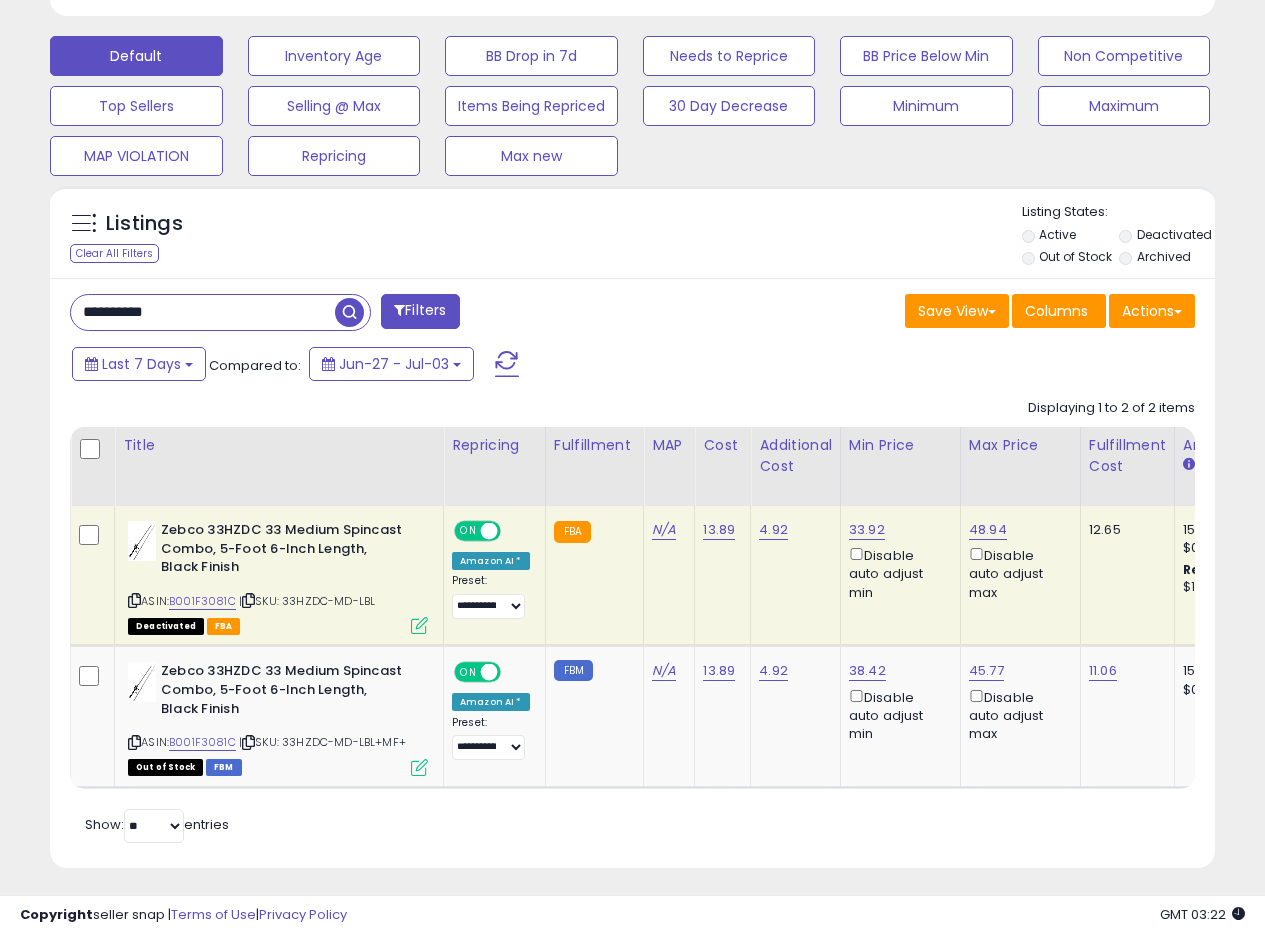 click on "Listings
Clear All Filters
Listing States:" at bounding box center [632, 237] 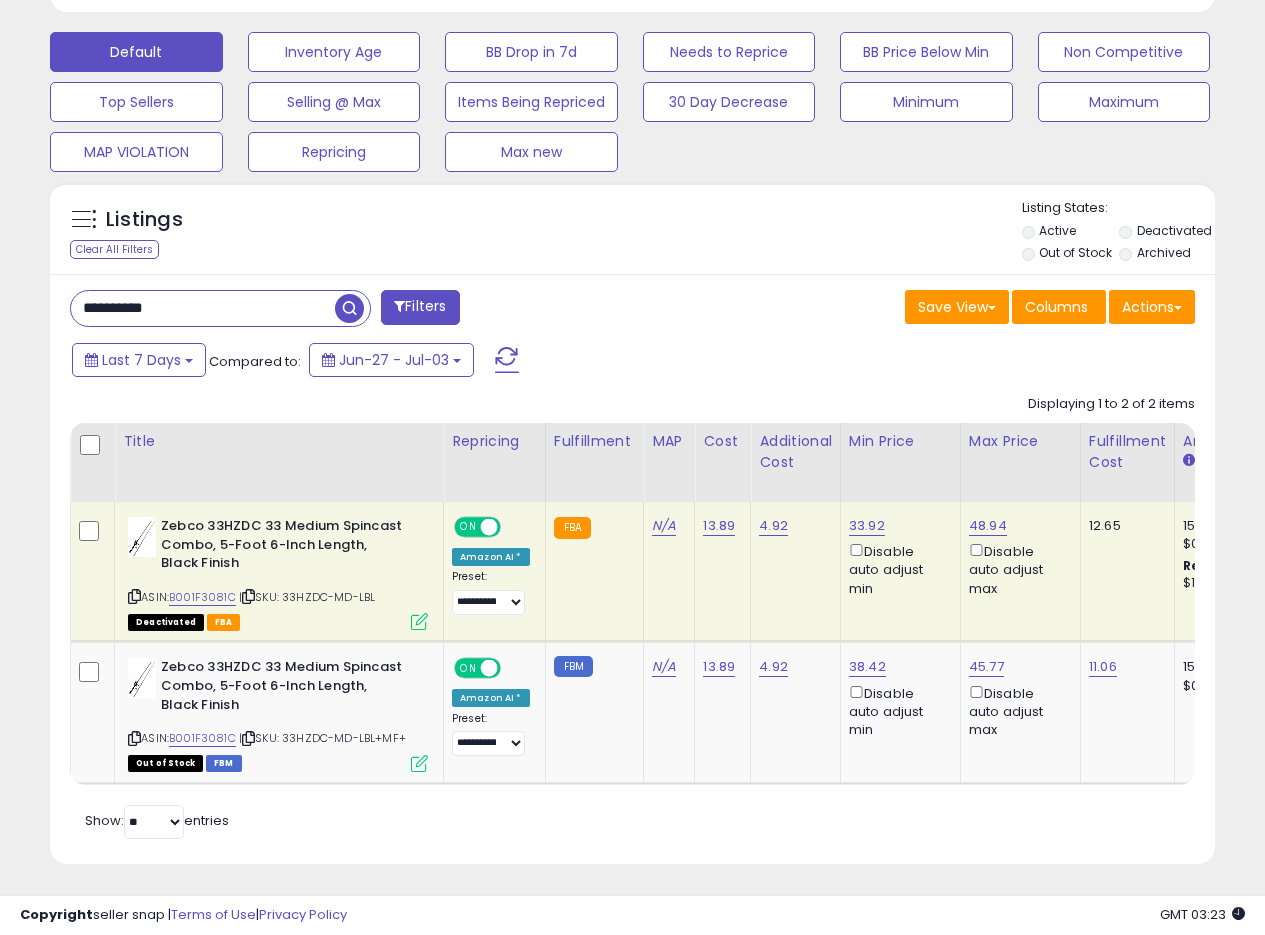 scroll, scrollTop: 617, scrollLeft: 0, axis: vertical 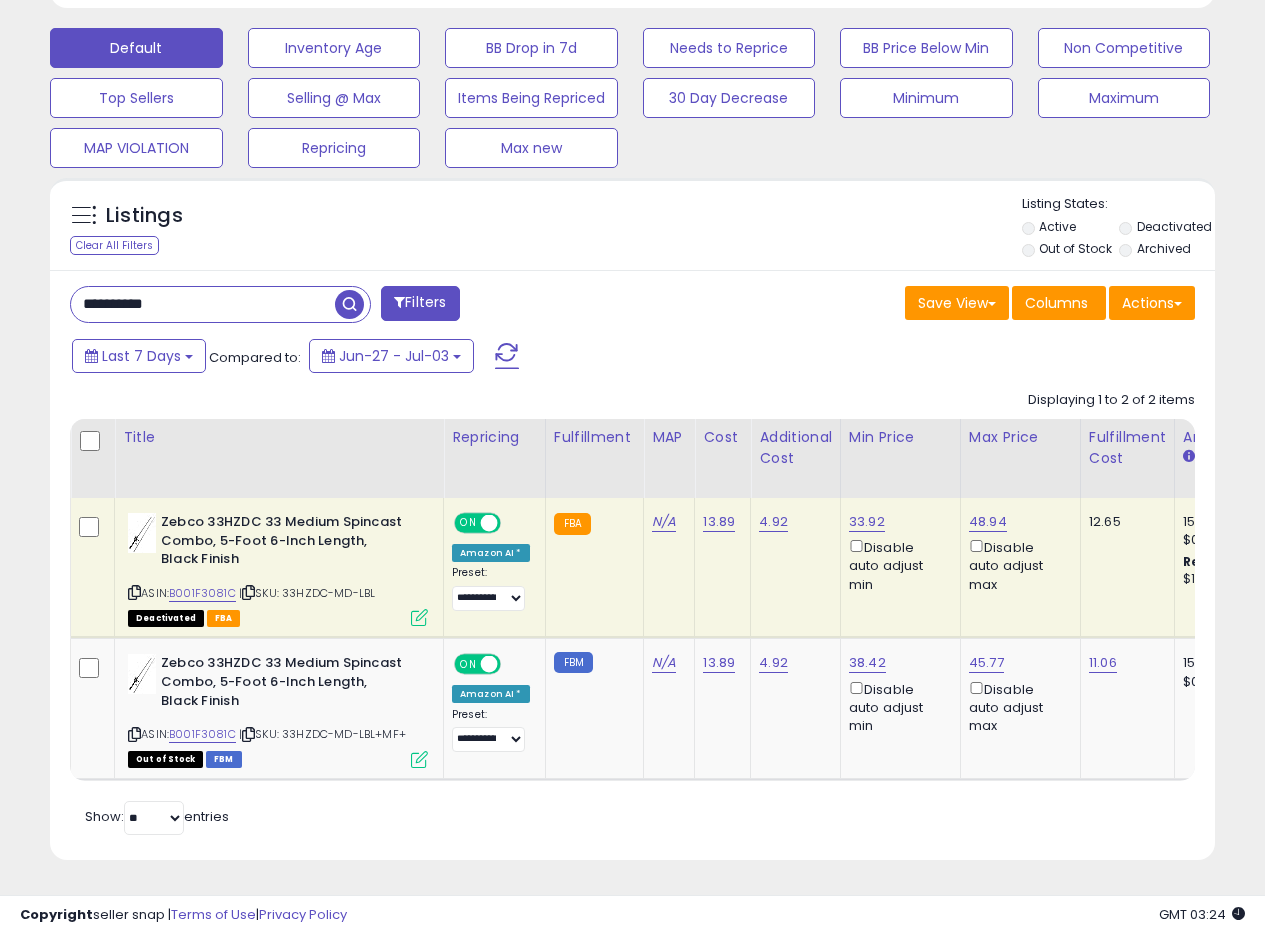 drag, startPoint x: 47, startPoint y: 278, endPoint x: 19, endPoint y: 271, distance: 28.86174 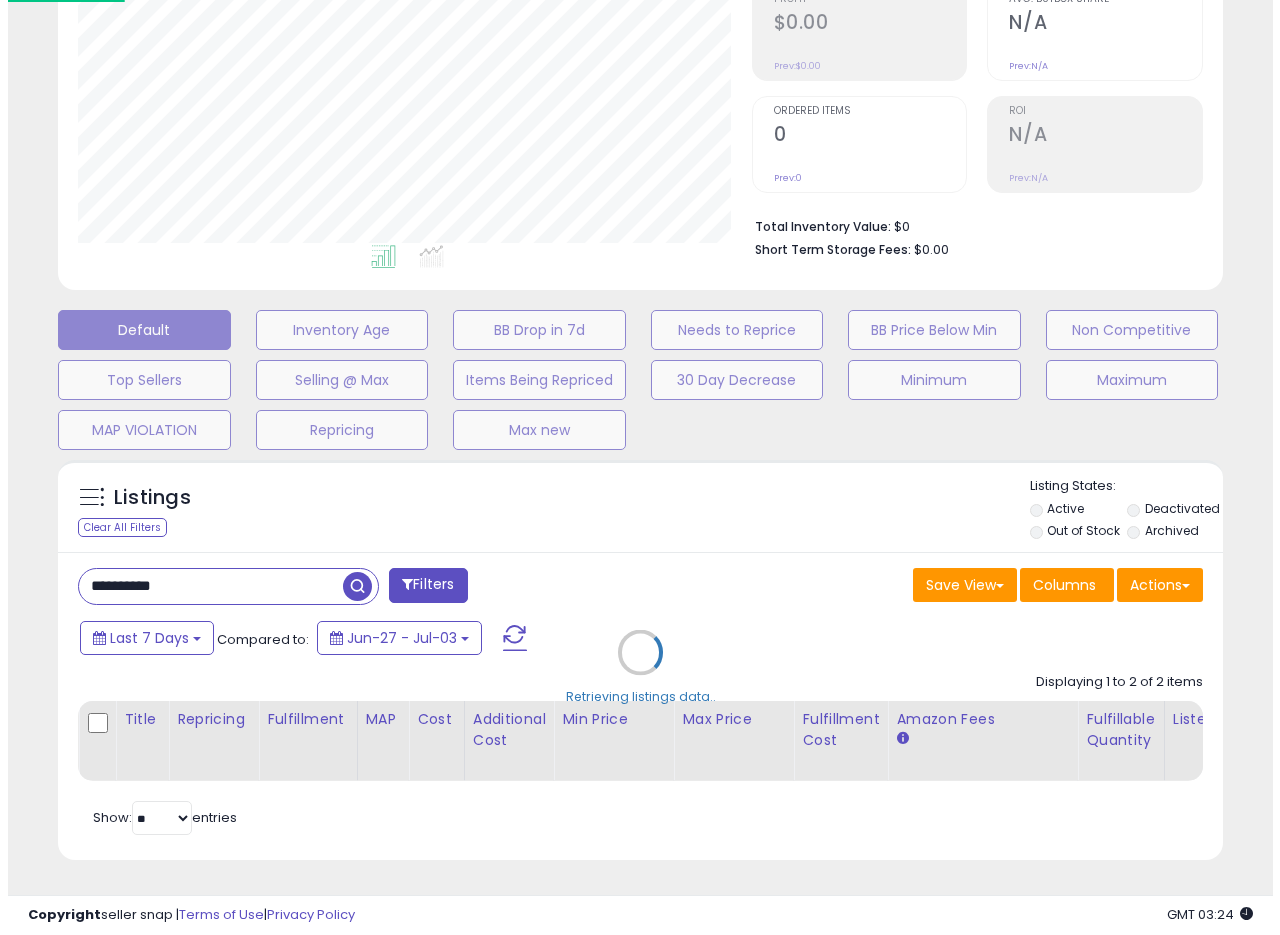 scroll, scrollTop: 335, scrollLeft: 0, axis: vertical 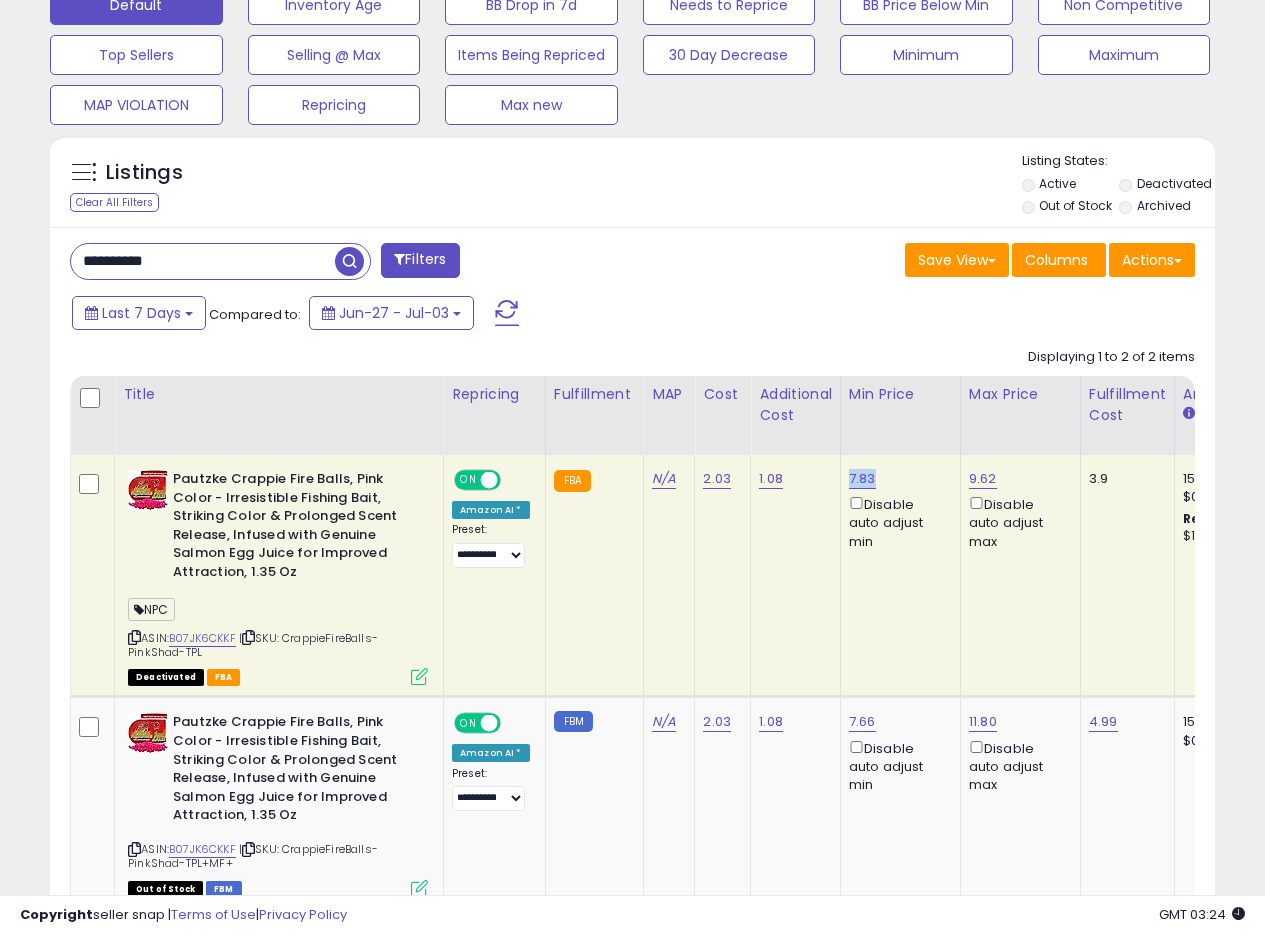 drag, startPoint x: 872, startPoint y: 479, endPoint x: 846, endPoint y: 484, distance: 26.476404 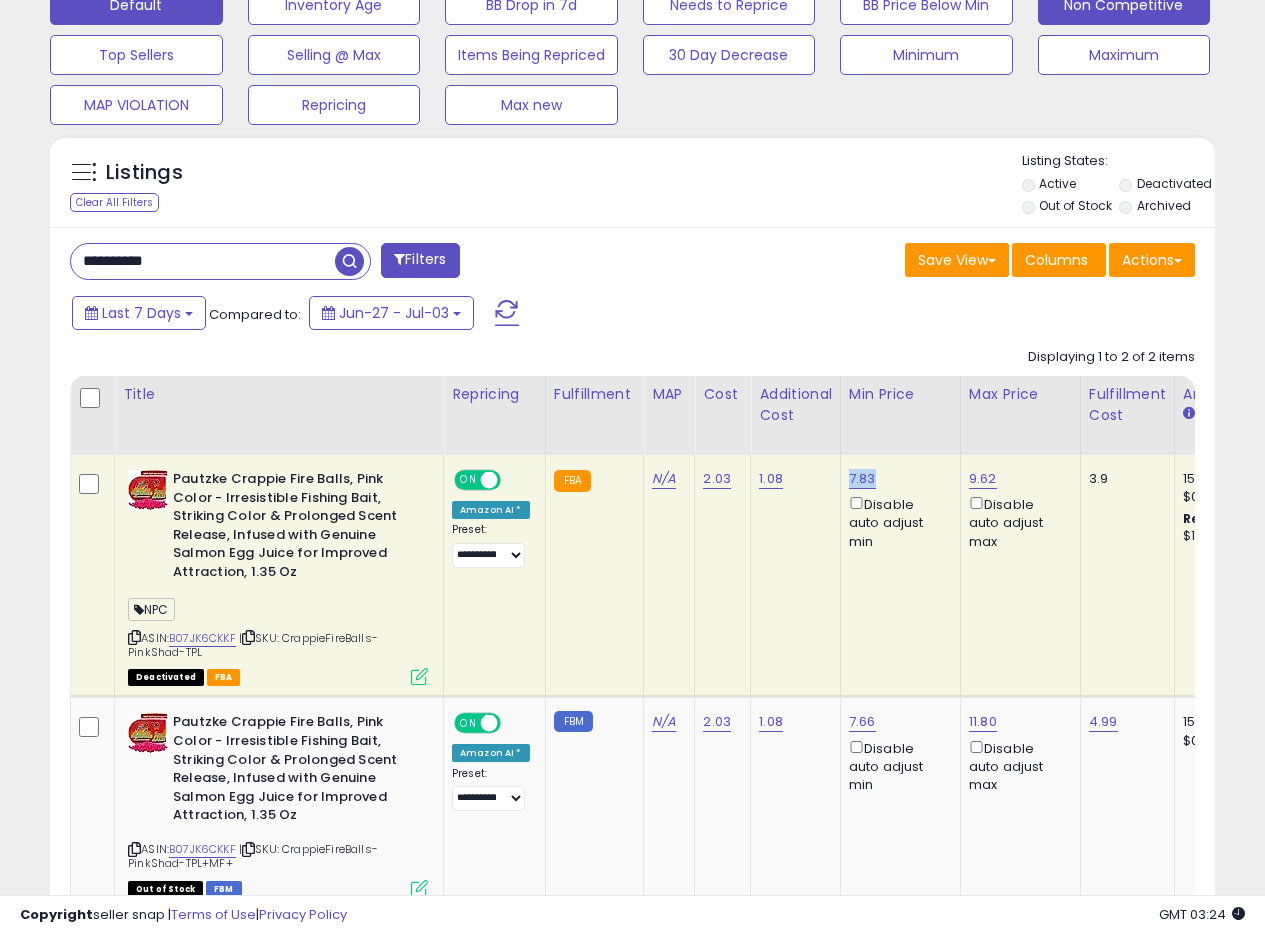 copy on "7.83" 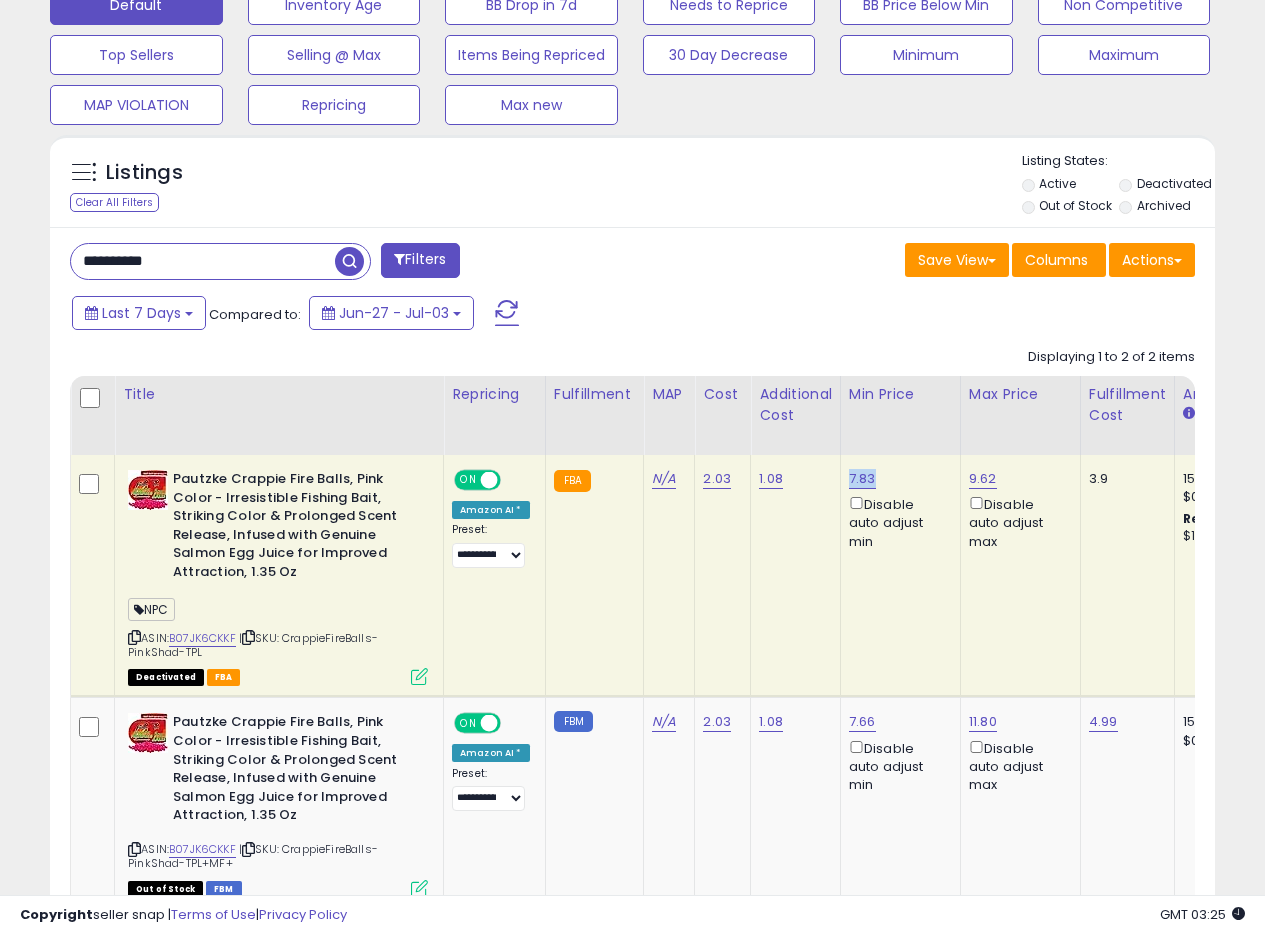 scroll, scrollTop: 55, scrollLeft: 0, axis: vertical 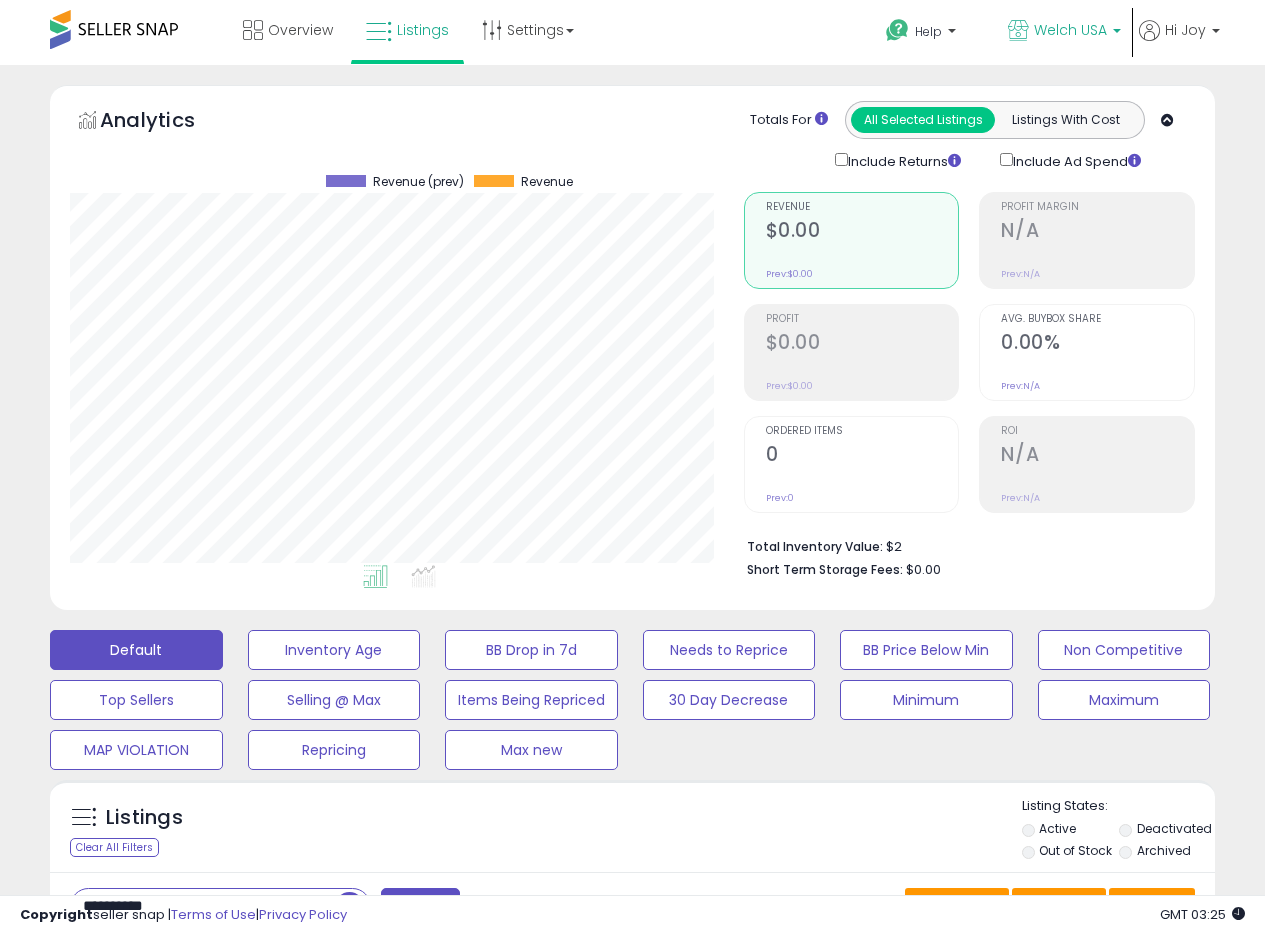 click on "Welch USA" at bounding box center (1064, 32) 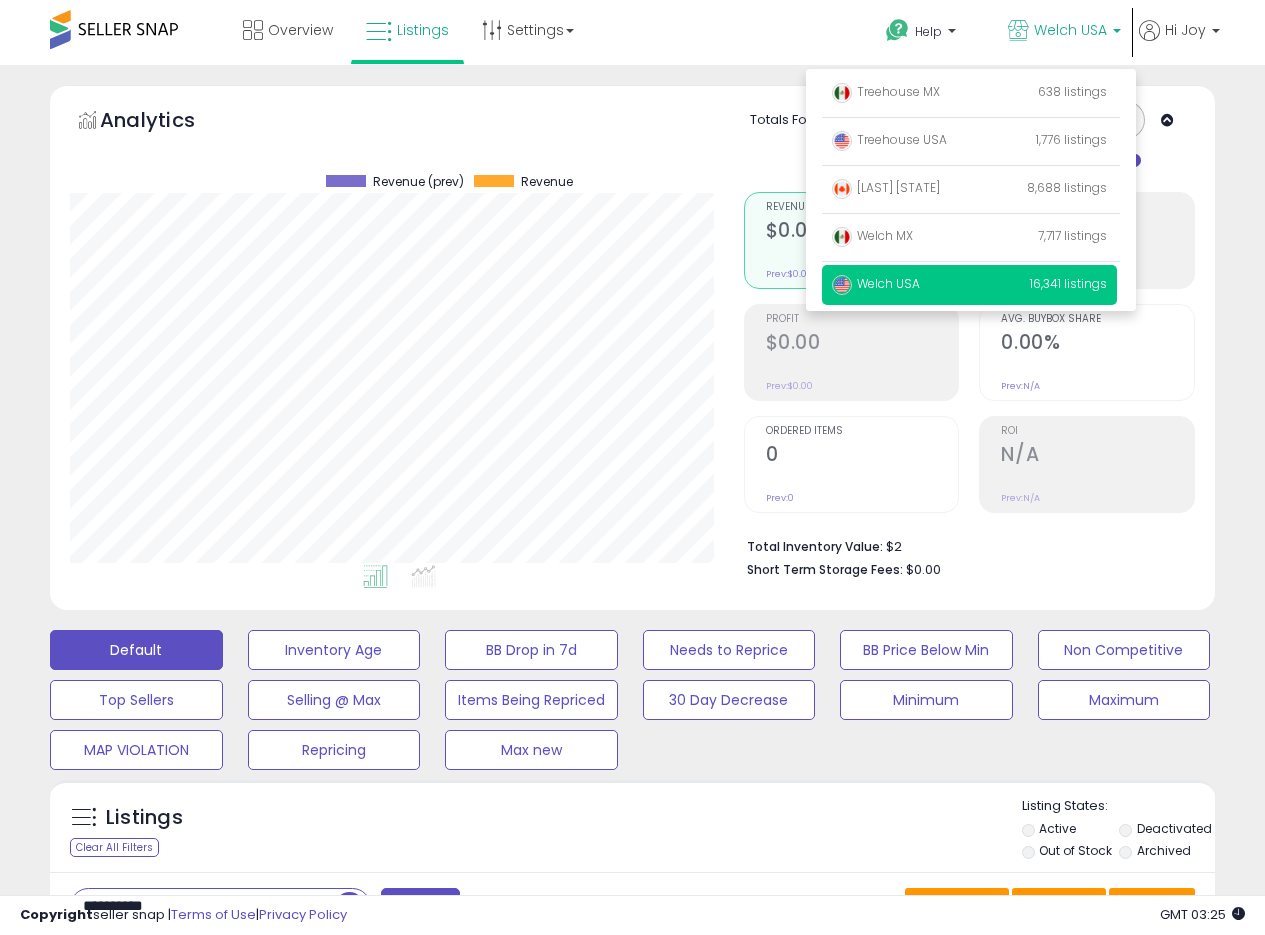 drag, startPoint x: 880, startPoint y: 233, endPoint x: 1000, endPoint y: 34, distance: 232.38115 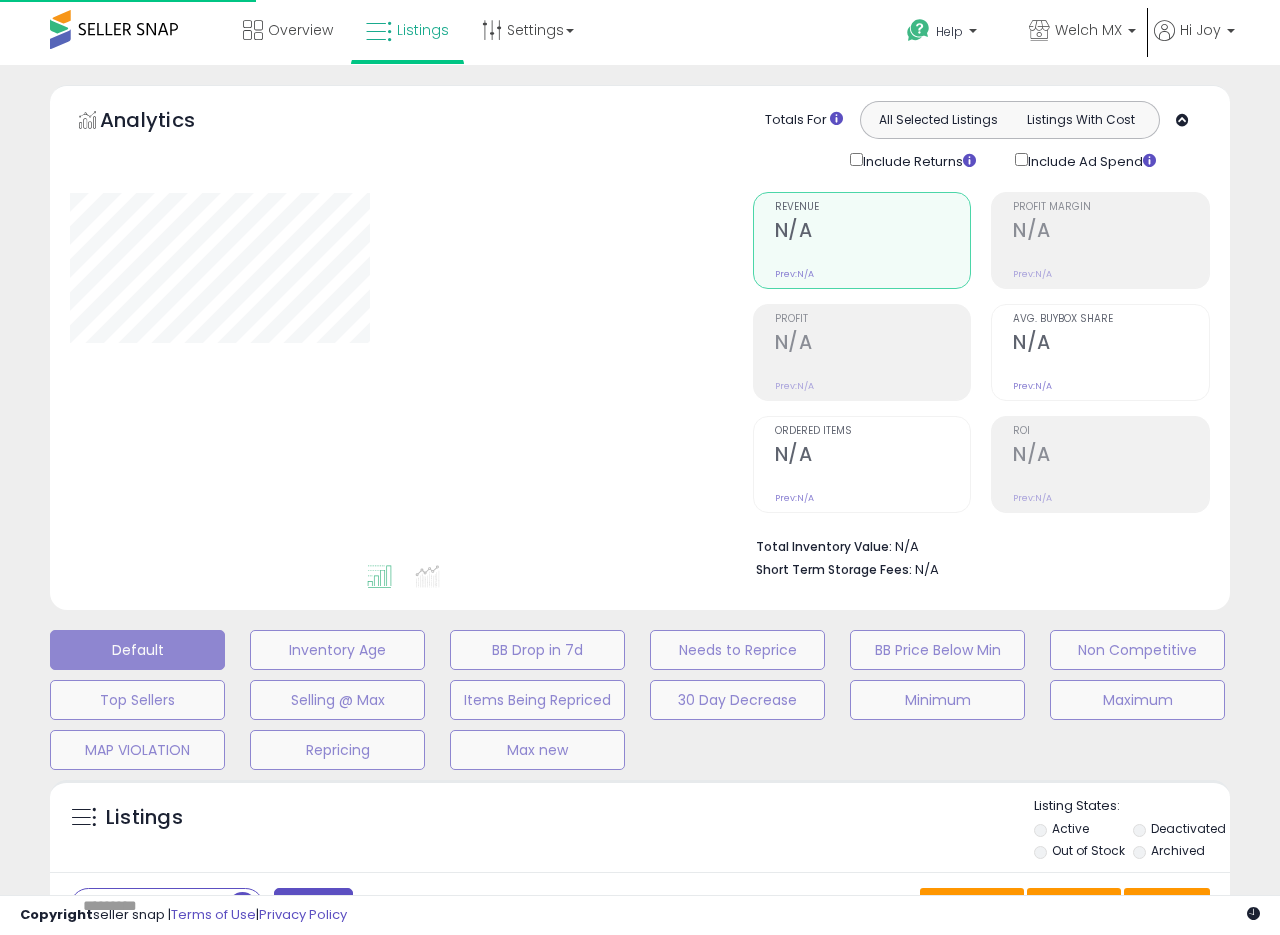 type on "**********" 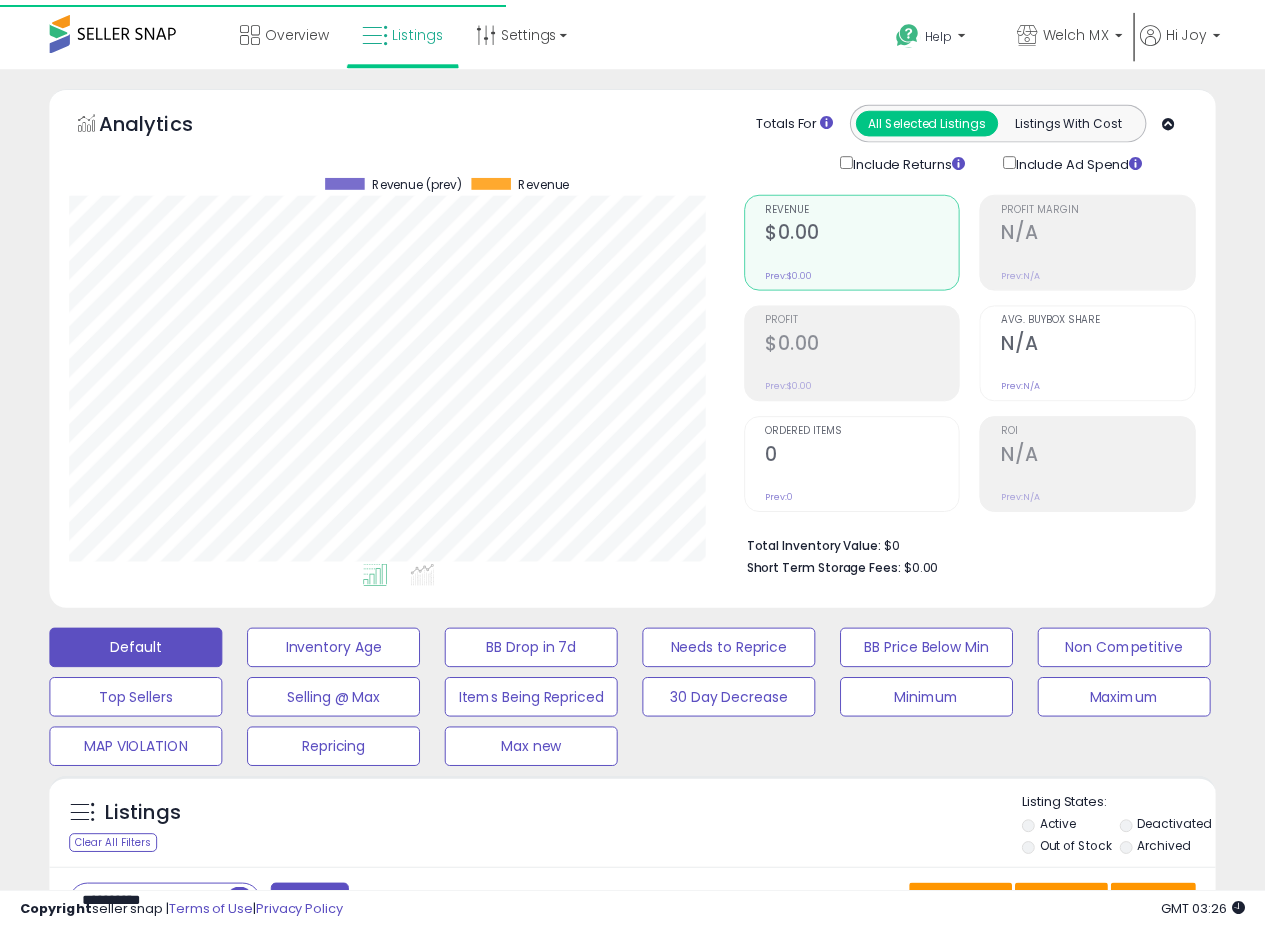 scroll, scrollTop: 0, scrollLeft: 0, axis: both 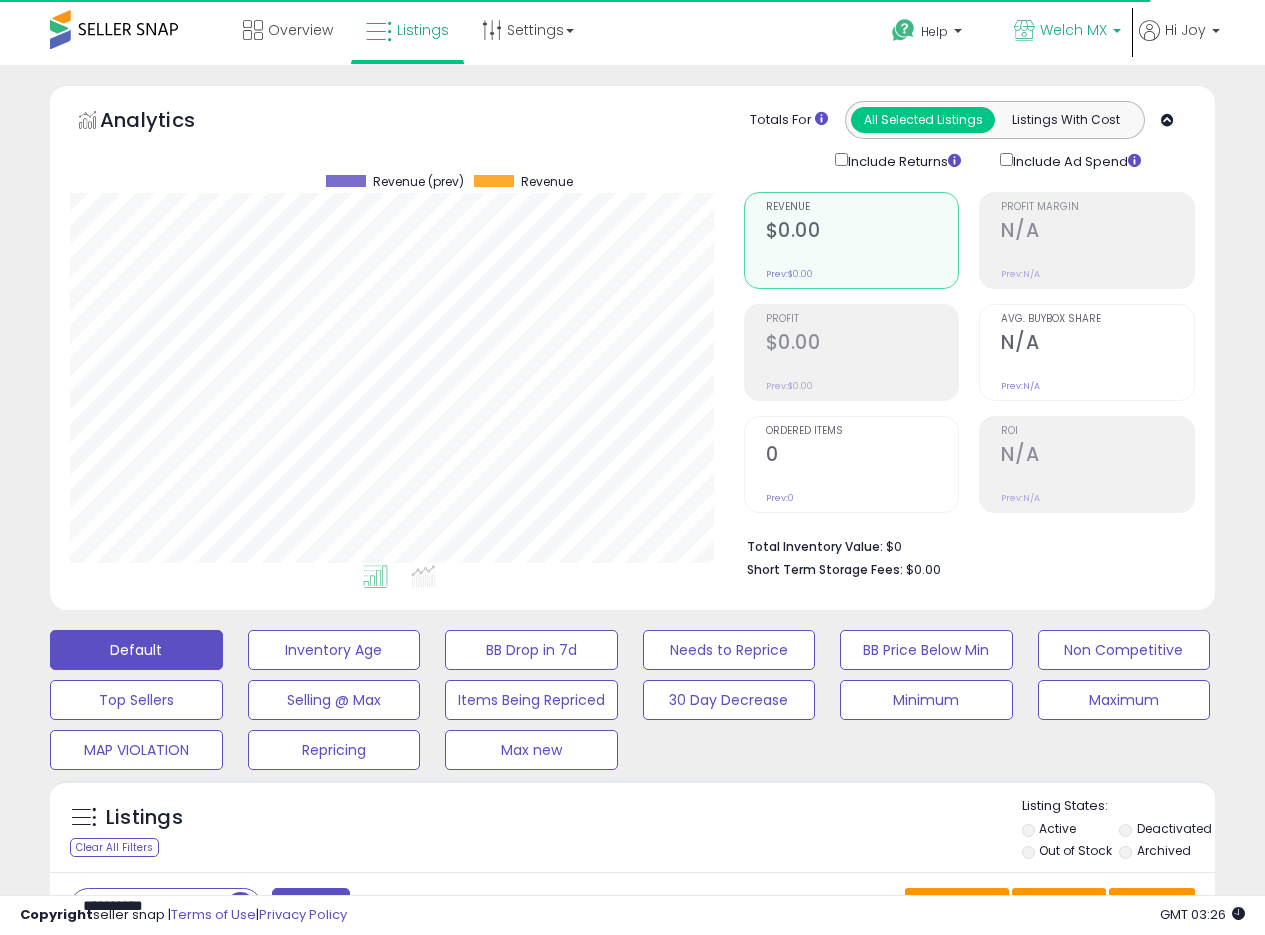 click on "Welch MX" at bounding box center [1073, 30] 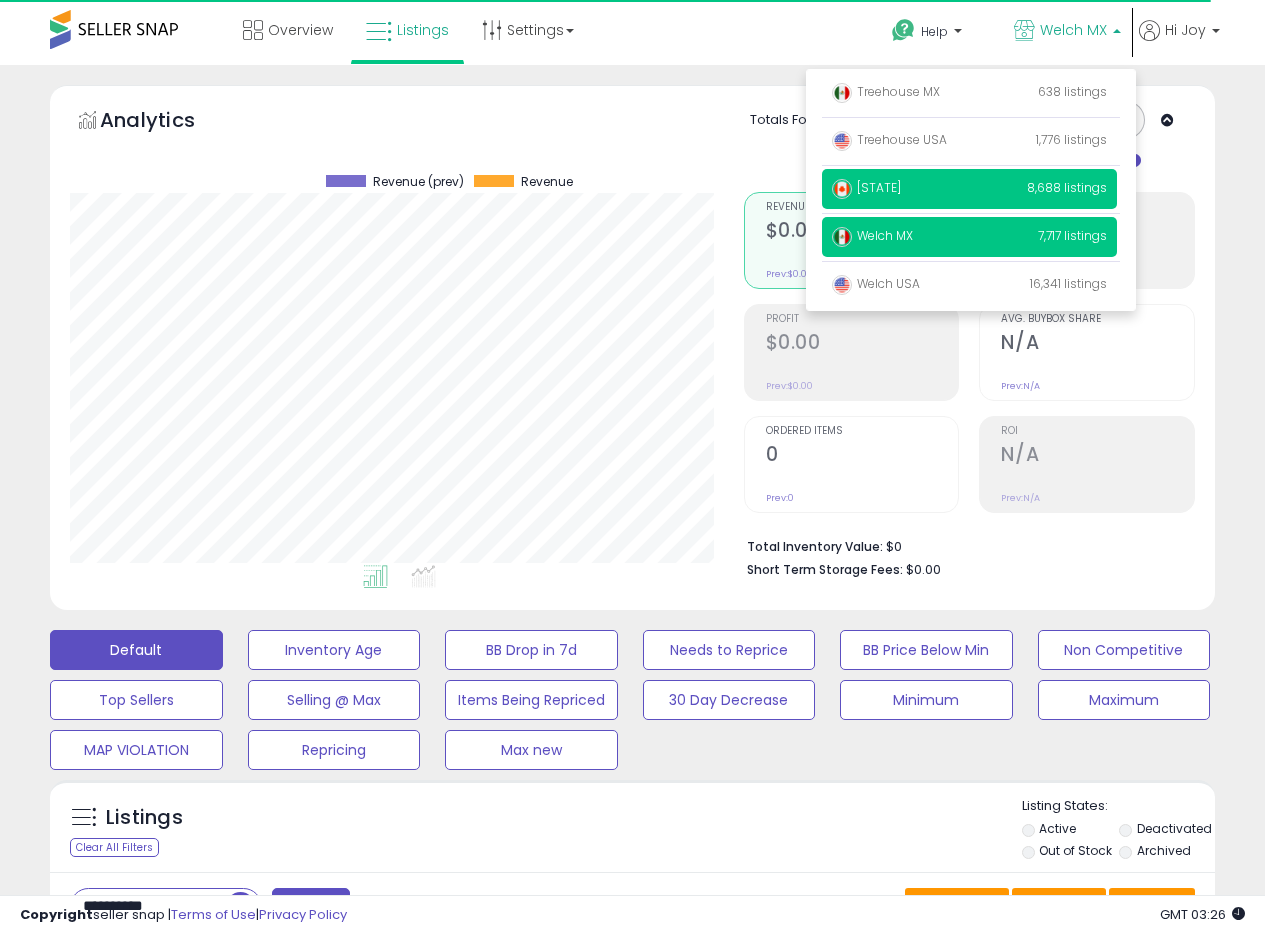 click on "[LOCATION]" at bounding box center [866, 187] 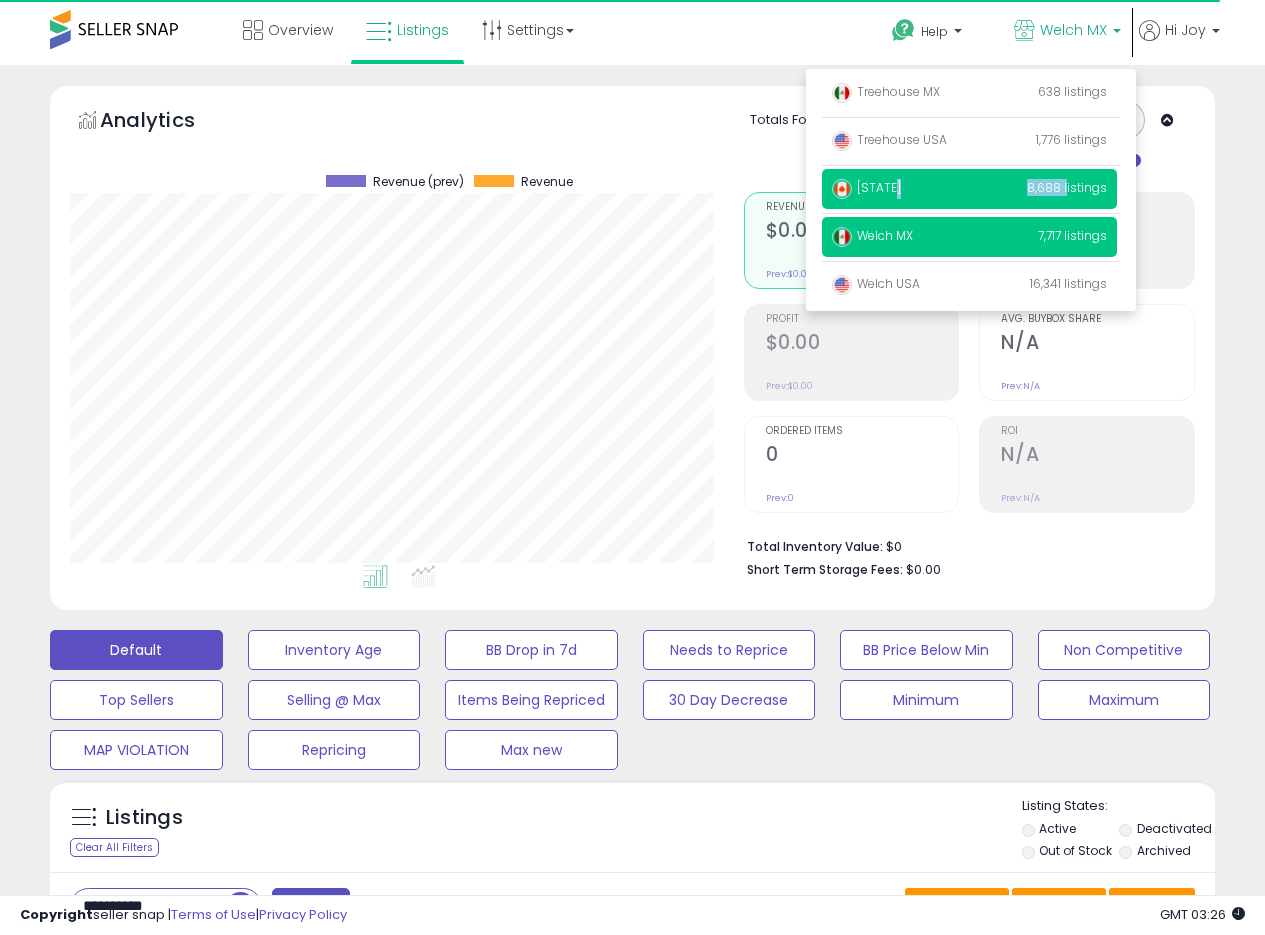click on "[LOCATION]" at bounding box center (866, 187) 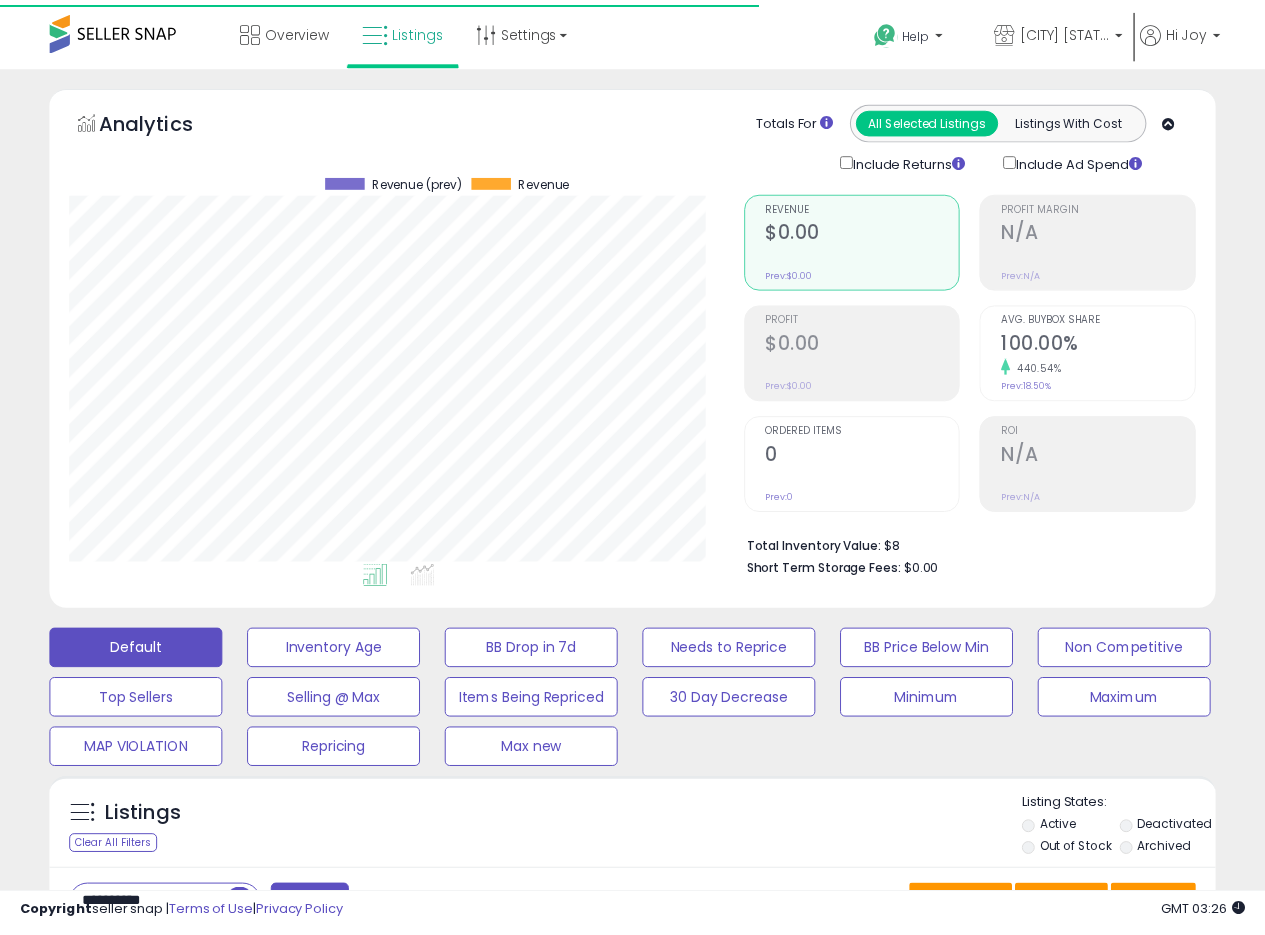 scroll, scrollTop: 0, scrollLeft: 0, axis: both 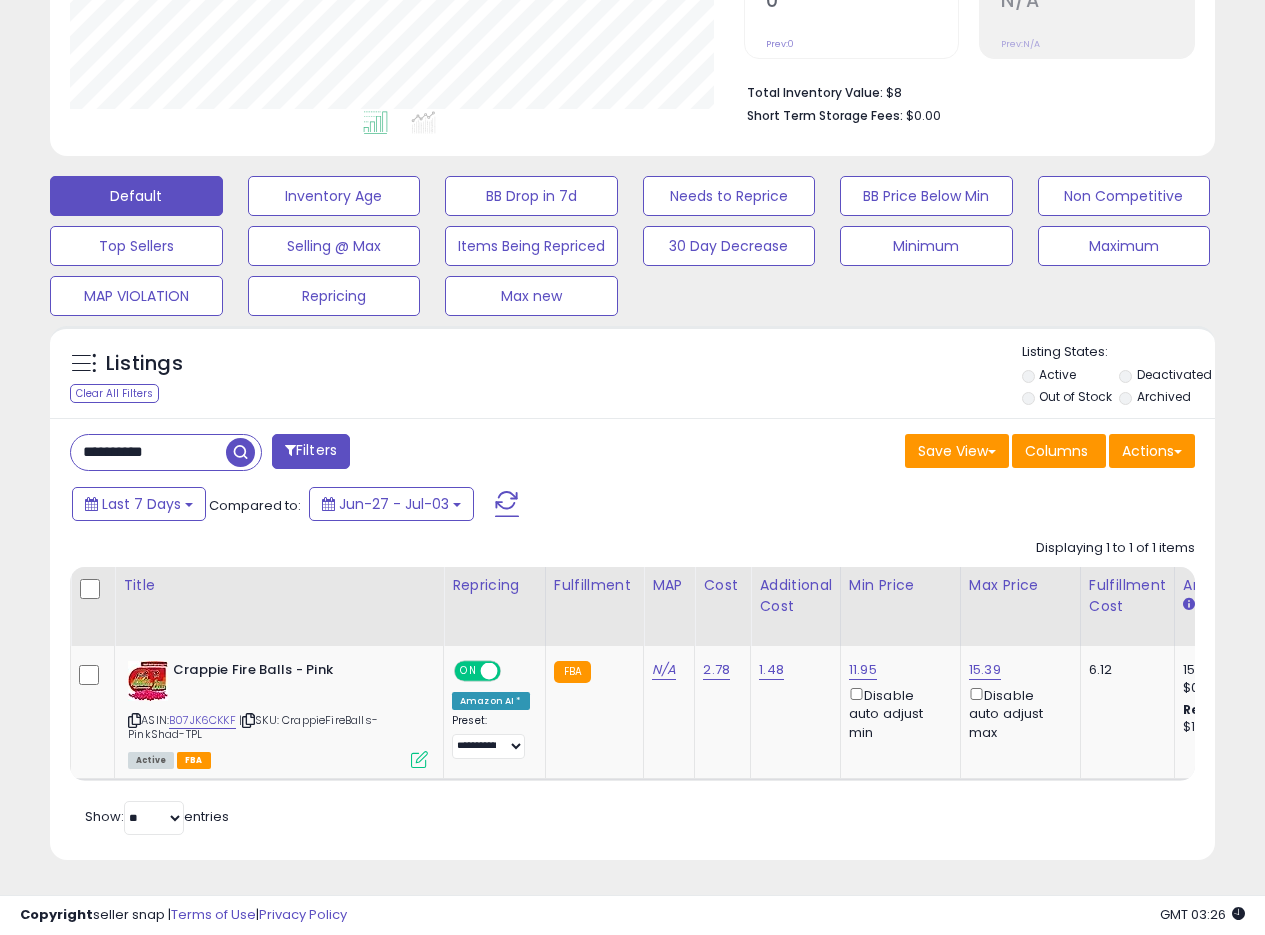 drag, startPoint x: 188, startPoint y: 439, endPoint x: 0, endPoint y: 424, distance: 188.59746 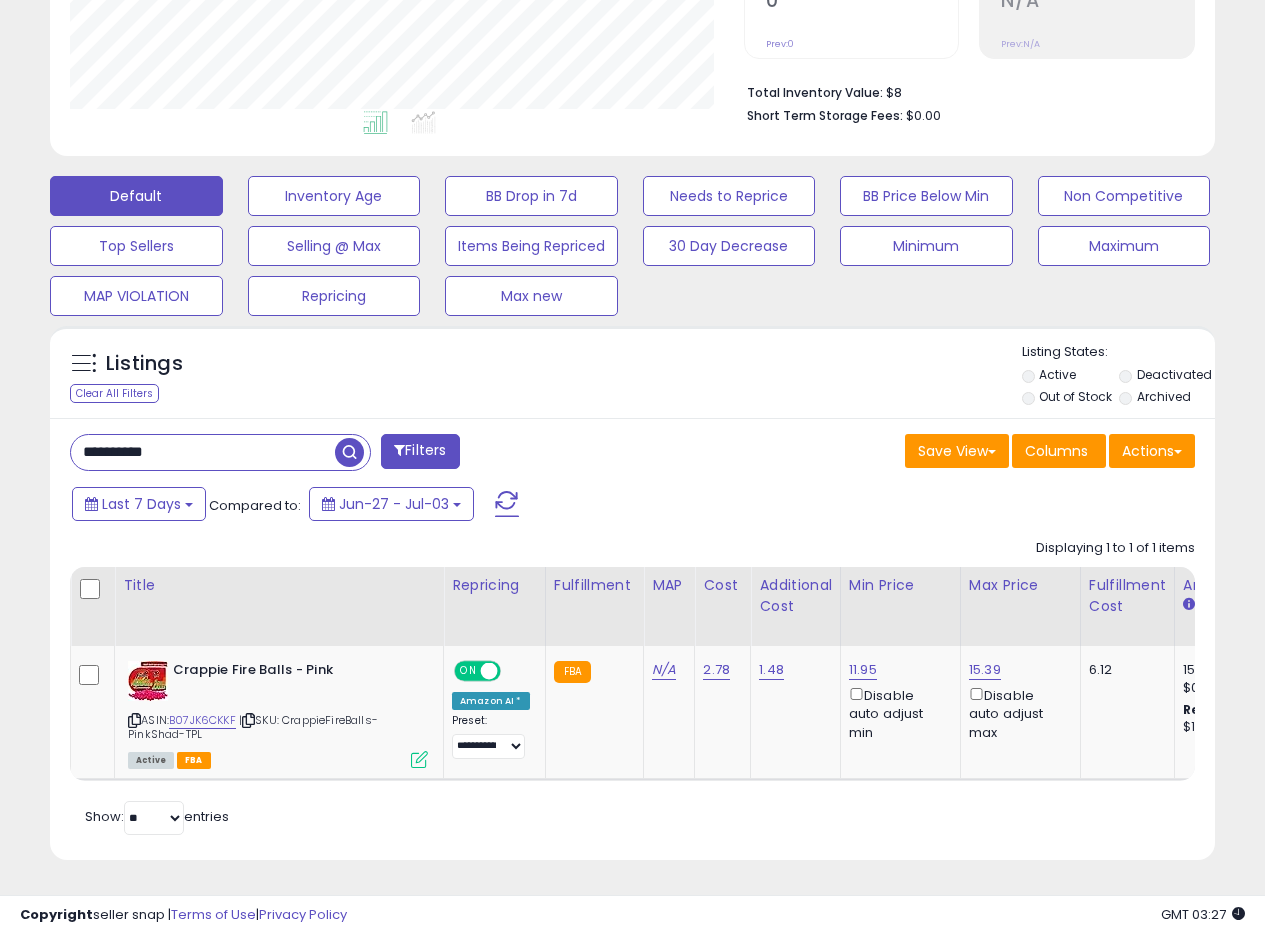 paste 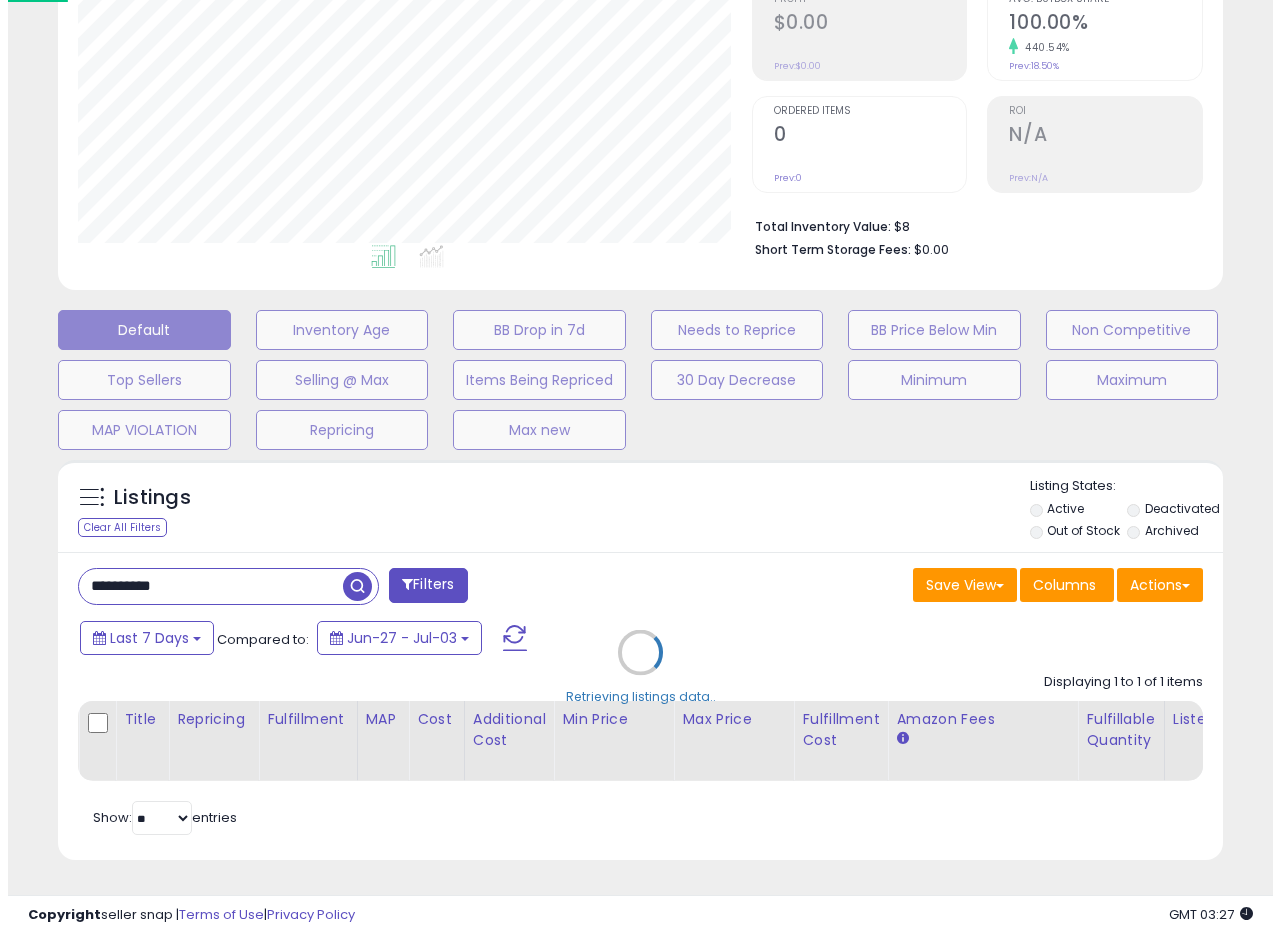 scroll, scrollTop: 335, scrollLeft: 0, axis: vertical 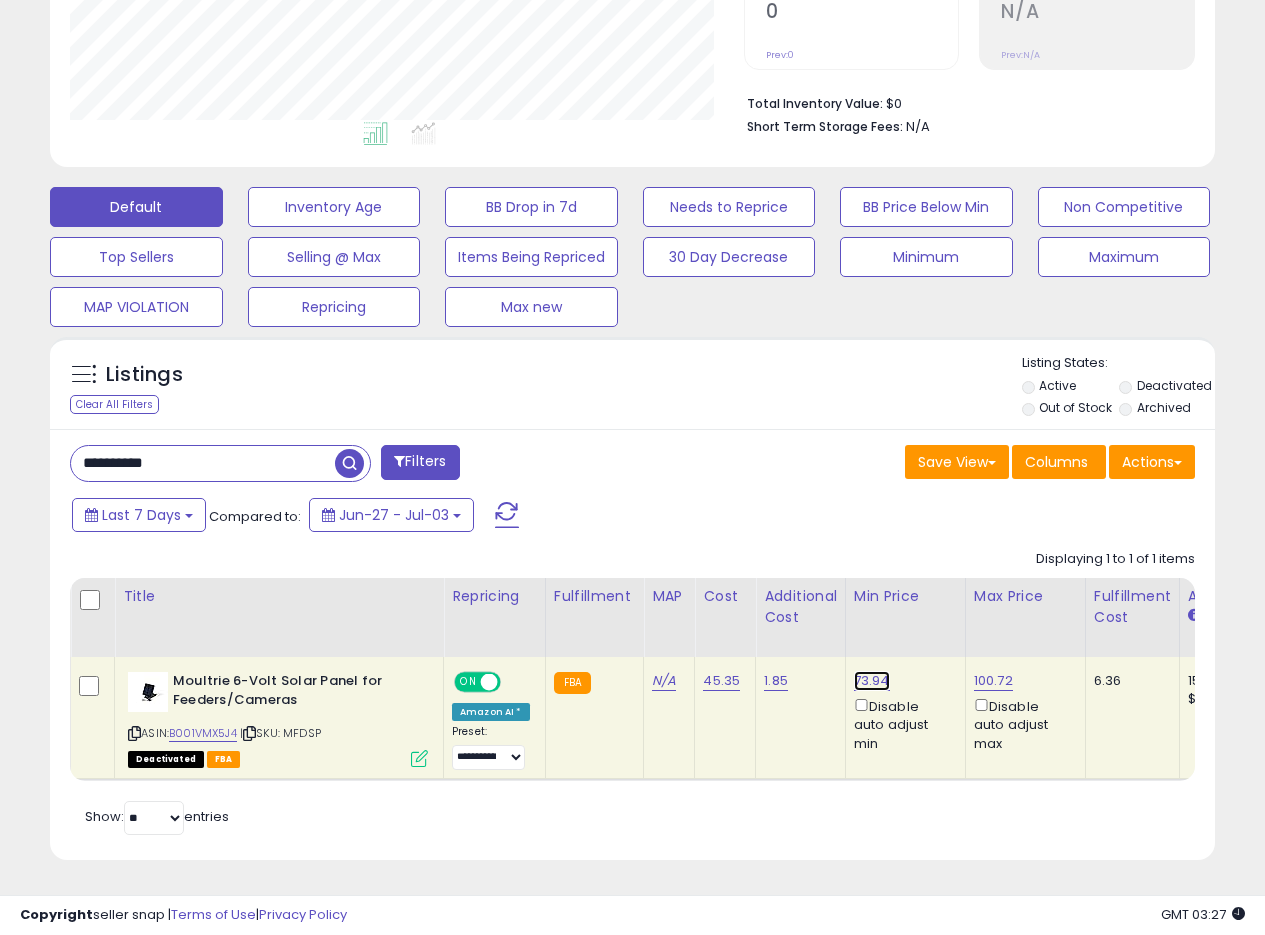 click on "73.94" at bounding box center (872, 681) 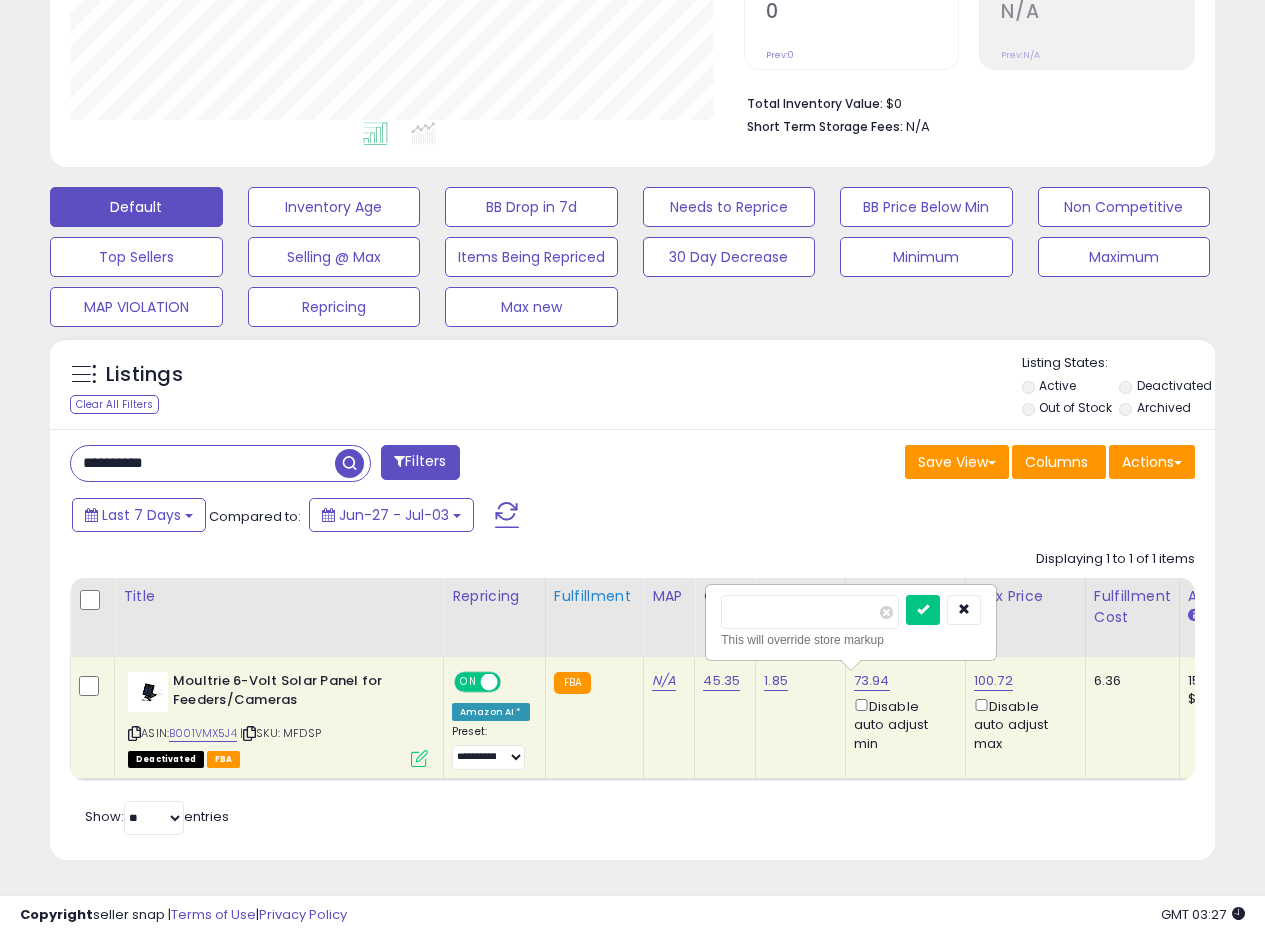 drag, startPoint x: 798, startPoint y: 601, endPoint x: 609, endPoint y: 585, distance: 189.67604 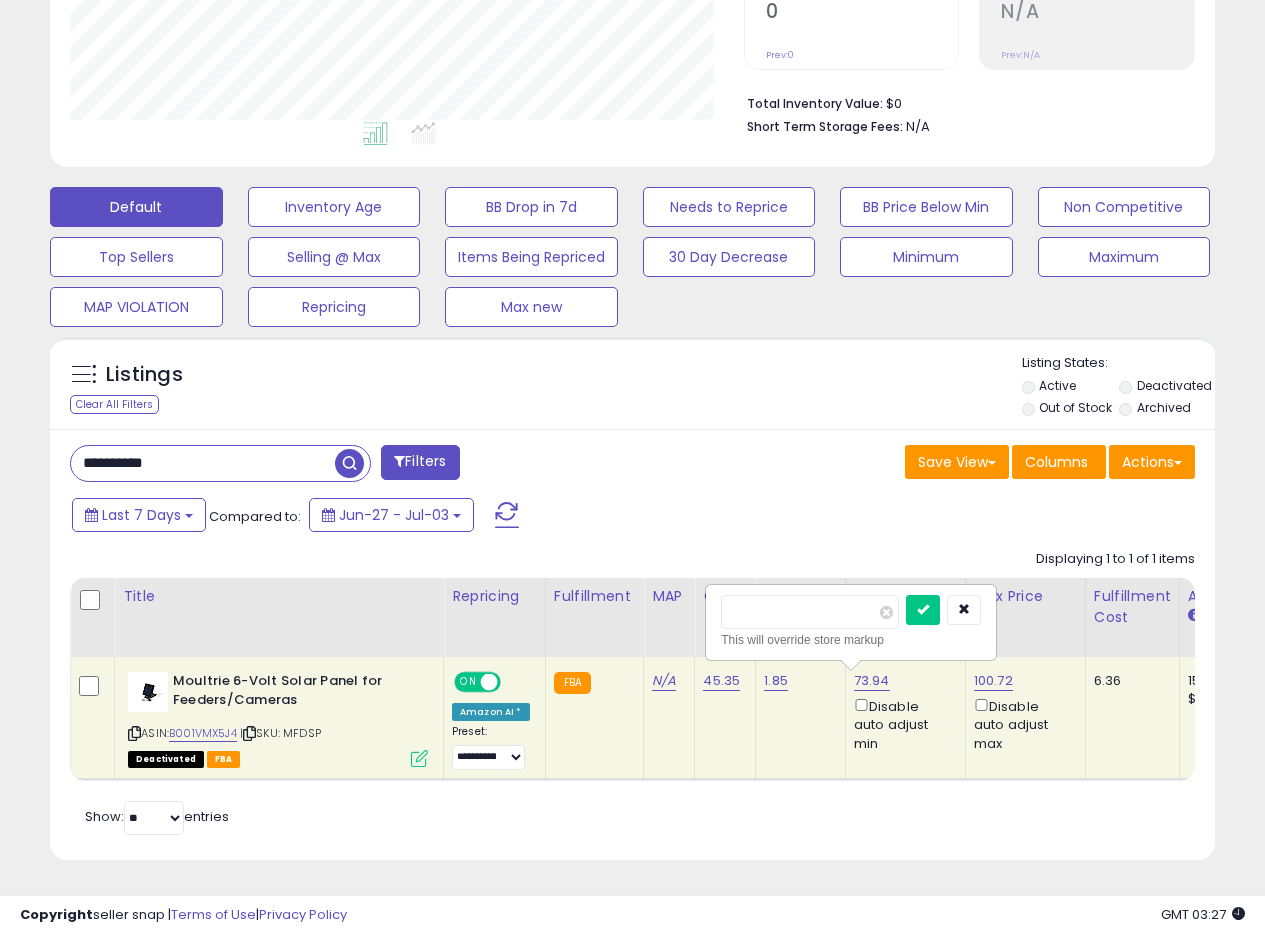 type on "*****" 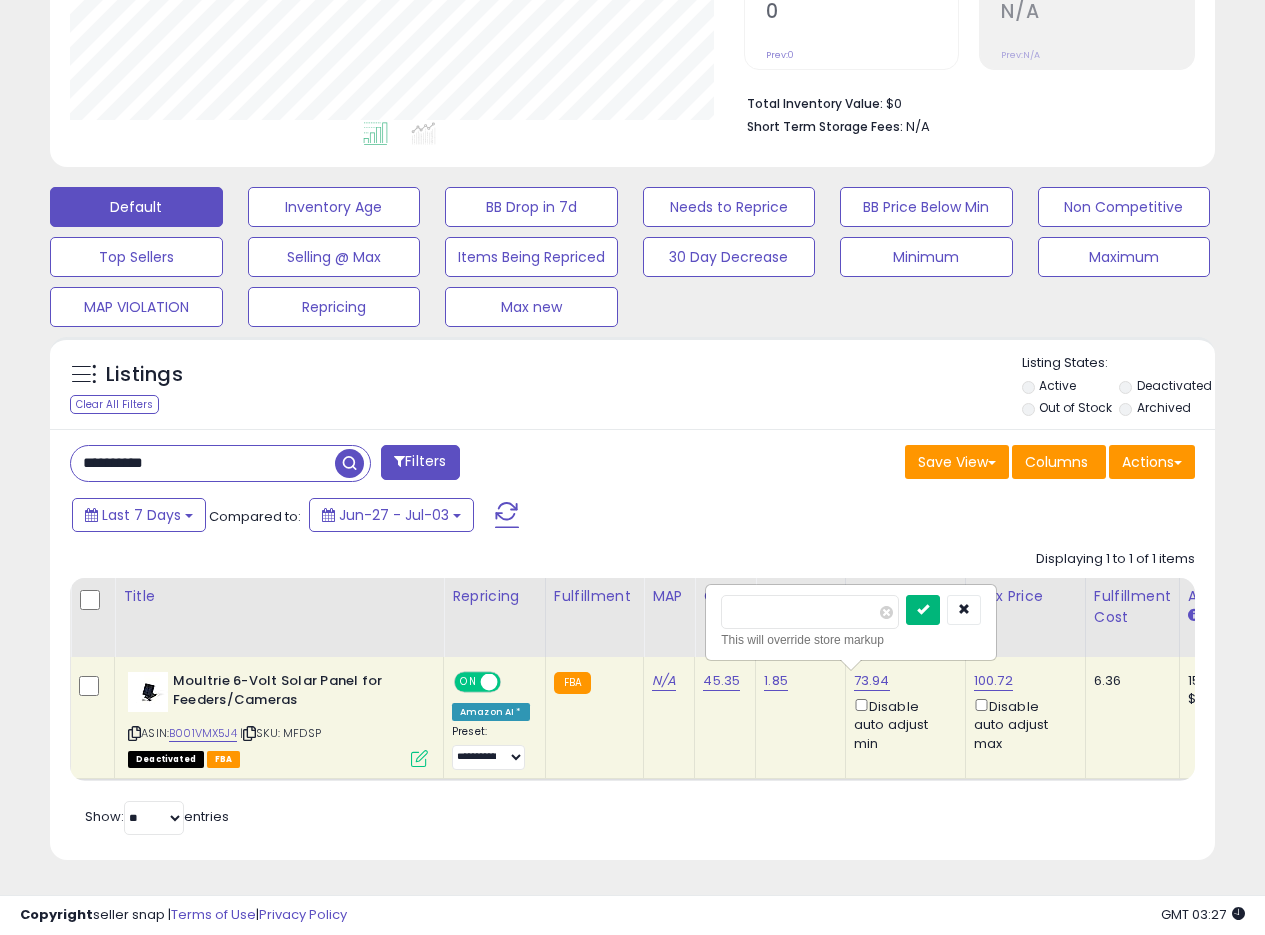 click at bounding box center [923, 610] 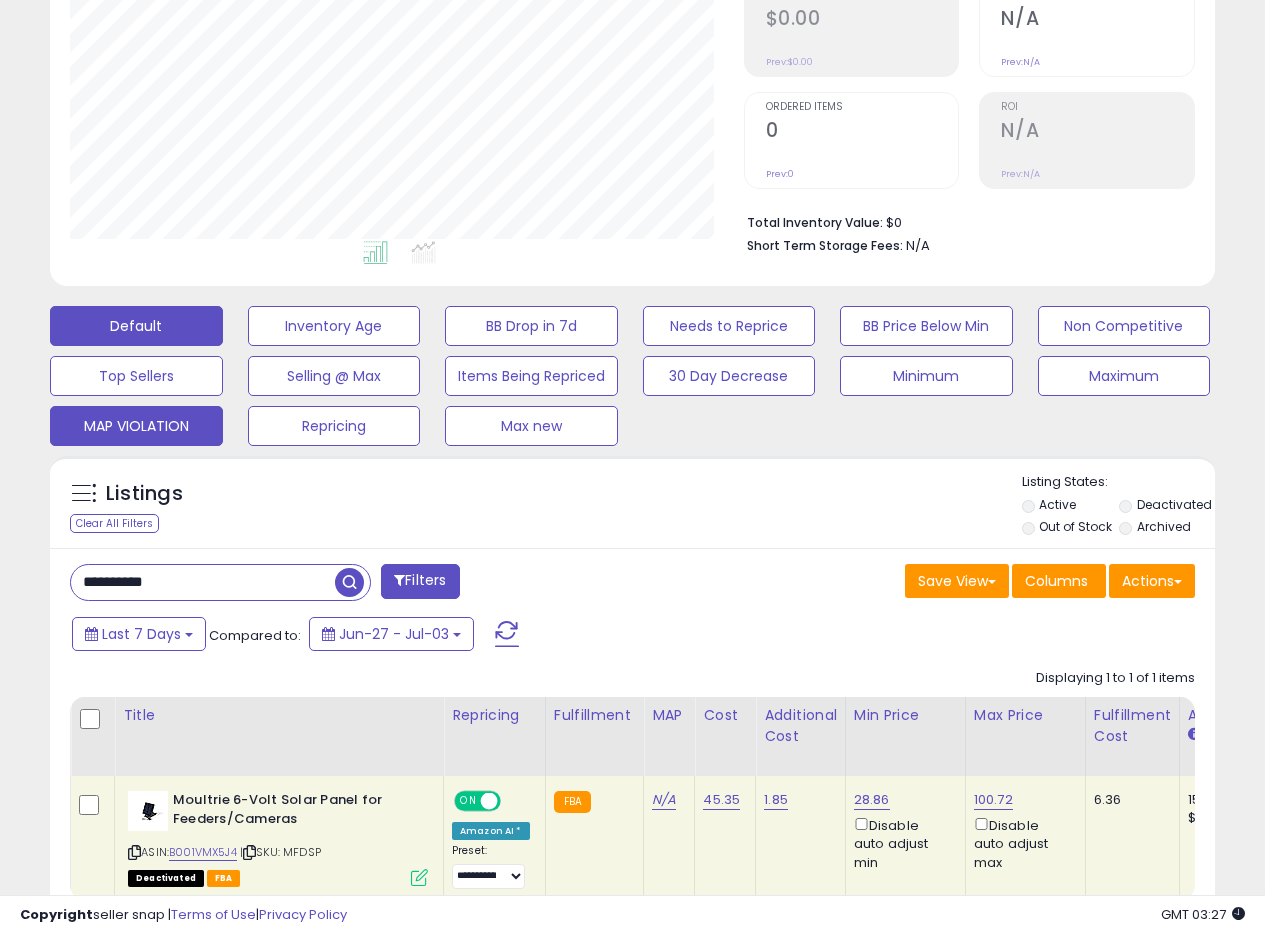 scroll, scrollTop: 400, scrollLeft: 0, axis: vertical 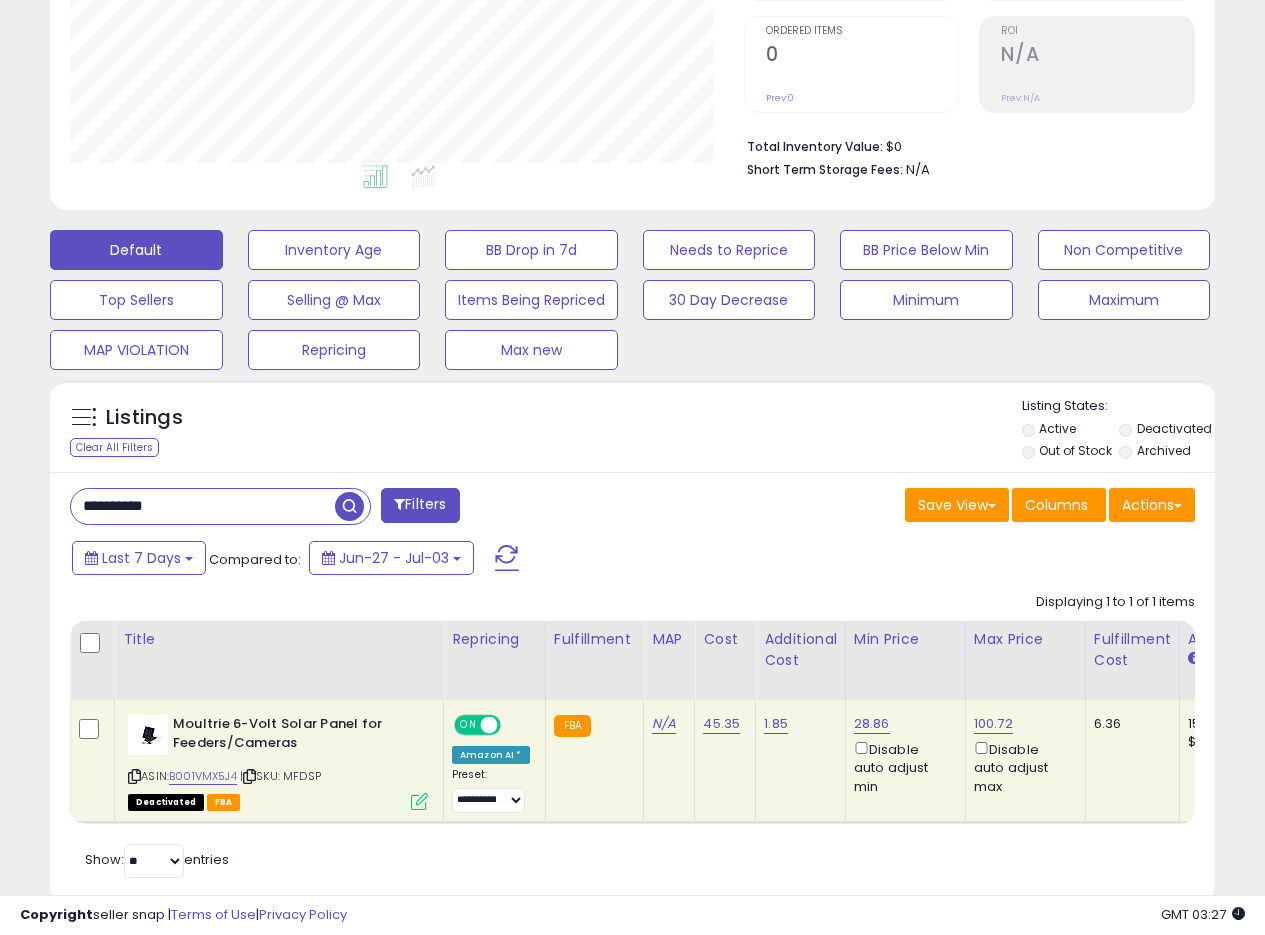 drag, startPoint x: 200, startPoint y: 515, endPoint x: 0, endPoint y: 479, distance: 203.21417 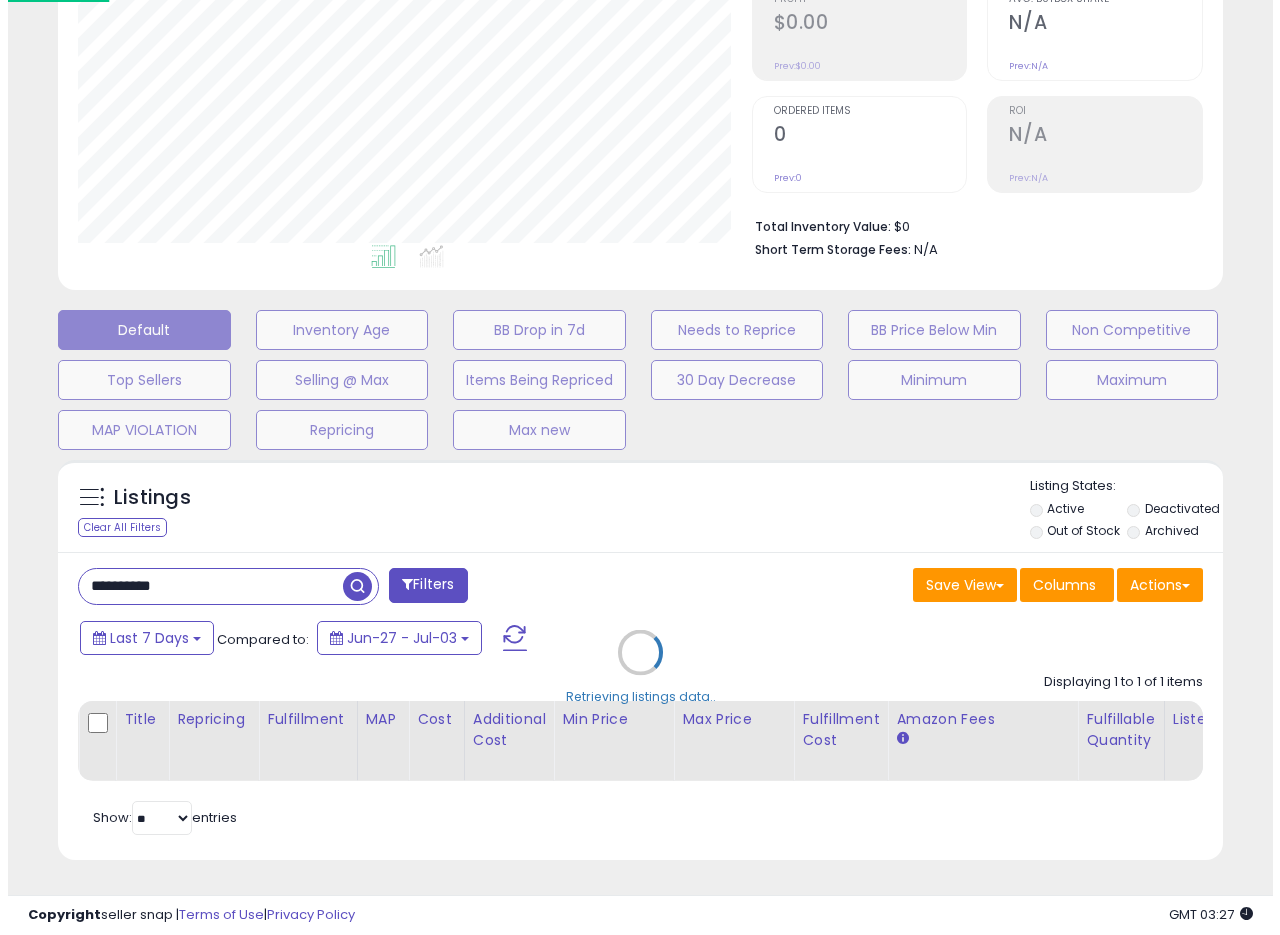 scroll, scrollTop: 335, scrollLeft: 0, axis: vertical 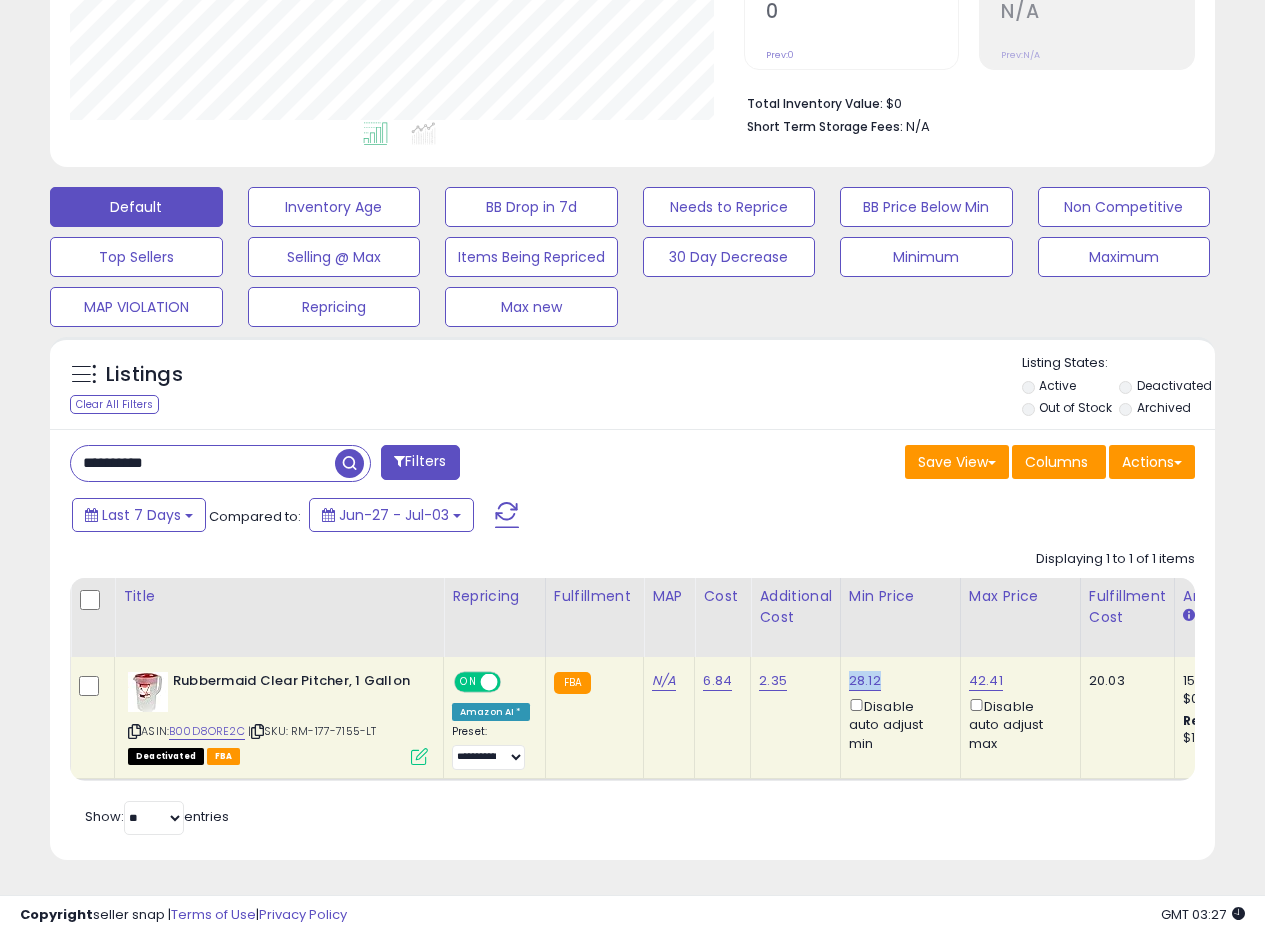 drag, startPoint x: 864, startPoint y: 665, endPoint x: 845, endPoint y: 669, distance: 19.416489 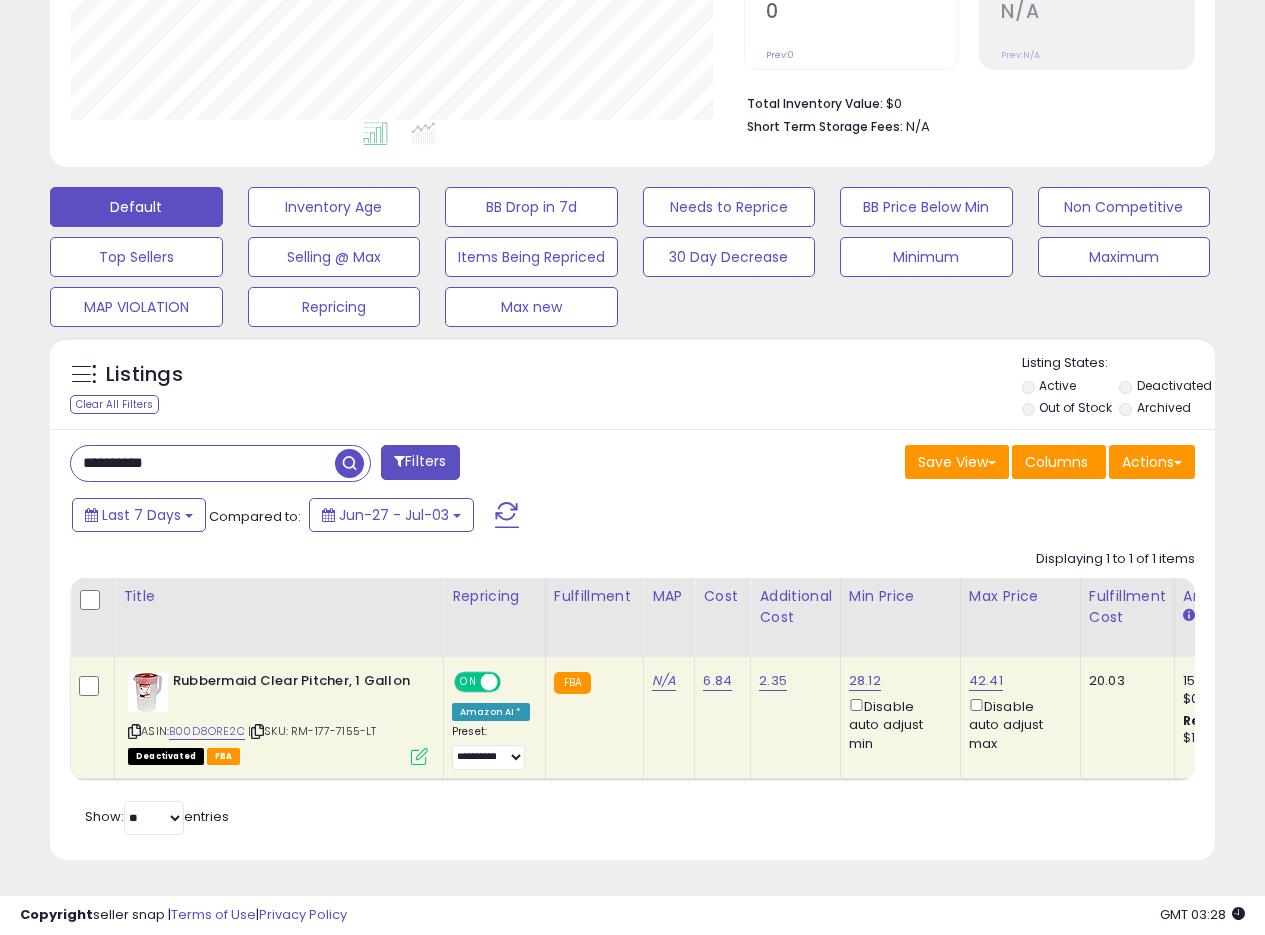 drag, startPoint x: 234, startPoint y: 460, endPoint x: 0, endPoint y: 444, distance: 234.54637 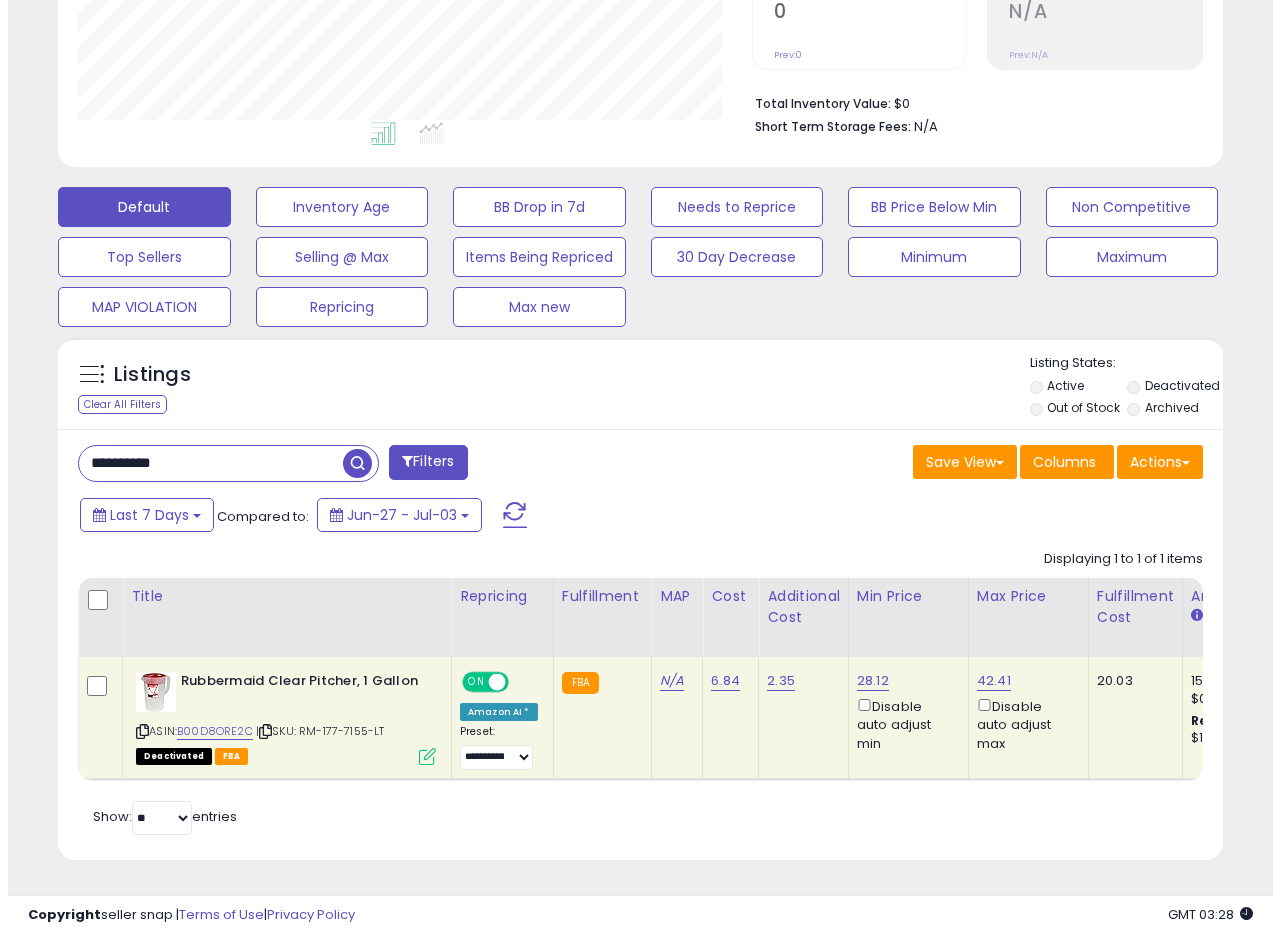 scroll, scrollTop: 335, scrollLeft: 0, axis: vertical 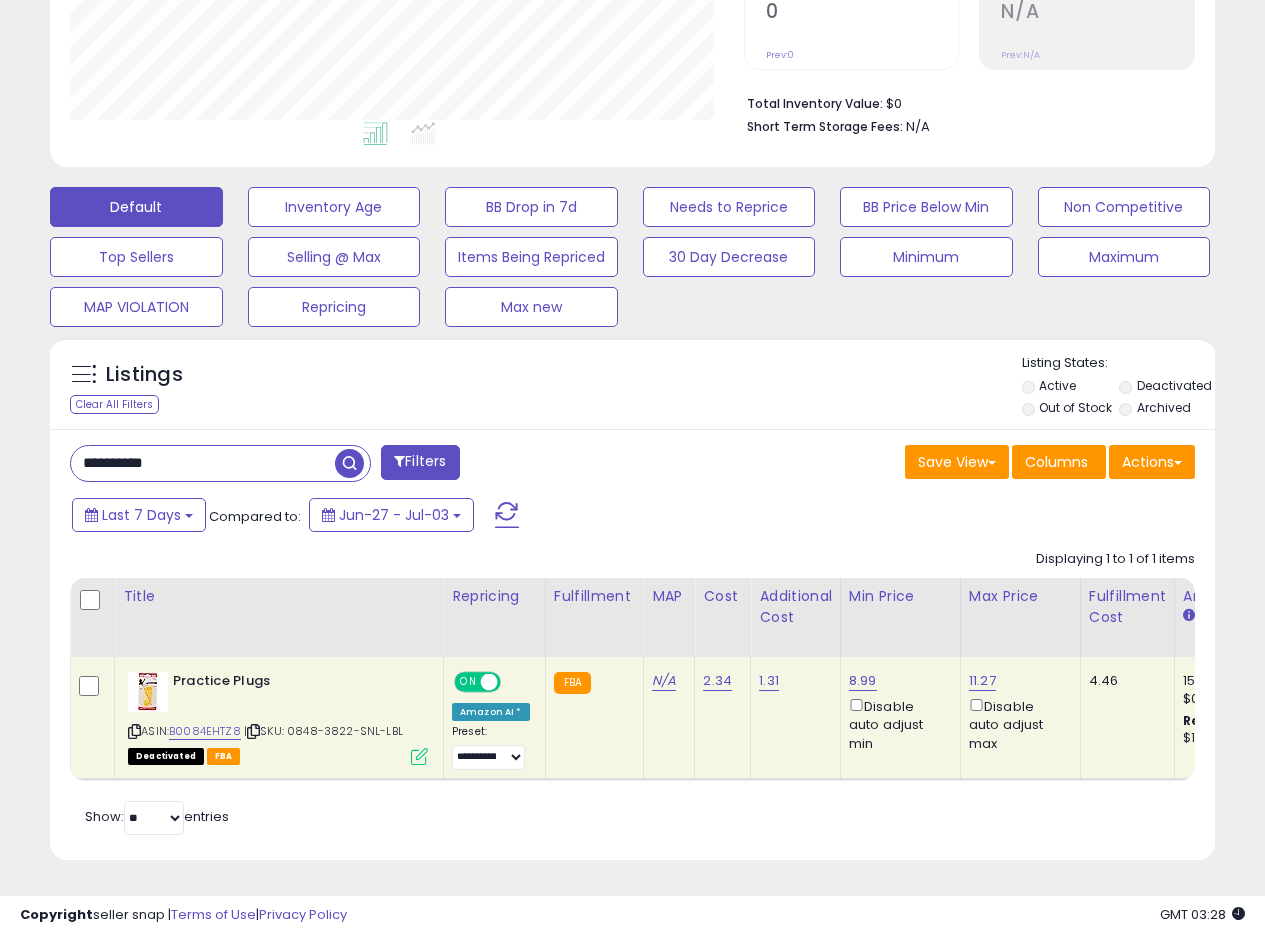 drag, startPoint x: 779, startPoint y: 425, endPoint x: 1003, endPoint y: 24, distance: 459.32233 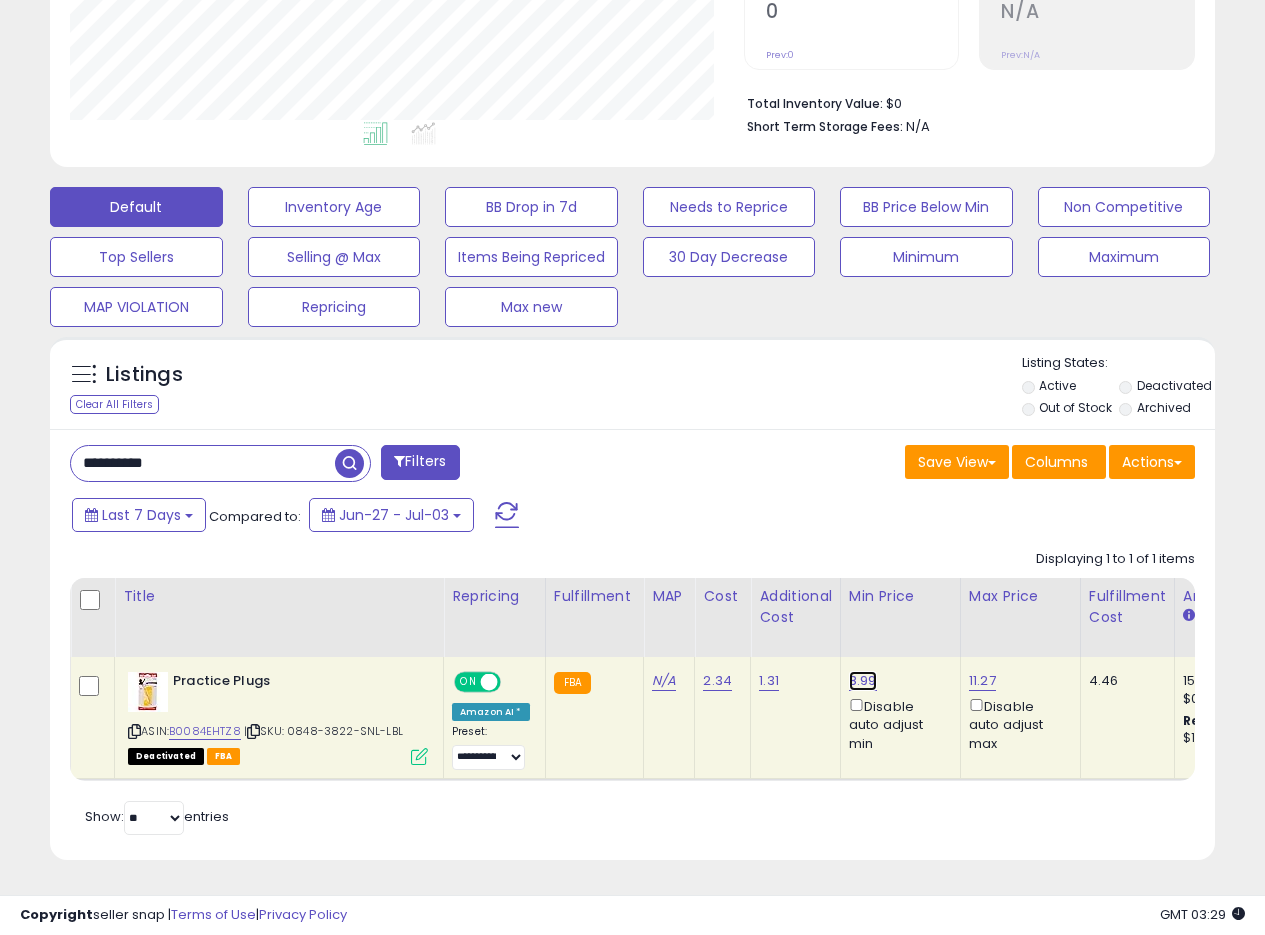 click on "8.99" at bounding box center [863, 681] 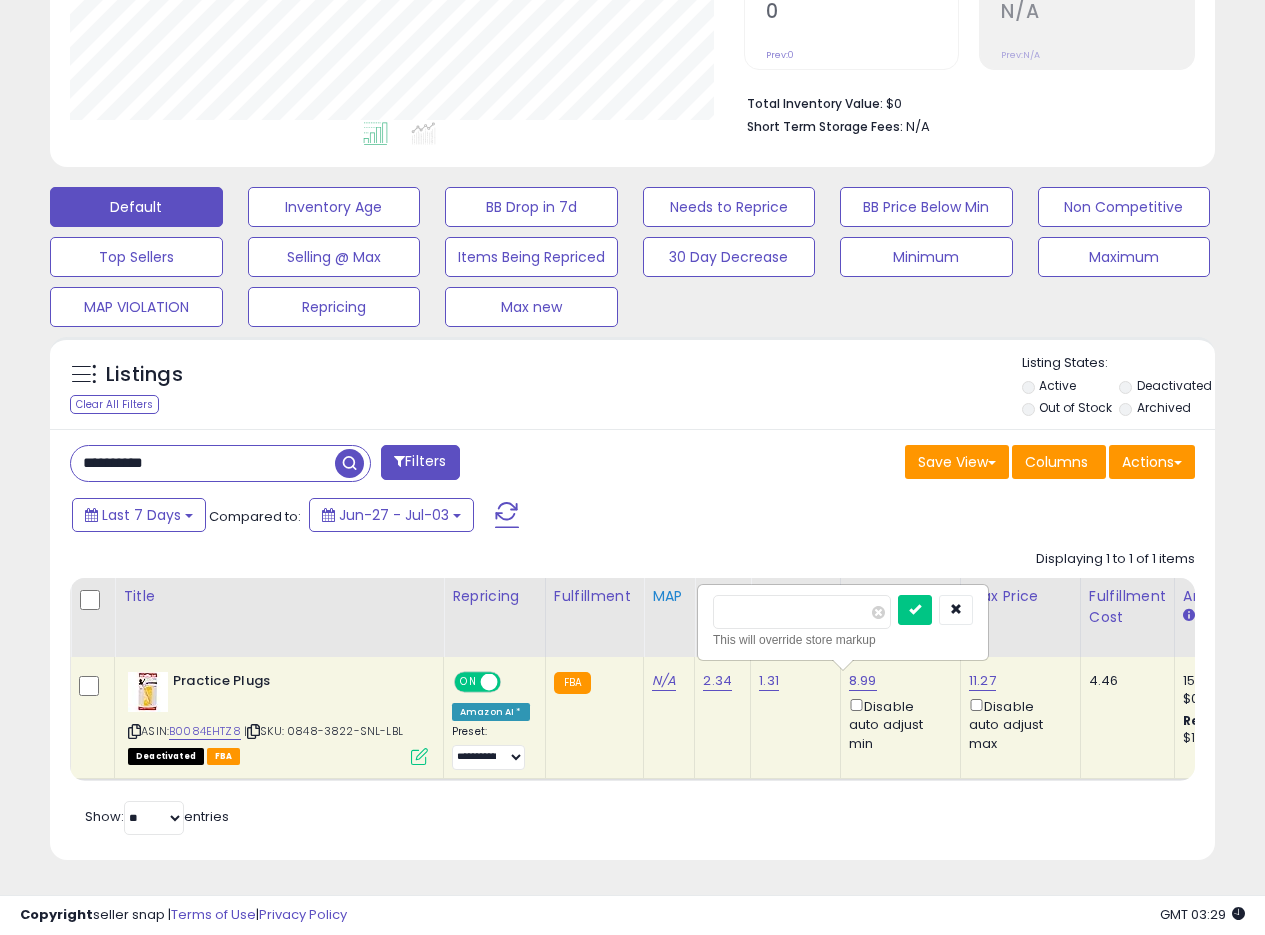 drag, startPoint x: 849, startPoint y: 603, endPoint x: 654, endPoint y: 594, distance: 195.20758 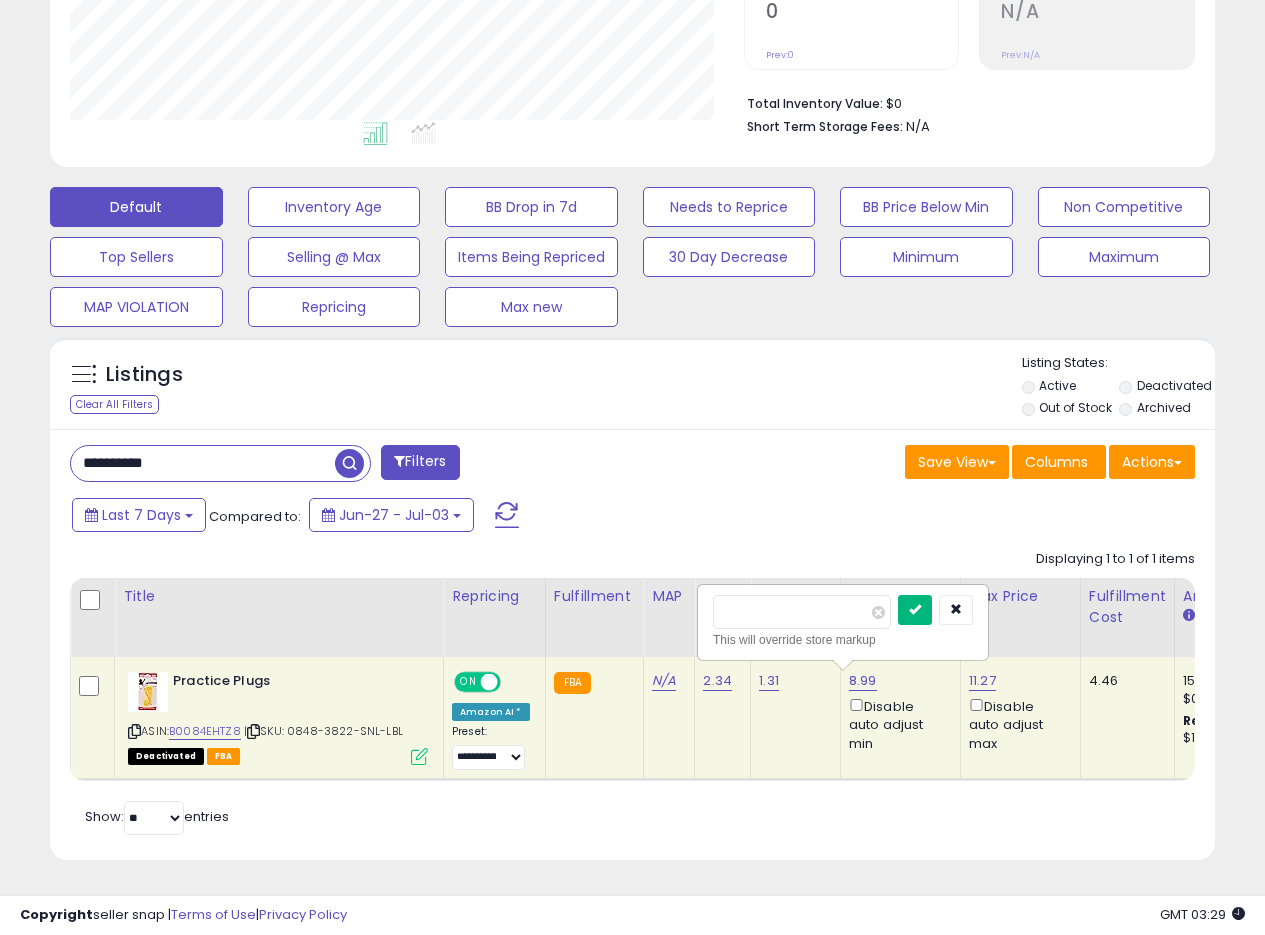 type on "*" 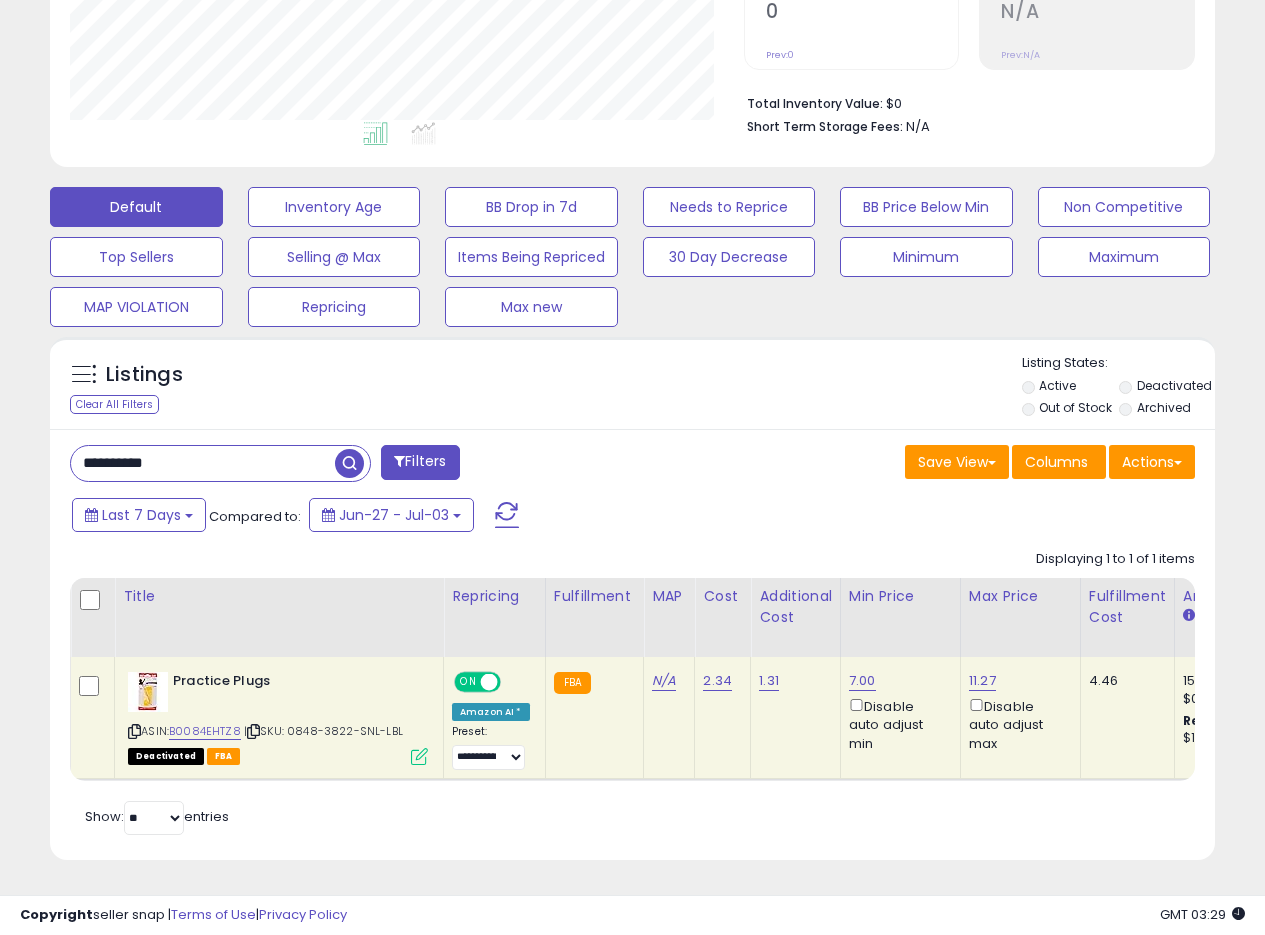 drag, startPoint x: 210, startPoint y: 437, endPoint x: 0, endPoint y: 443, distance: 210.0857 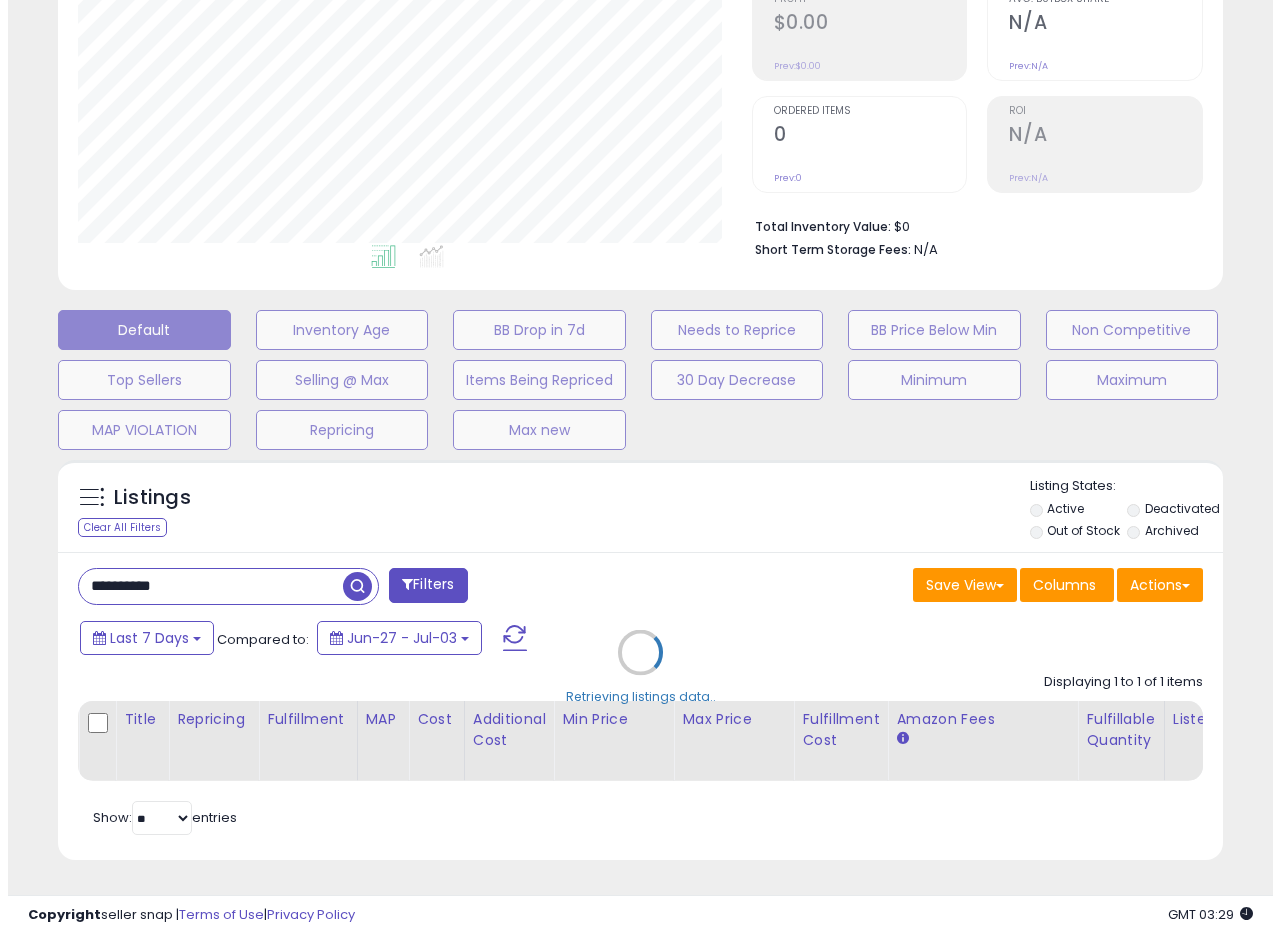 scroll, scrollTop: 335, scrollLeft: 0, axis: vertical 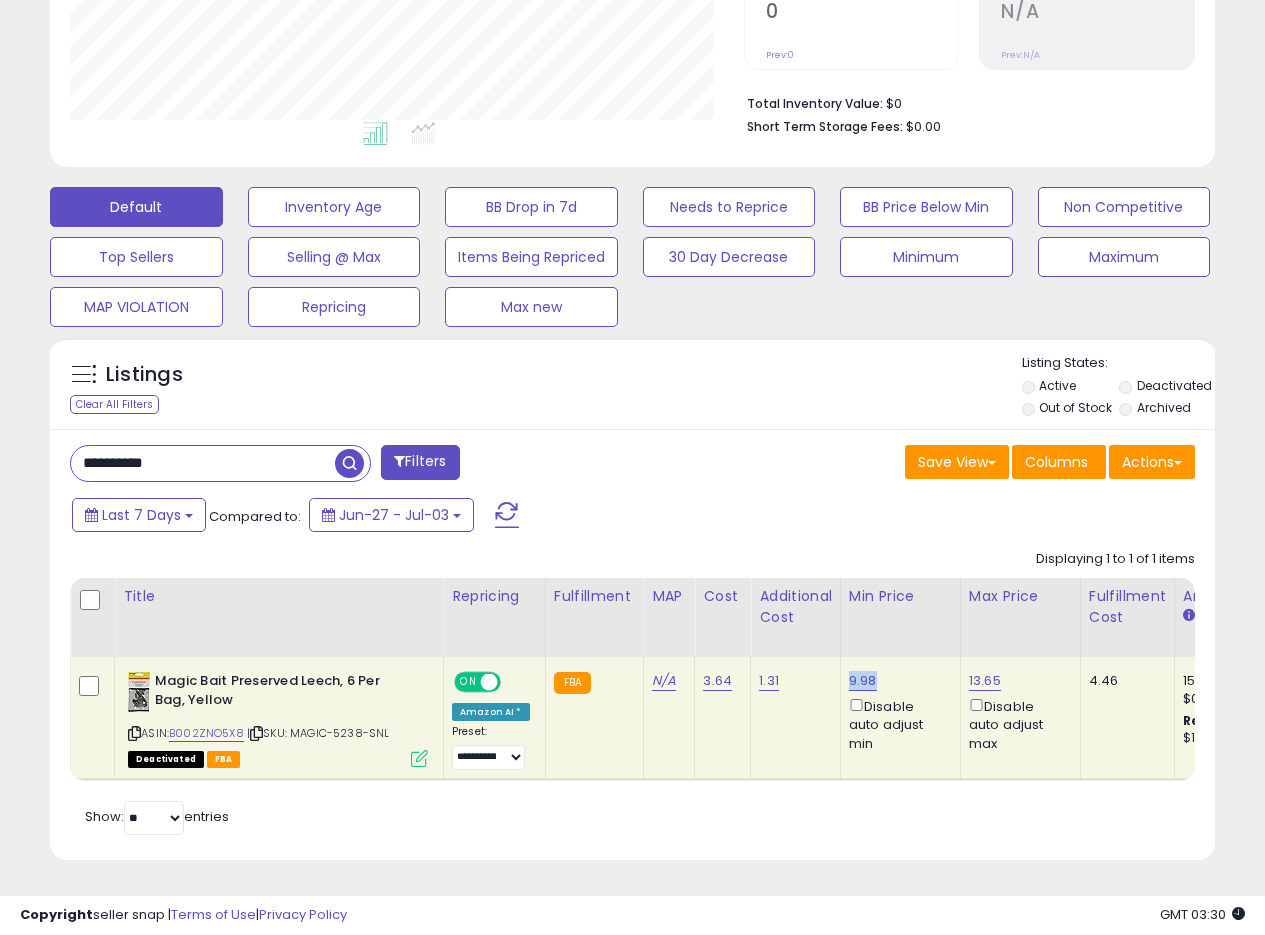 drag, startPoint x: 887, startPoint y: 665, endPoint x: 848, endPoint y: 668, distance: 39.115215 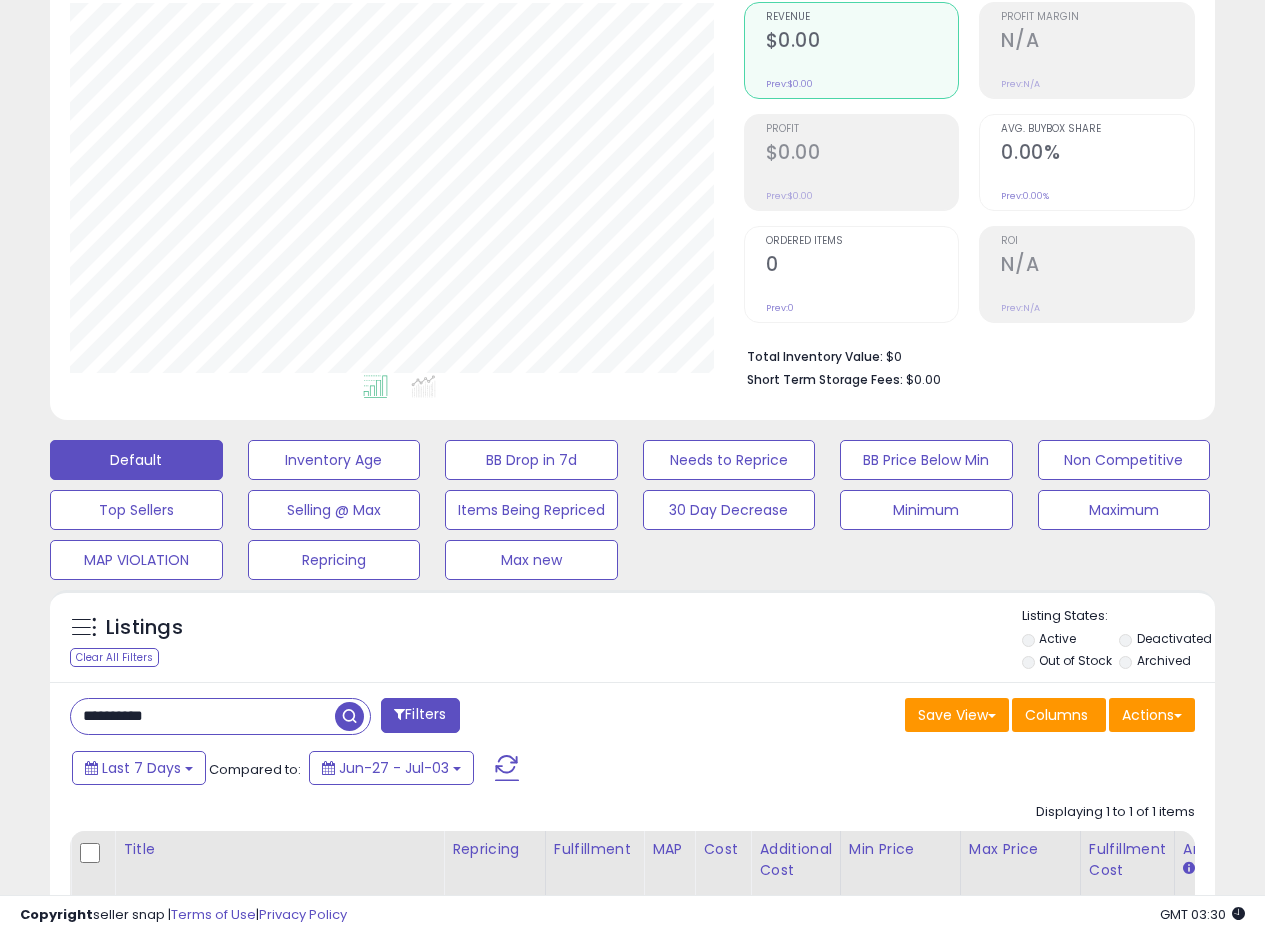 scroll, scrollTop: 0, scrollLeft: 0, axis: both 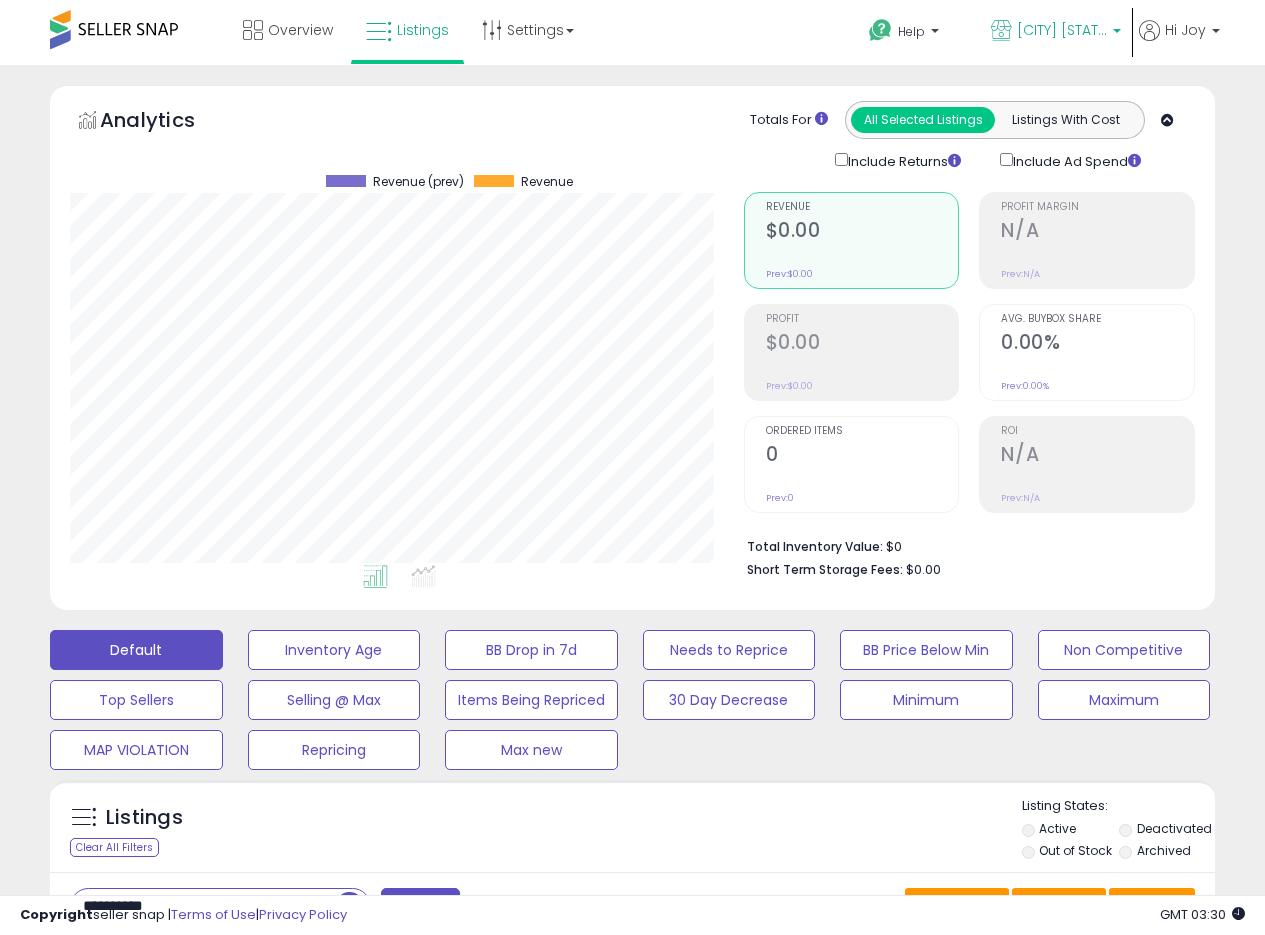 click on "Welch [STATE]" at bounding box center (1056, 32) 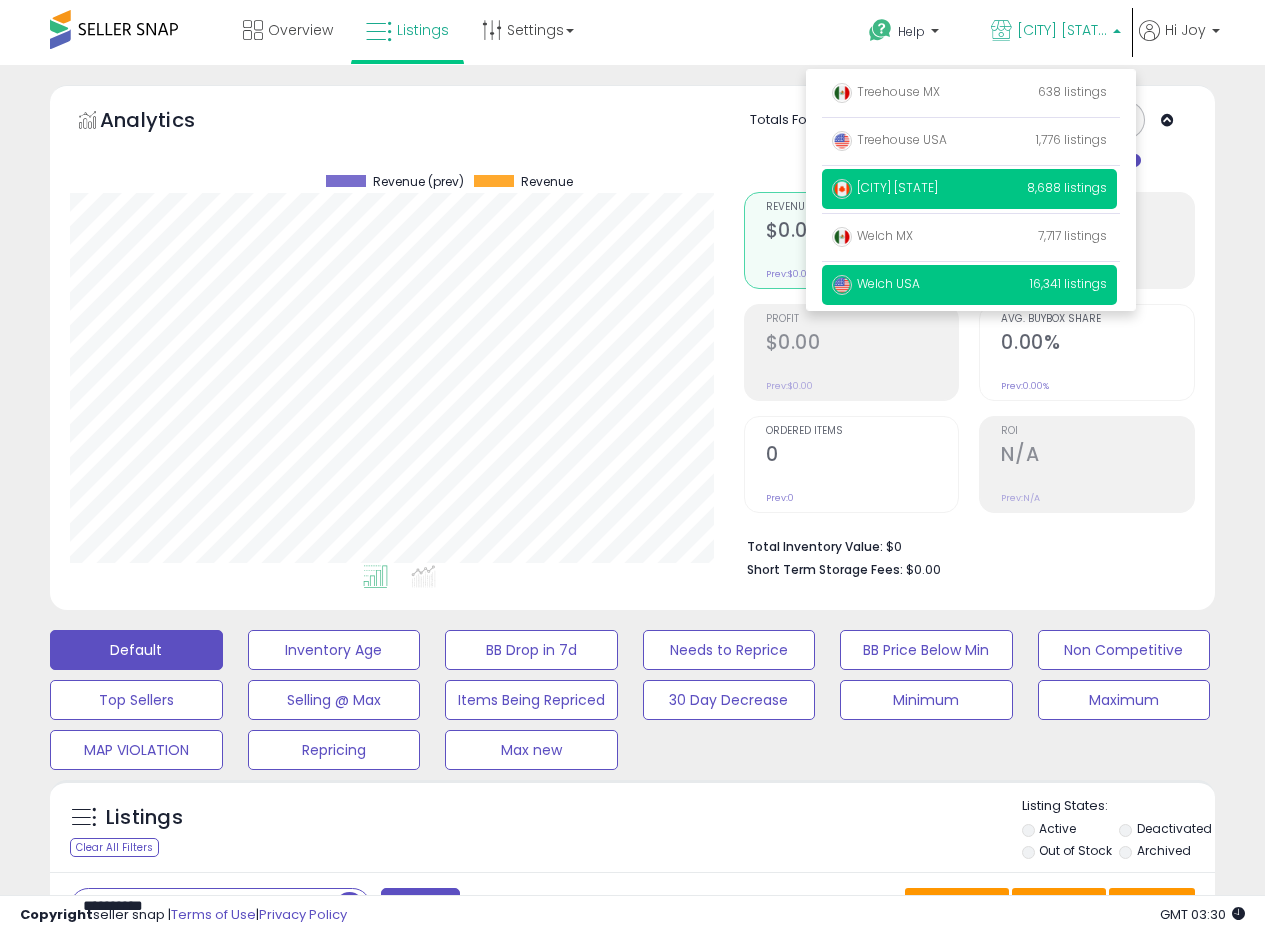 click on "Welch USA" at bounding box center [876, 283] 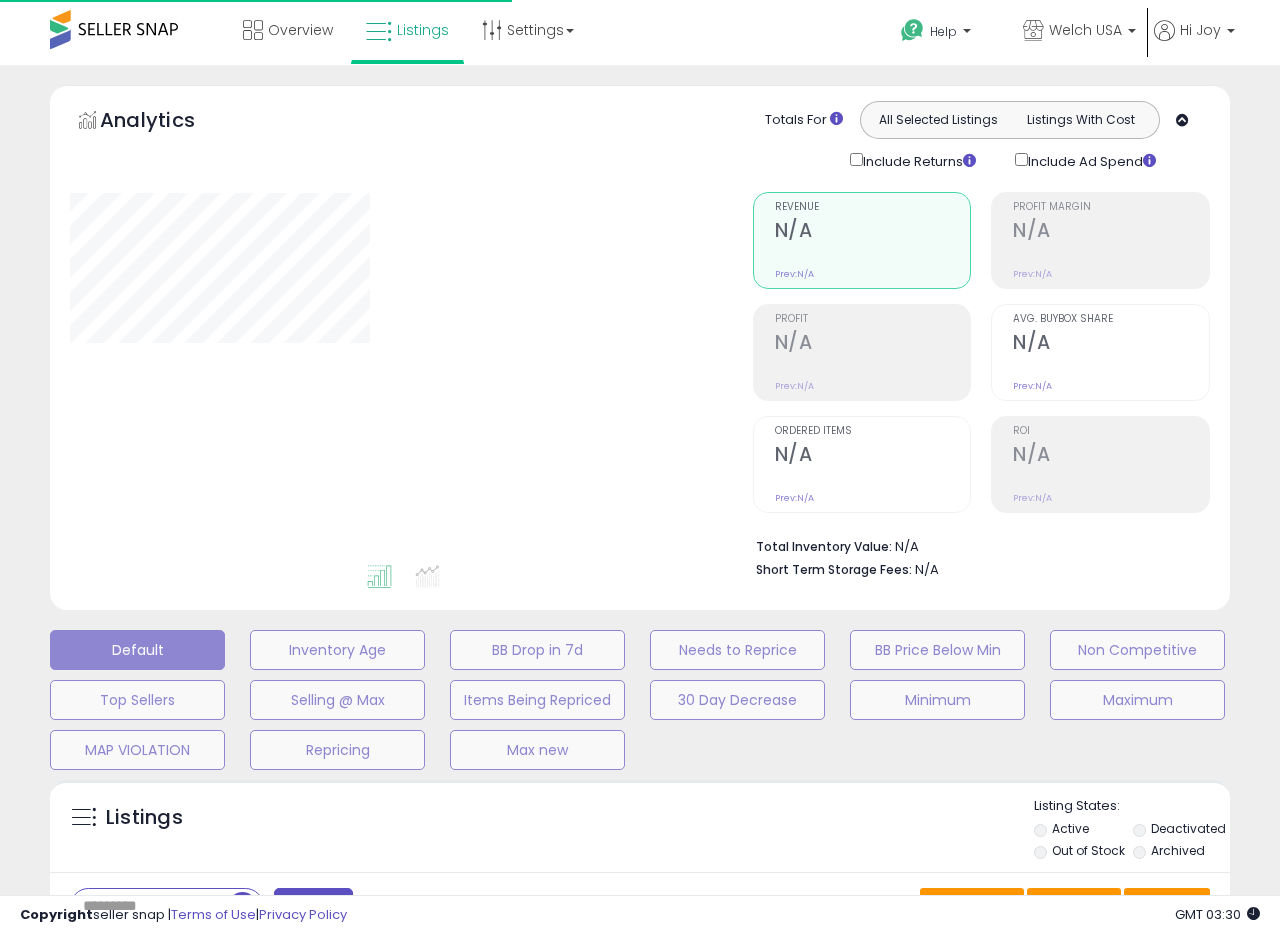 type on "**********" 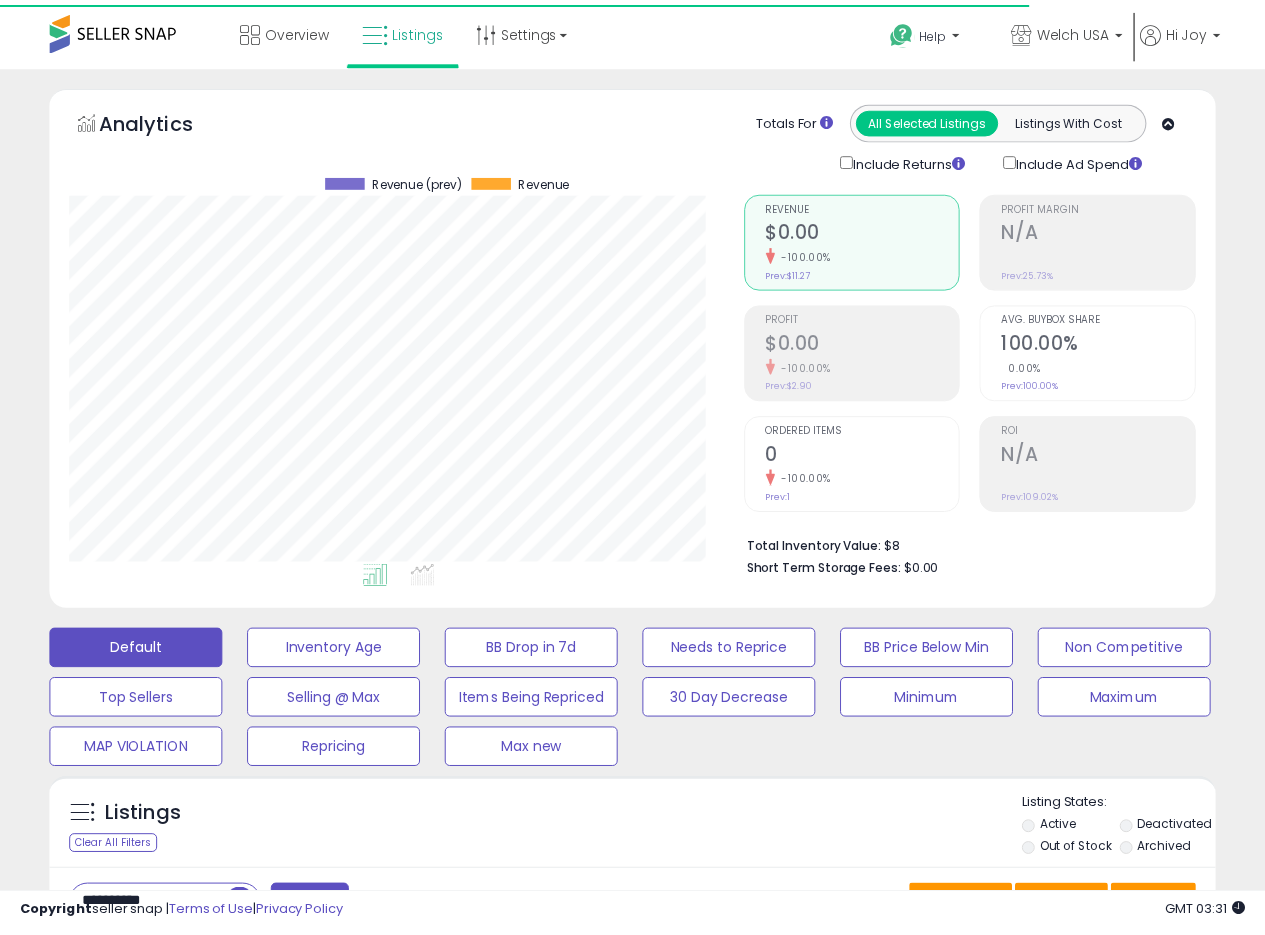 scroll, scrollTop: 0, scrollLeft: 0, axis: both 